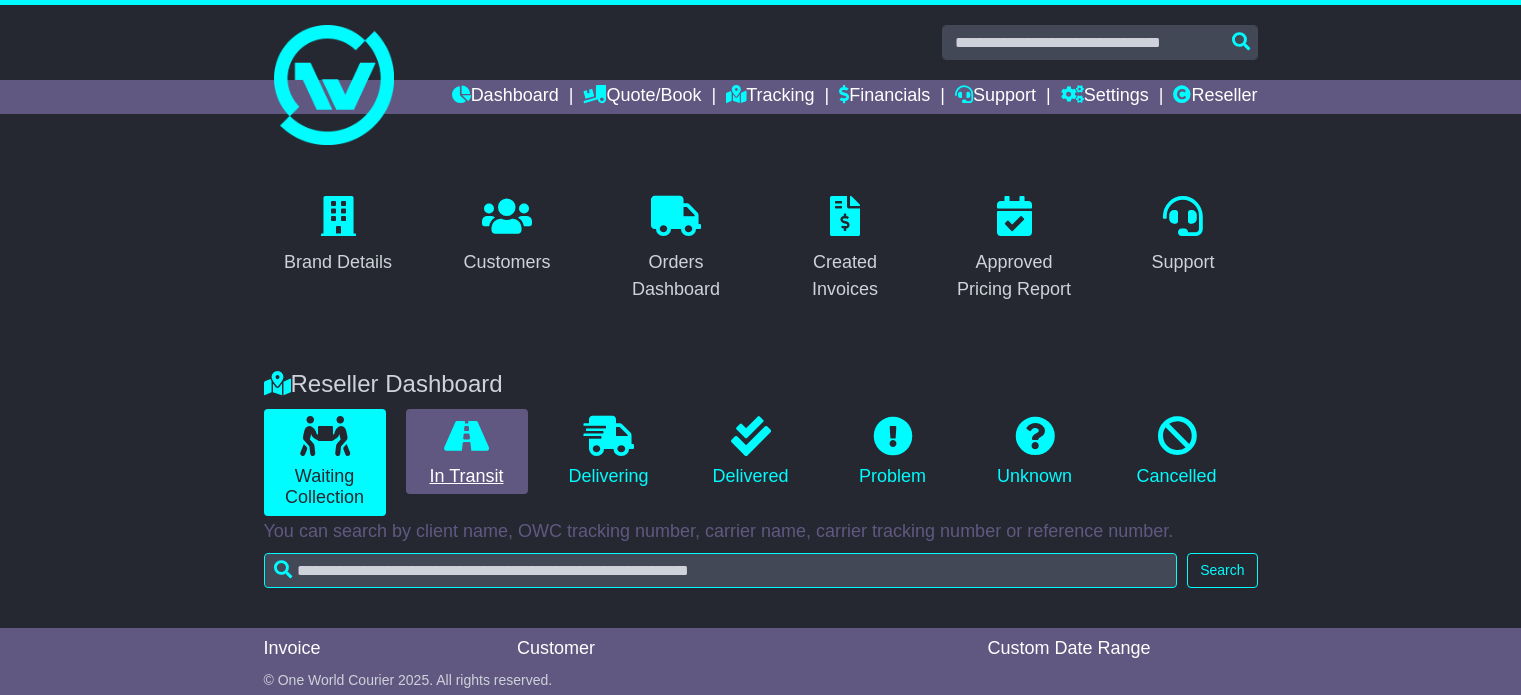 scroll, scrollTop: 191, scrollLeft: 0, axis: vertical 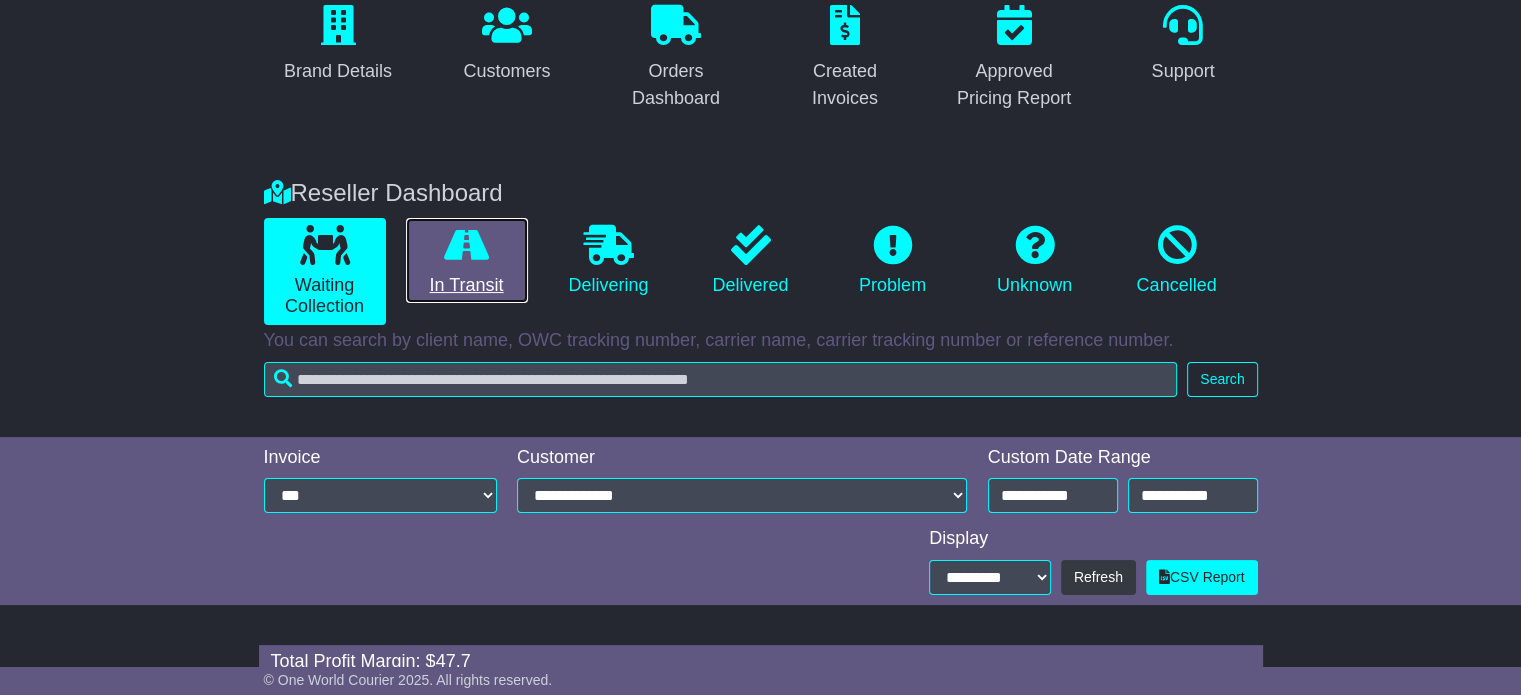click on "In Transit" at bounding box center (467, 261) 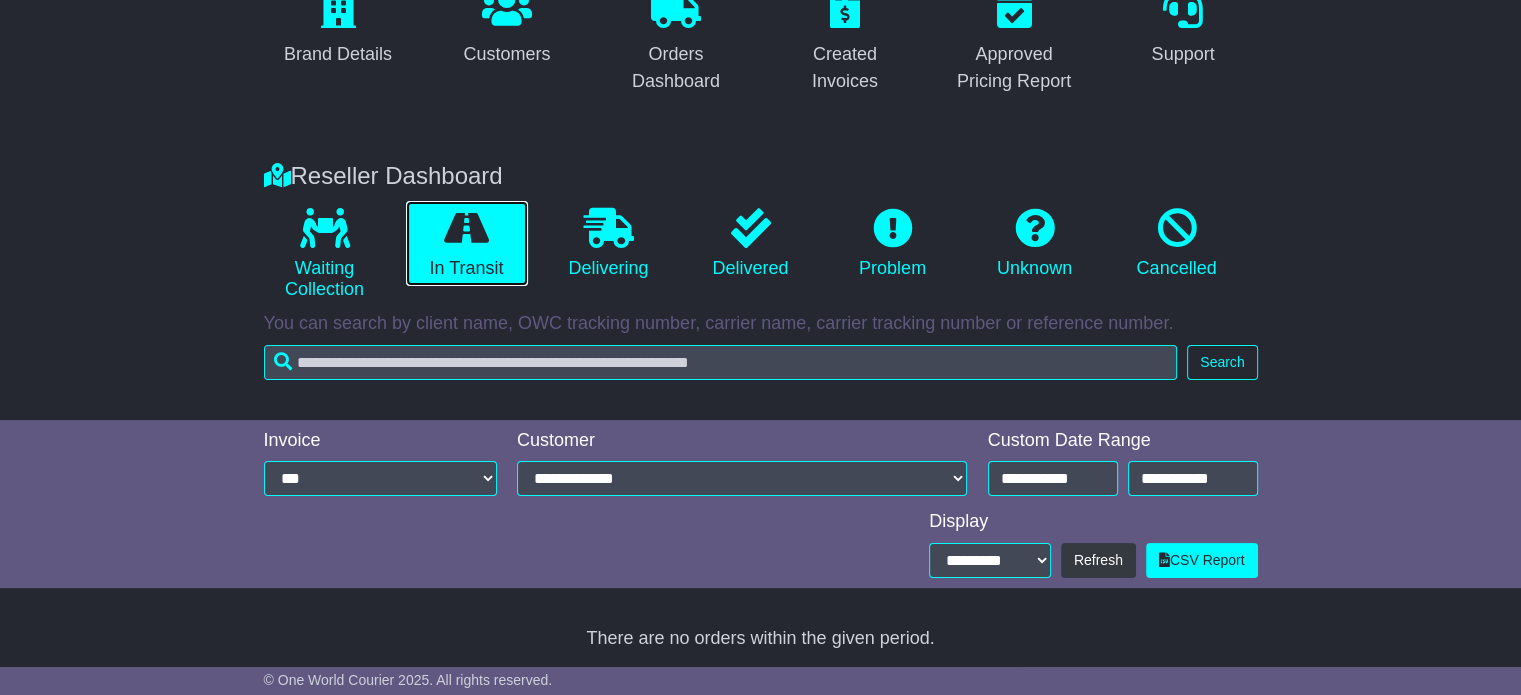 scroll, scrollTop: 212, scrollLeft: 0, axis: vertical 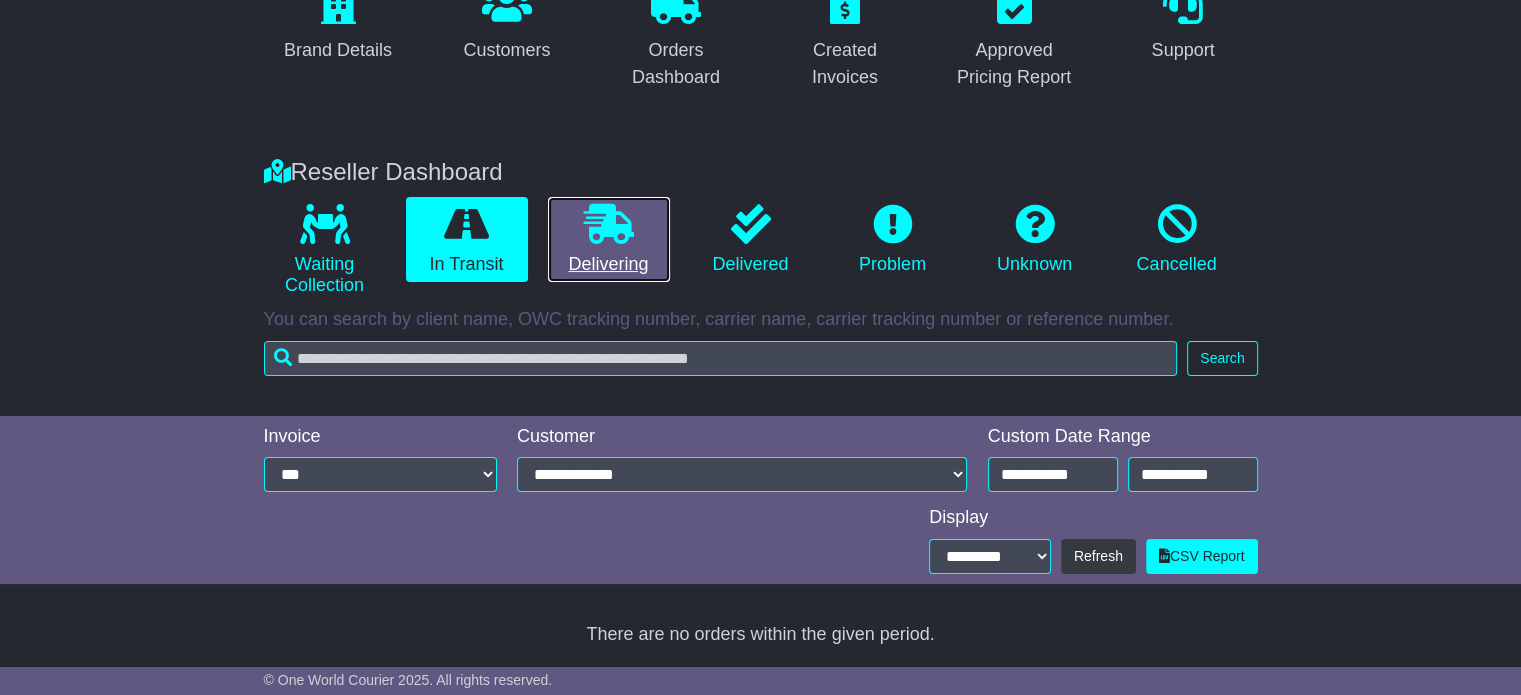 click at bounding box center [609, 224] 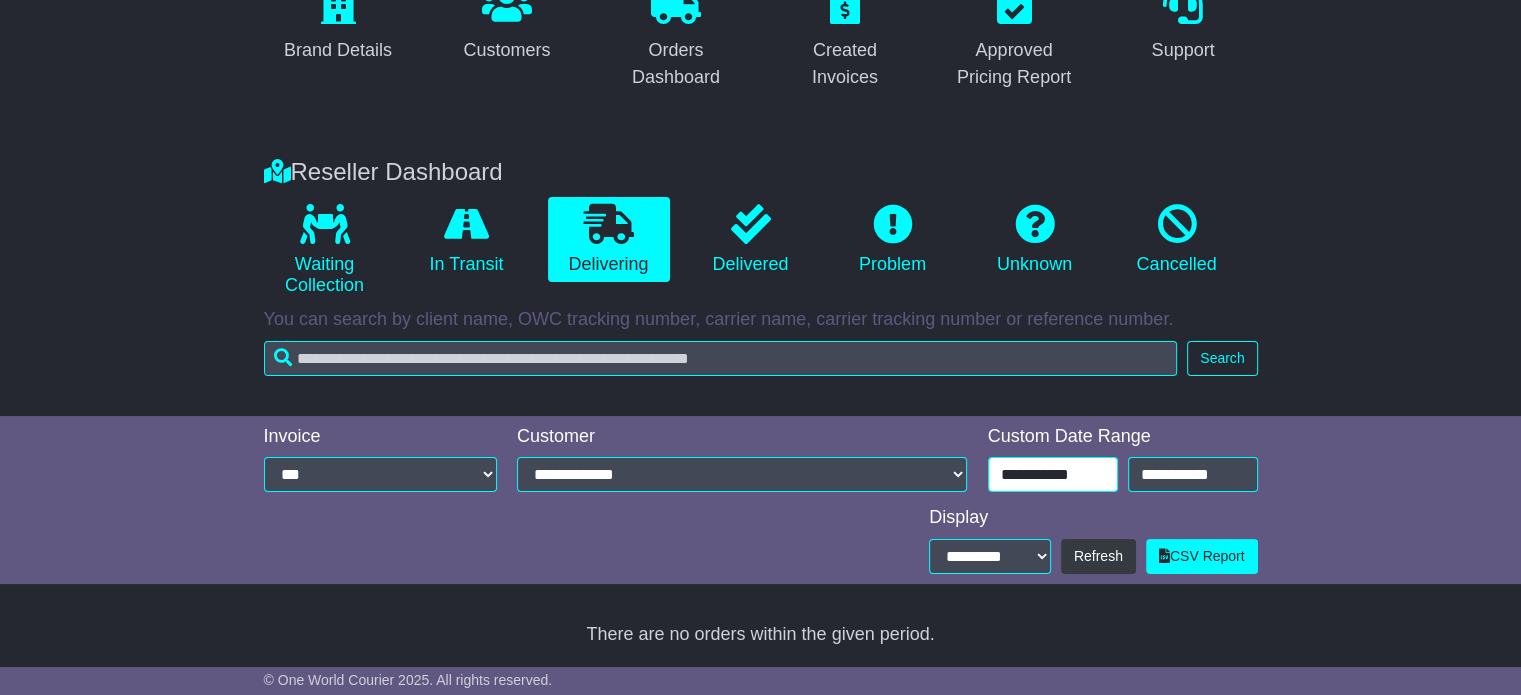 click on "**********" at bounding box center (1053, 474) 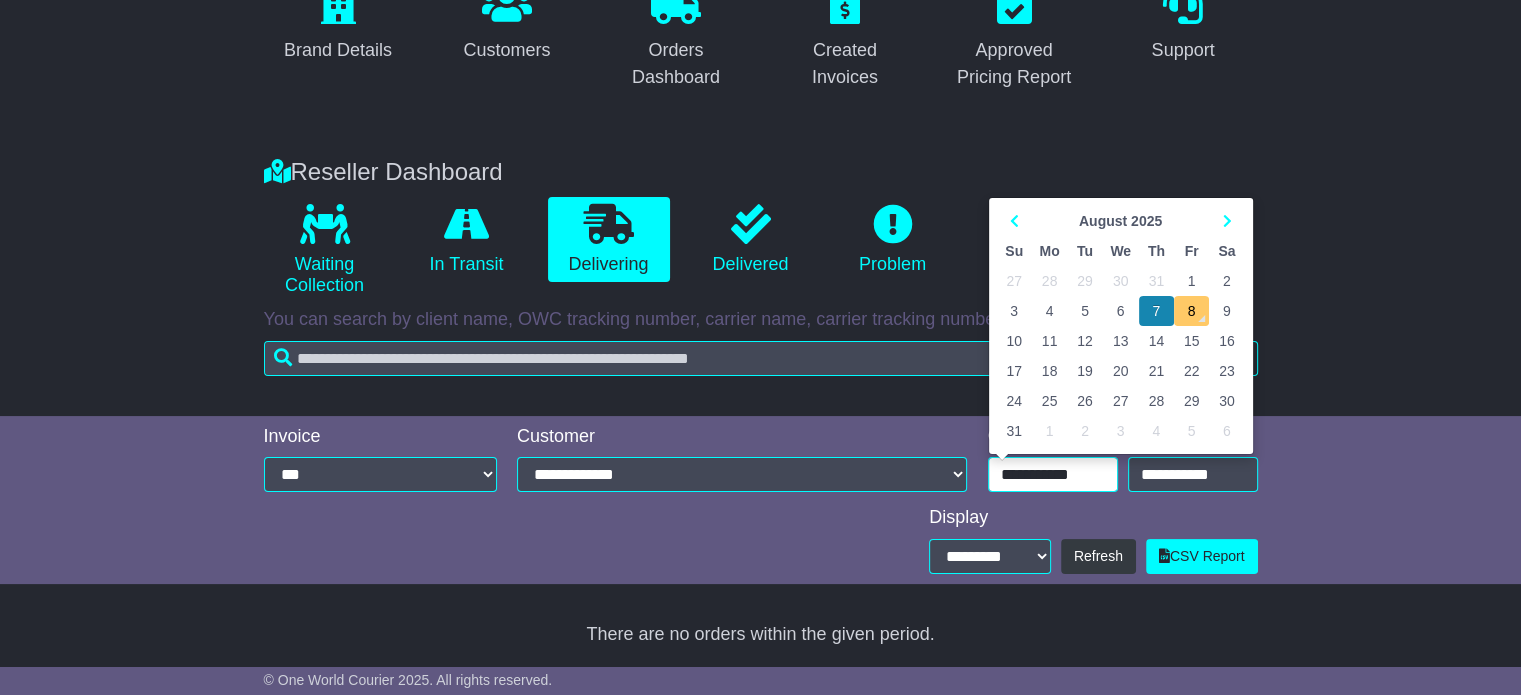 click on "8" at bounding box center (1191, 311) 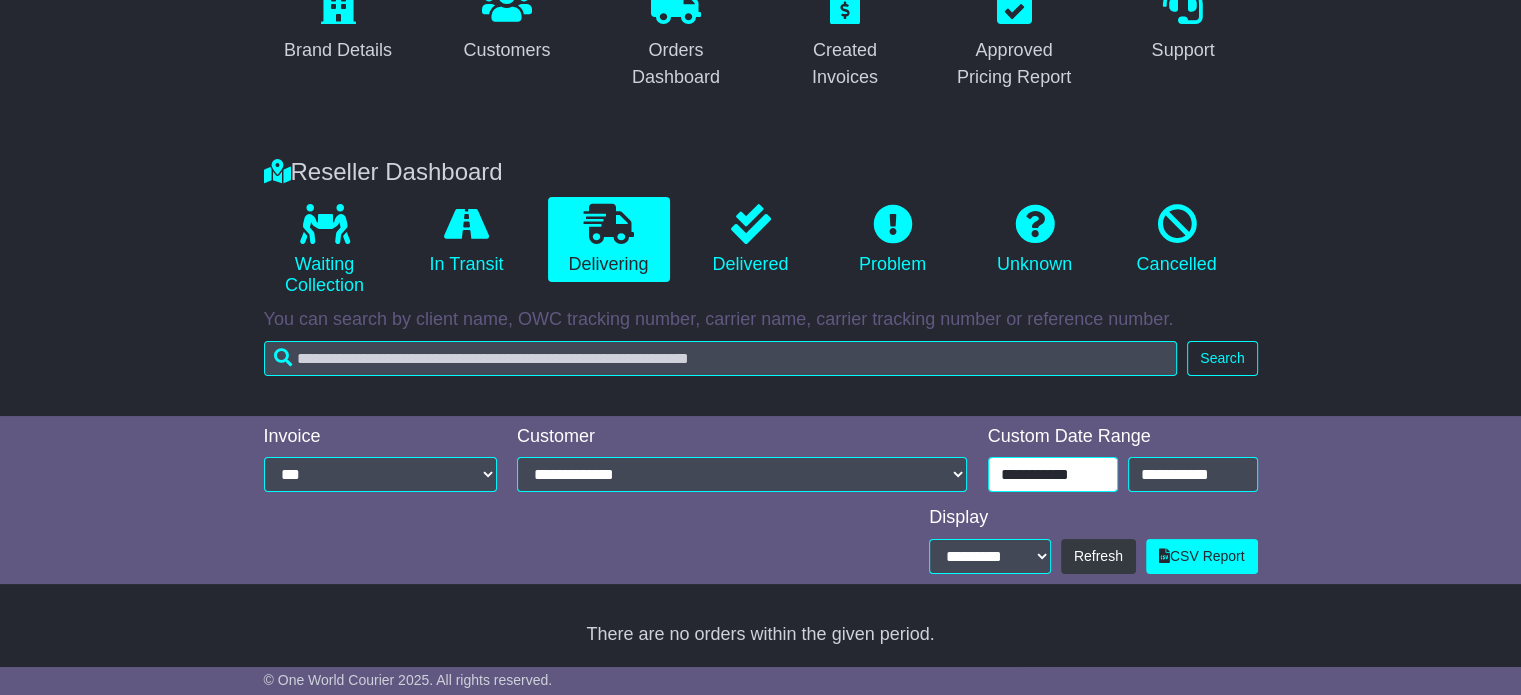 click on "**********" at bounding box center [1053, 474] 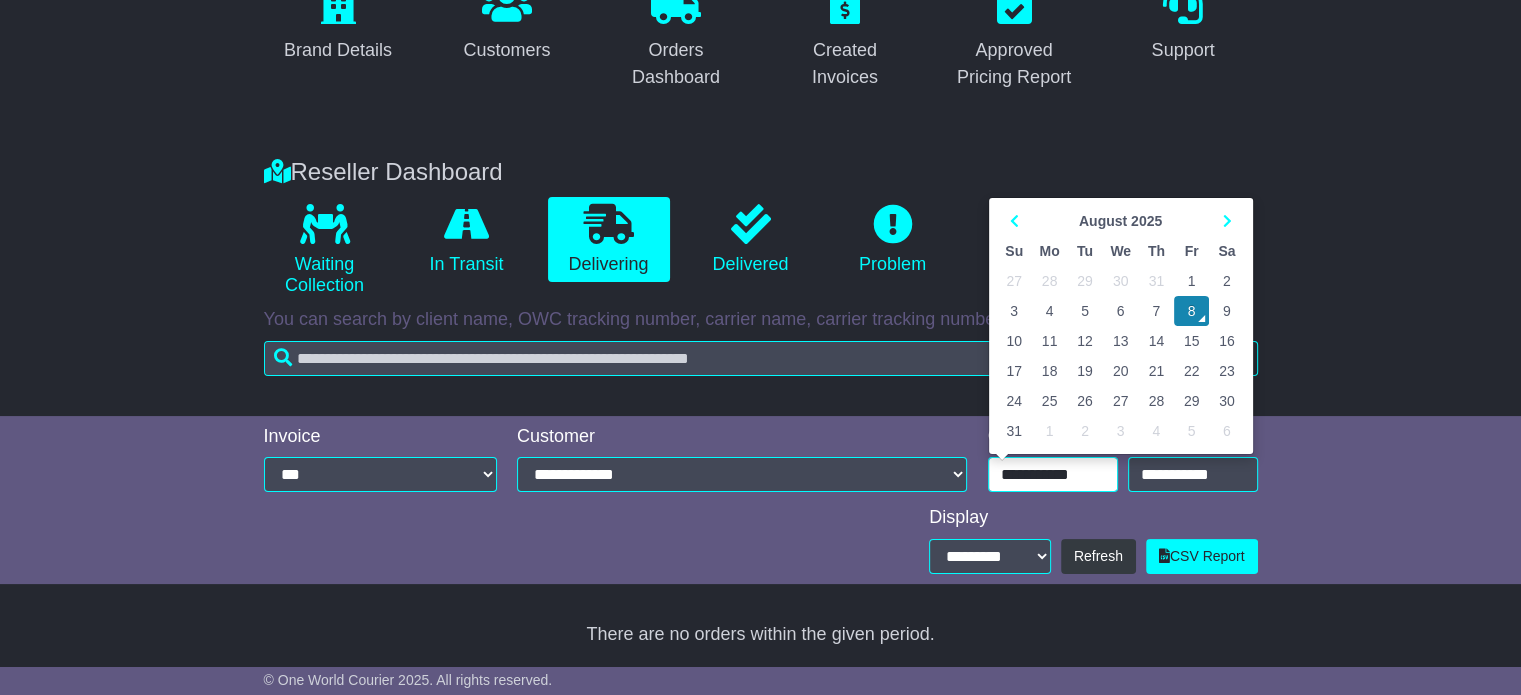 click on "7" at bounding box center (1156, 311) 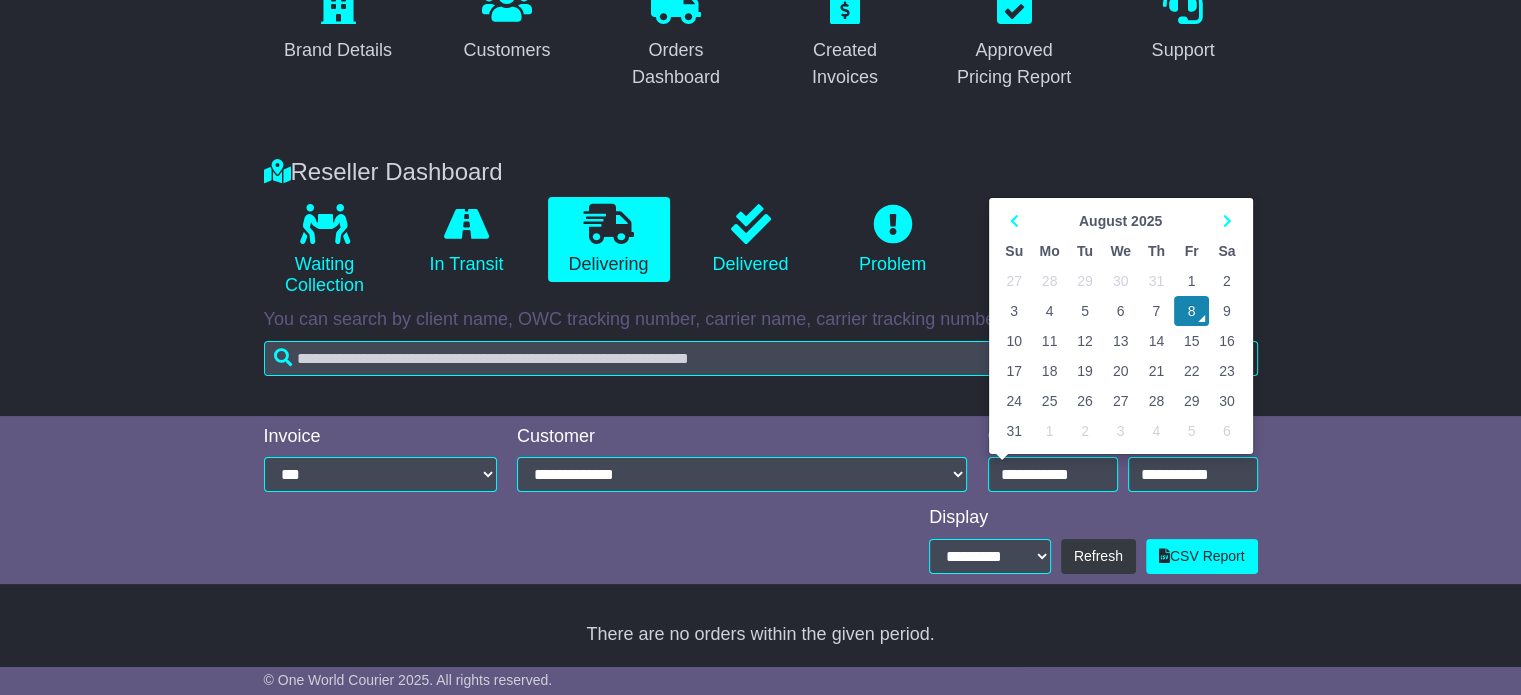 type on "**********" 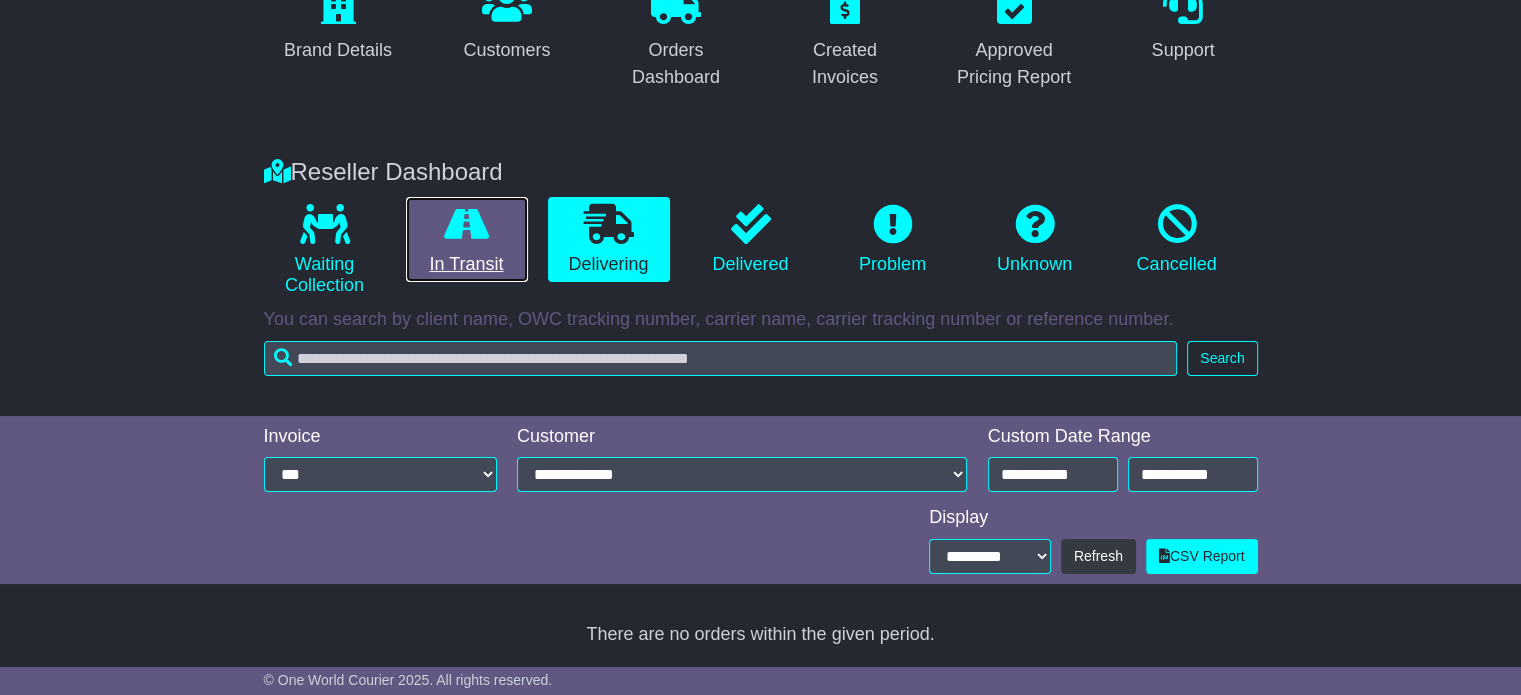click at bounding box center [466, 224] 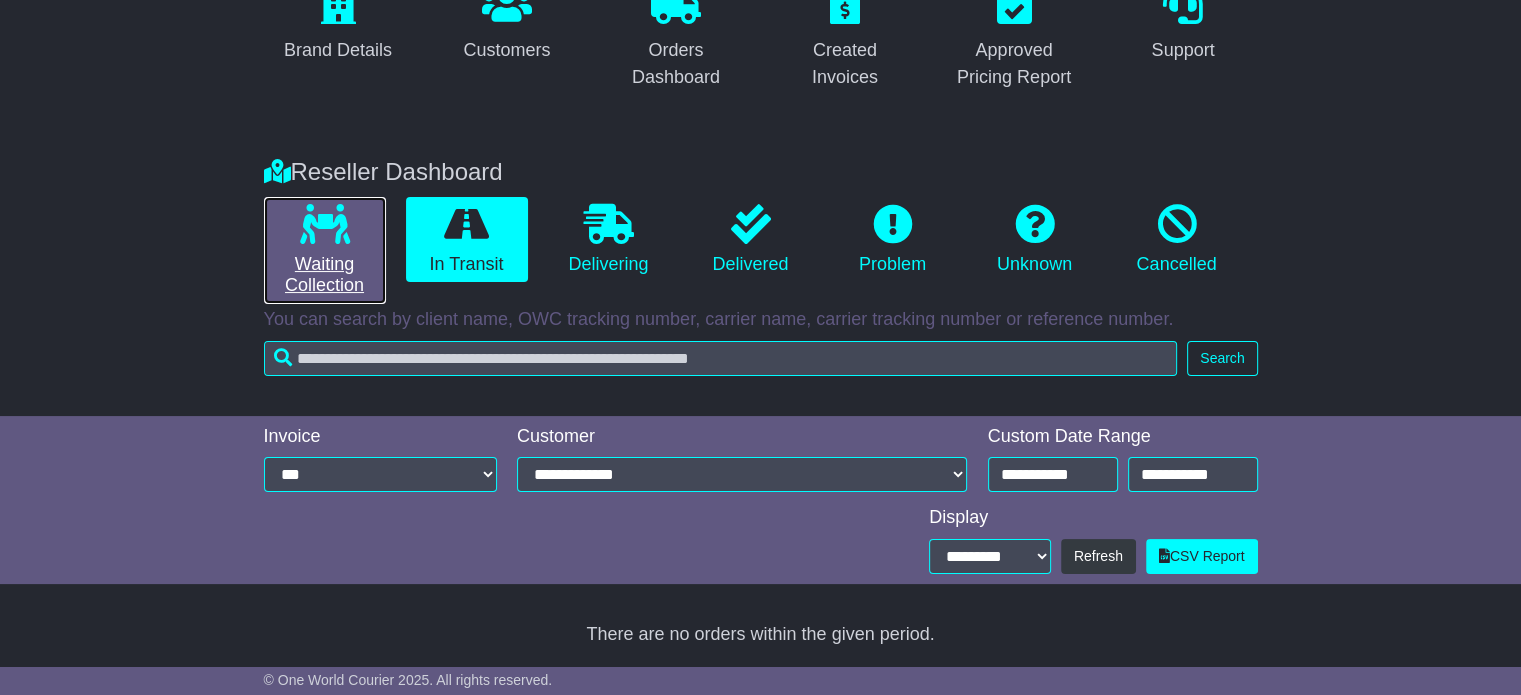 click at bounding box center [325, 224] 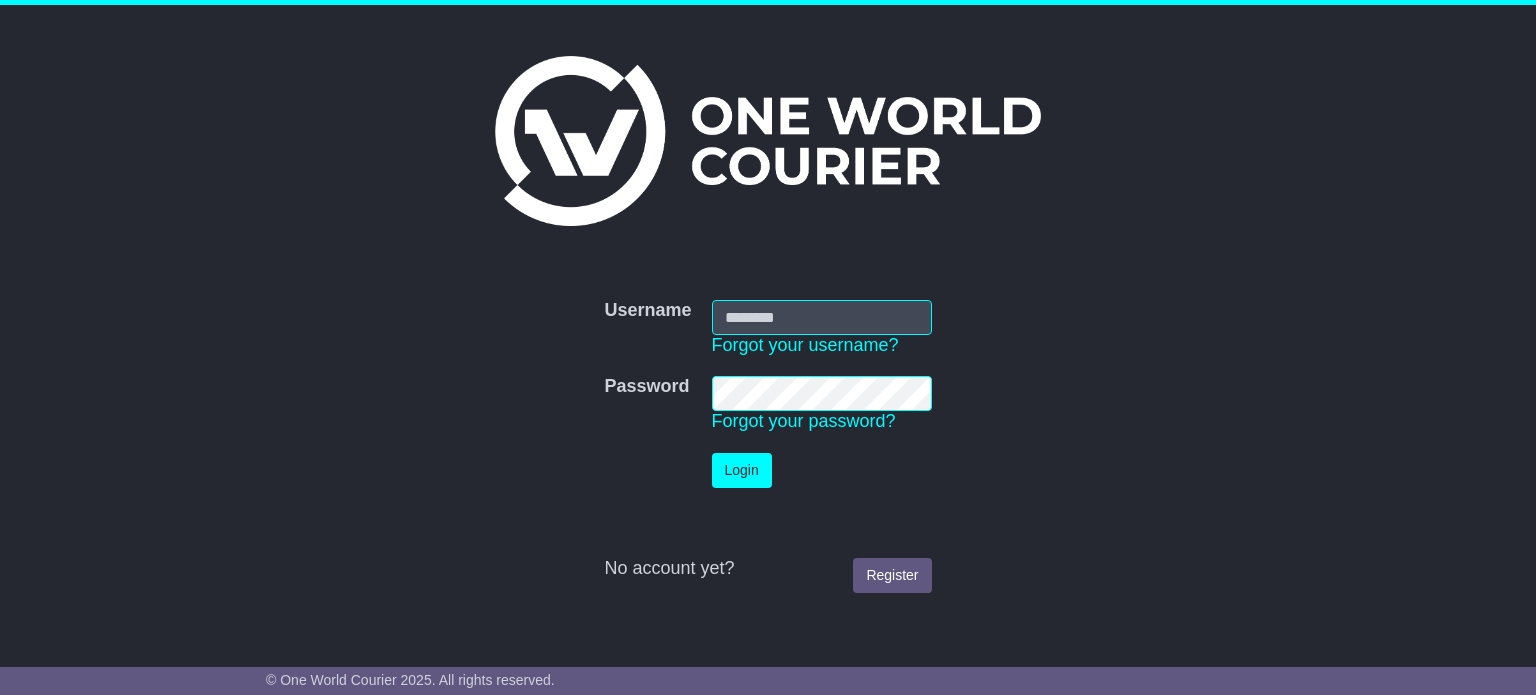 scroll, scrollTop: 0, scrollLeft: 0, axis: both 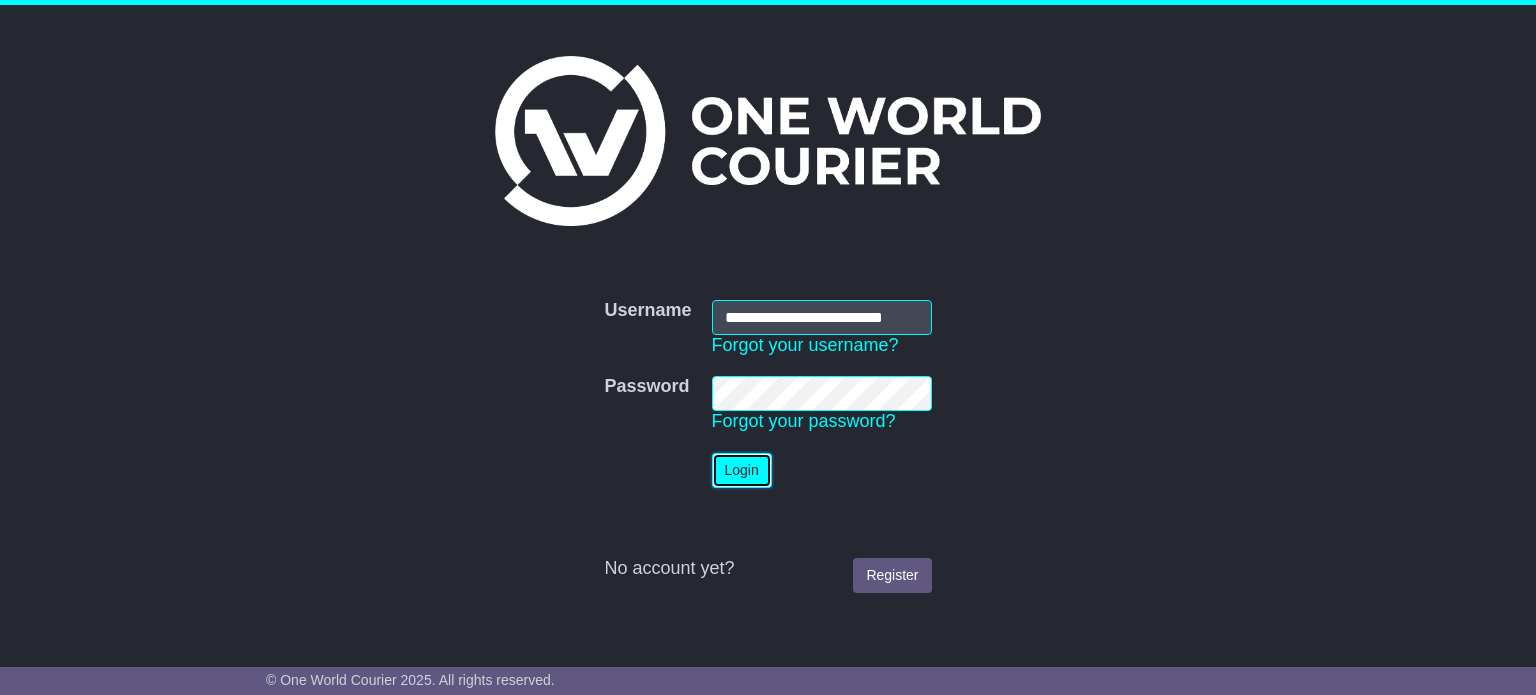 click on "Login" at bounding box center [742, 470] 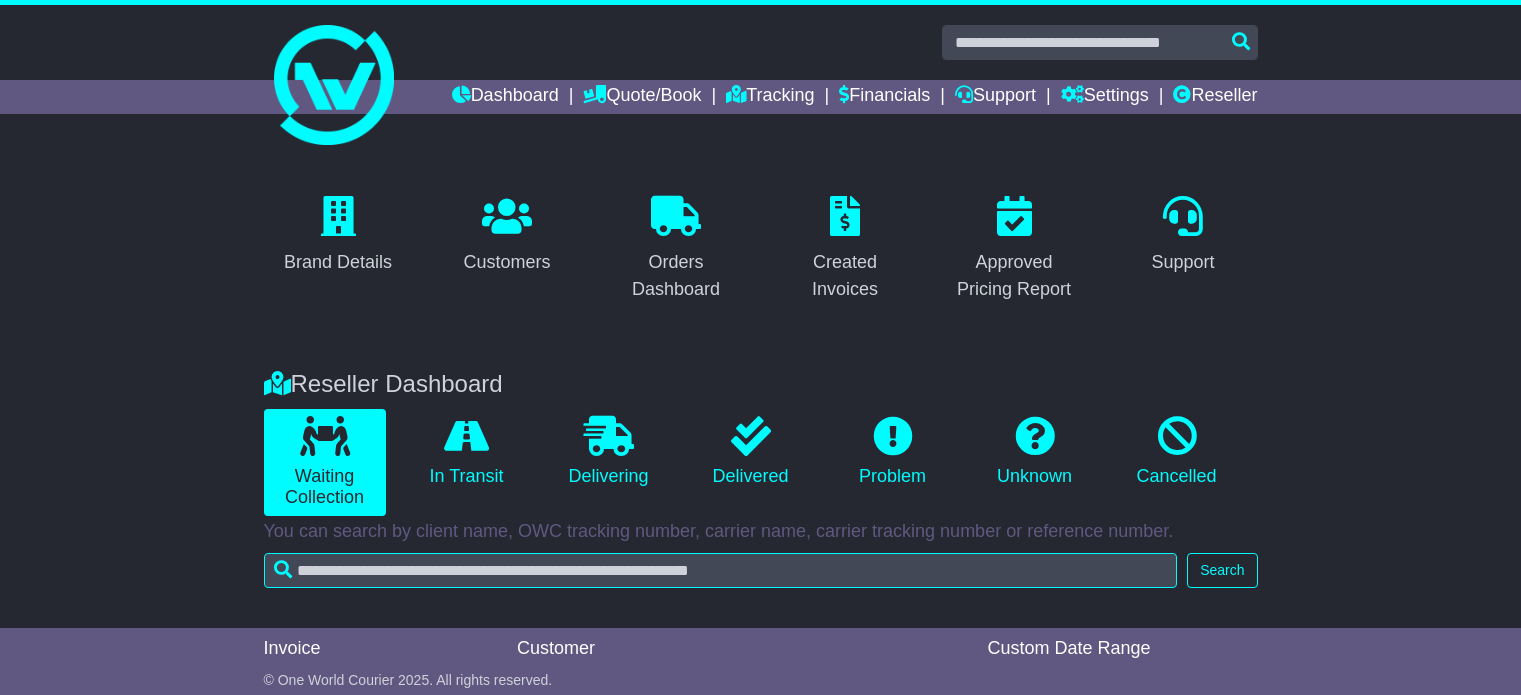scroll, scrollTop: 0, scrollLeft: 0, axis: both 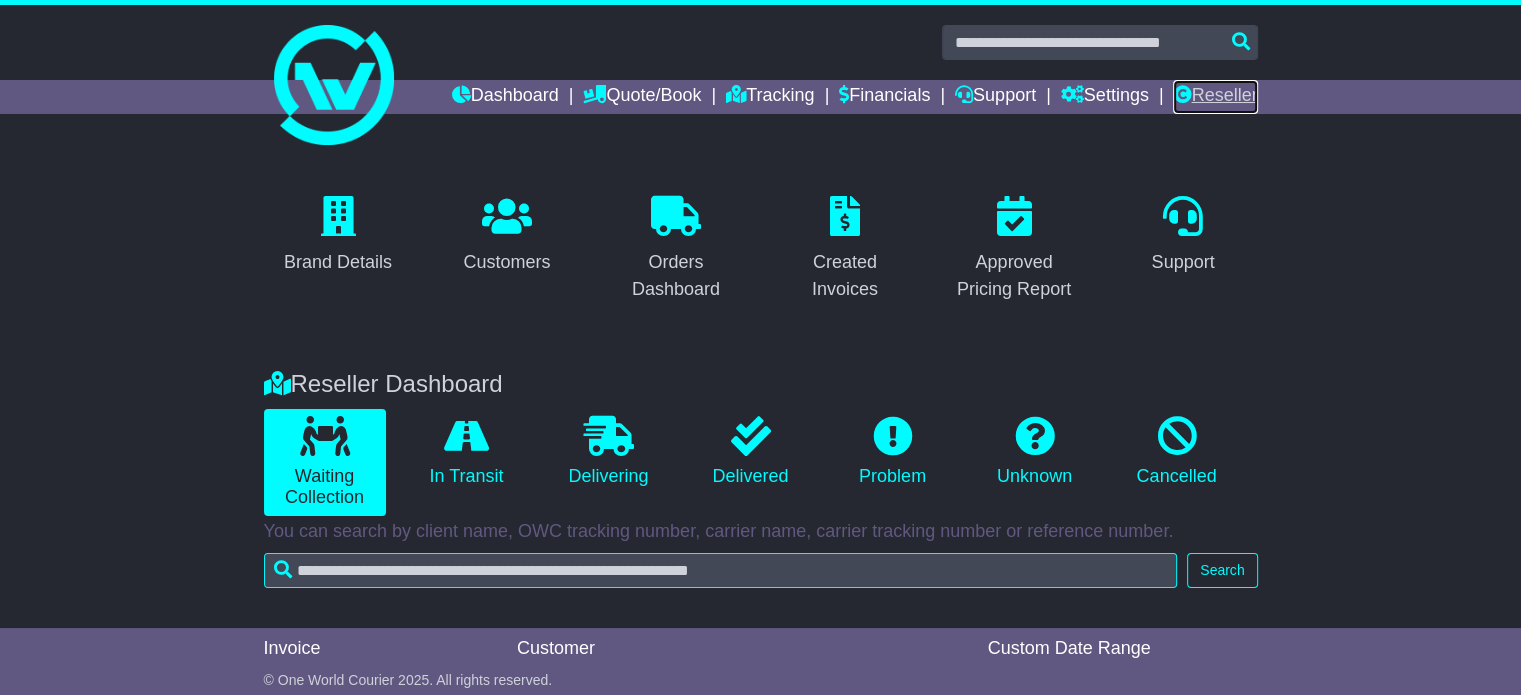 click on "Reseller" at bounding box center (1215, 97) 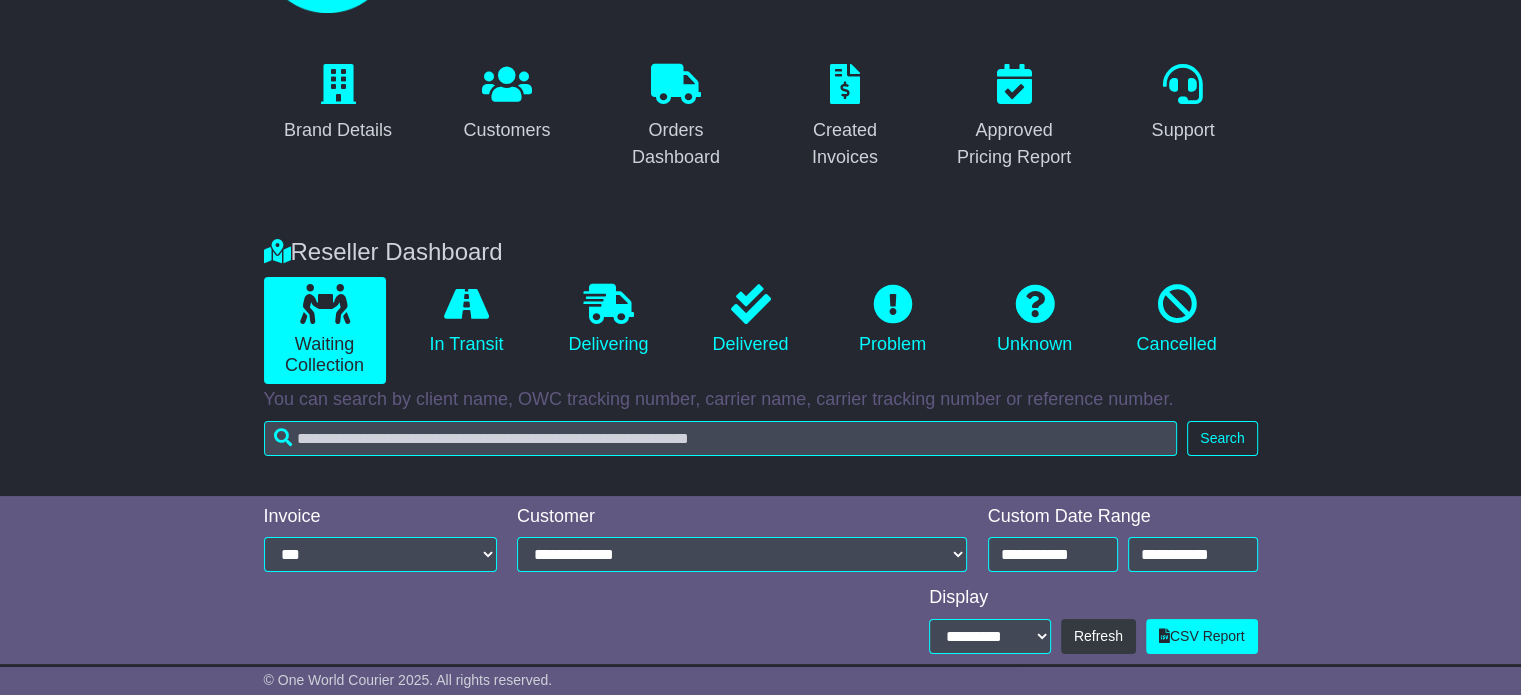 scroll, scrollTop: 132, scrollLeft: 0, axis: vertical 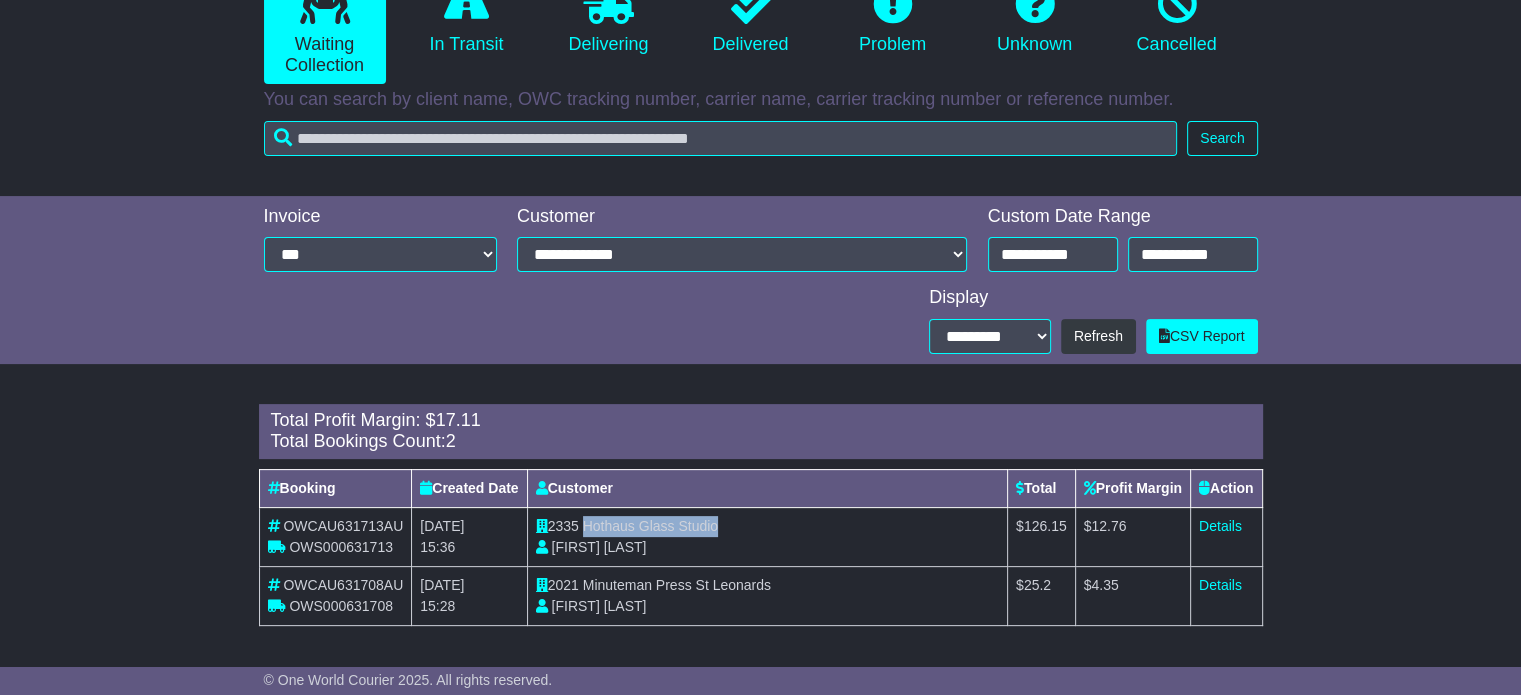 drag, startPoint x: 585, startPoint y: 527, endPoint x: 747, endPoint y: 527, distance: 162 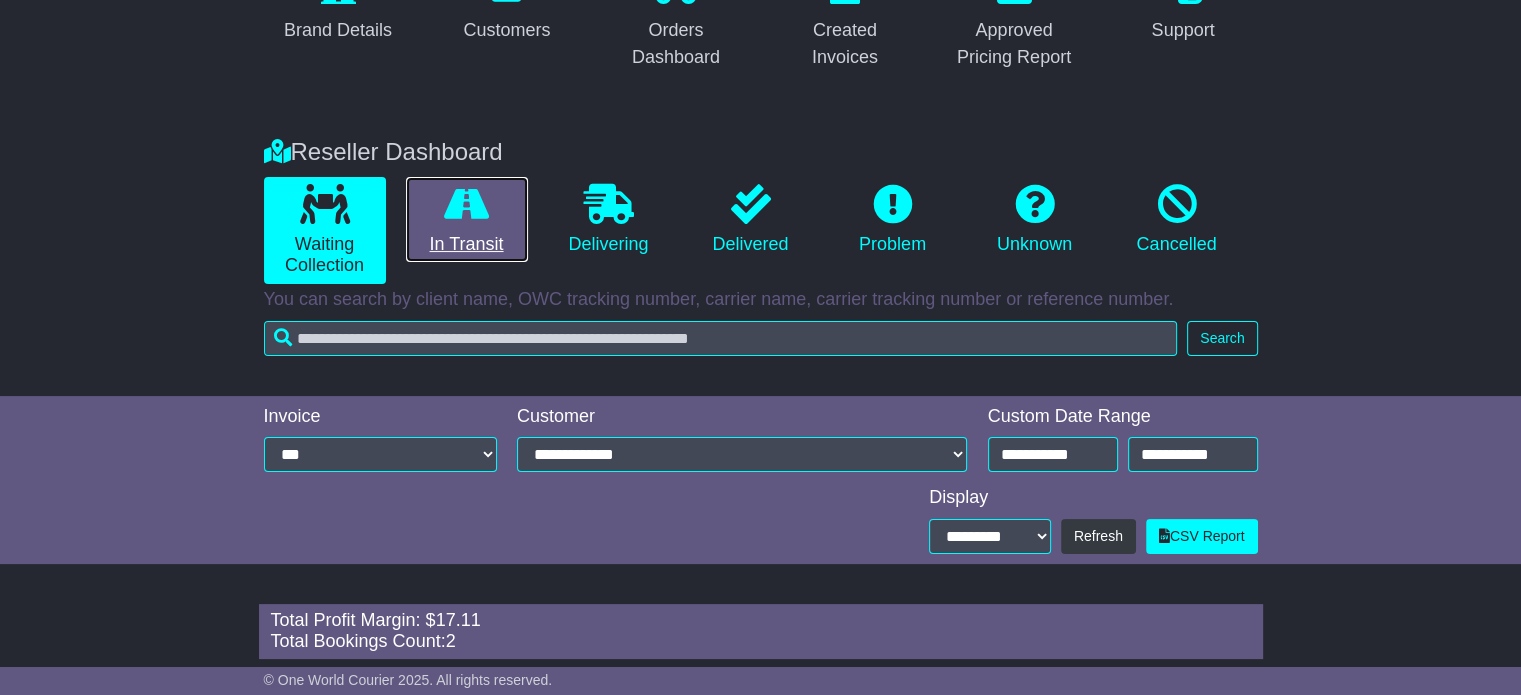 click on "In Transit" at bounding box center [467, 220] 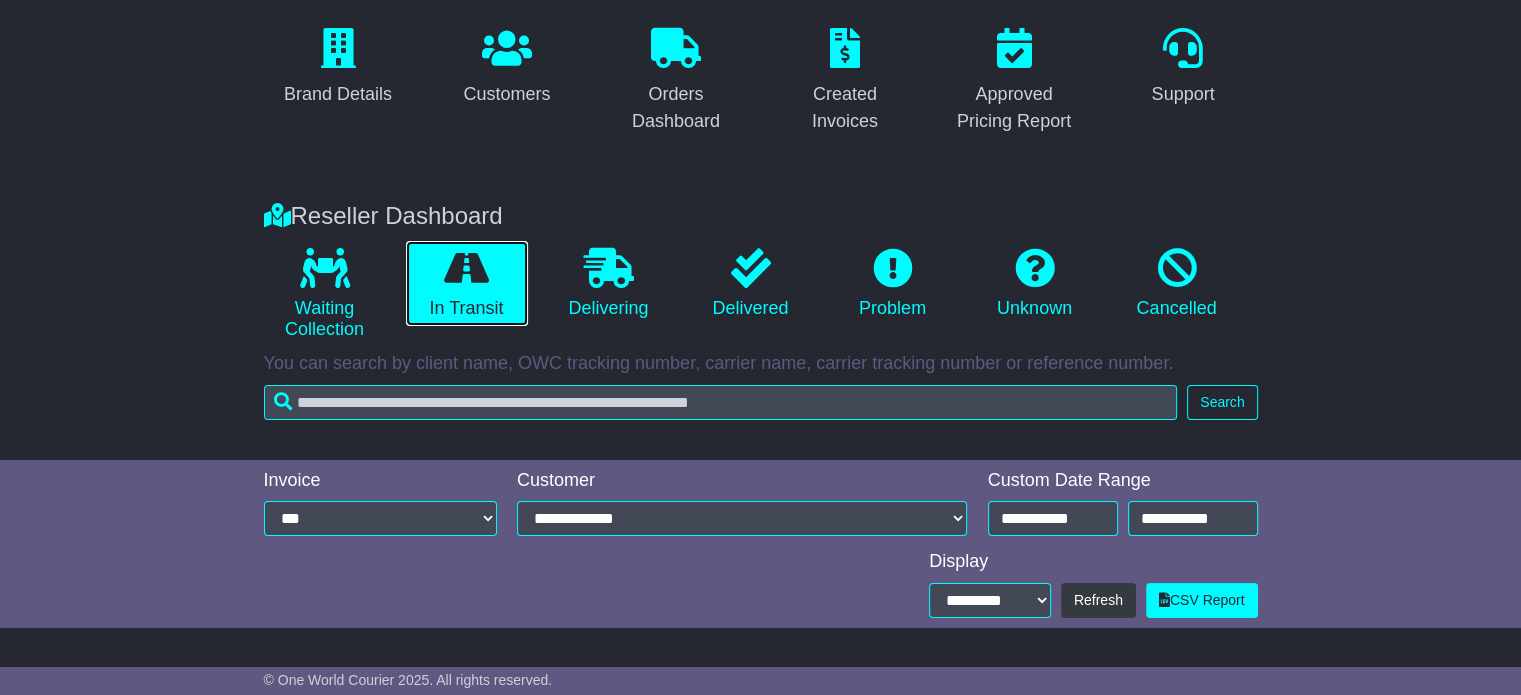 scroll, scrollTop: 168, scrollLeft: 0, axis: vertical 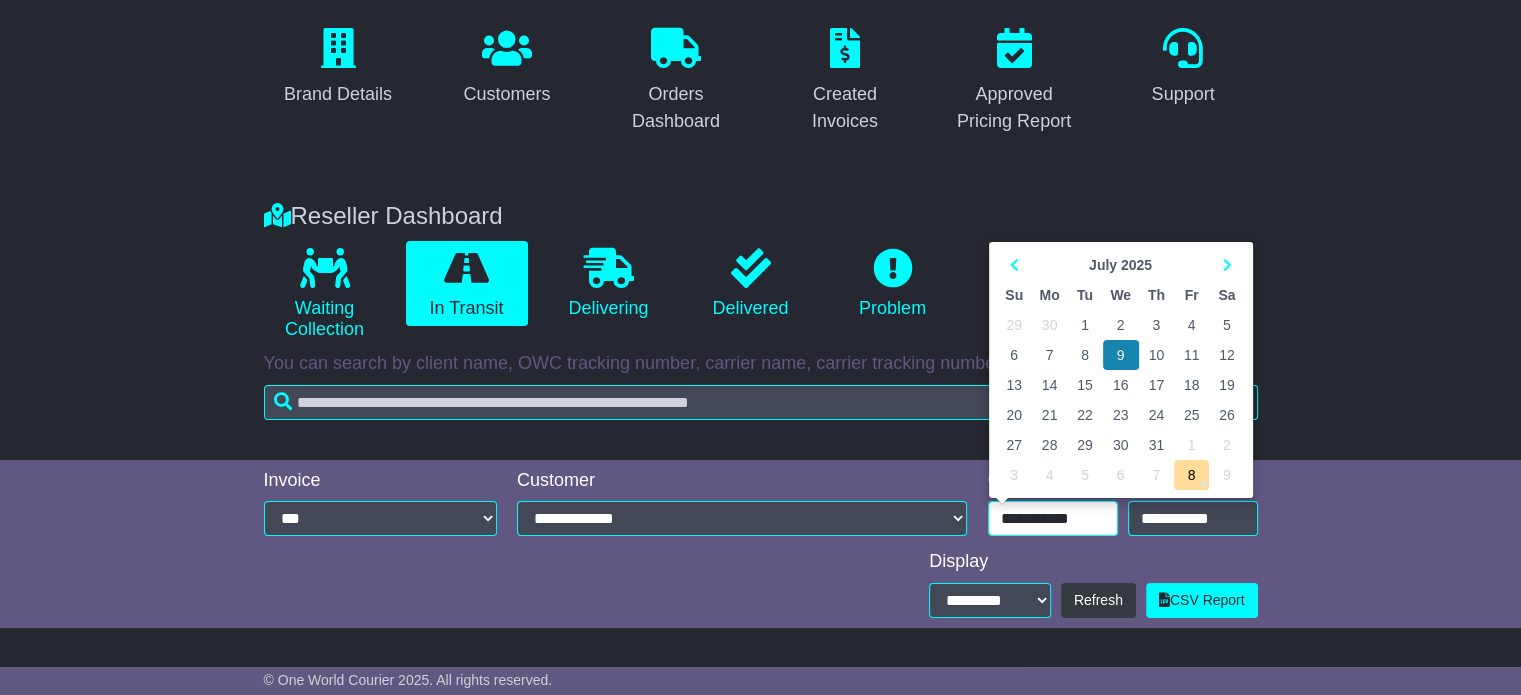 click on "**********" at bounding box center [1053, 518] 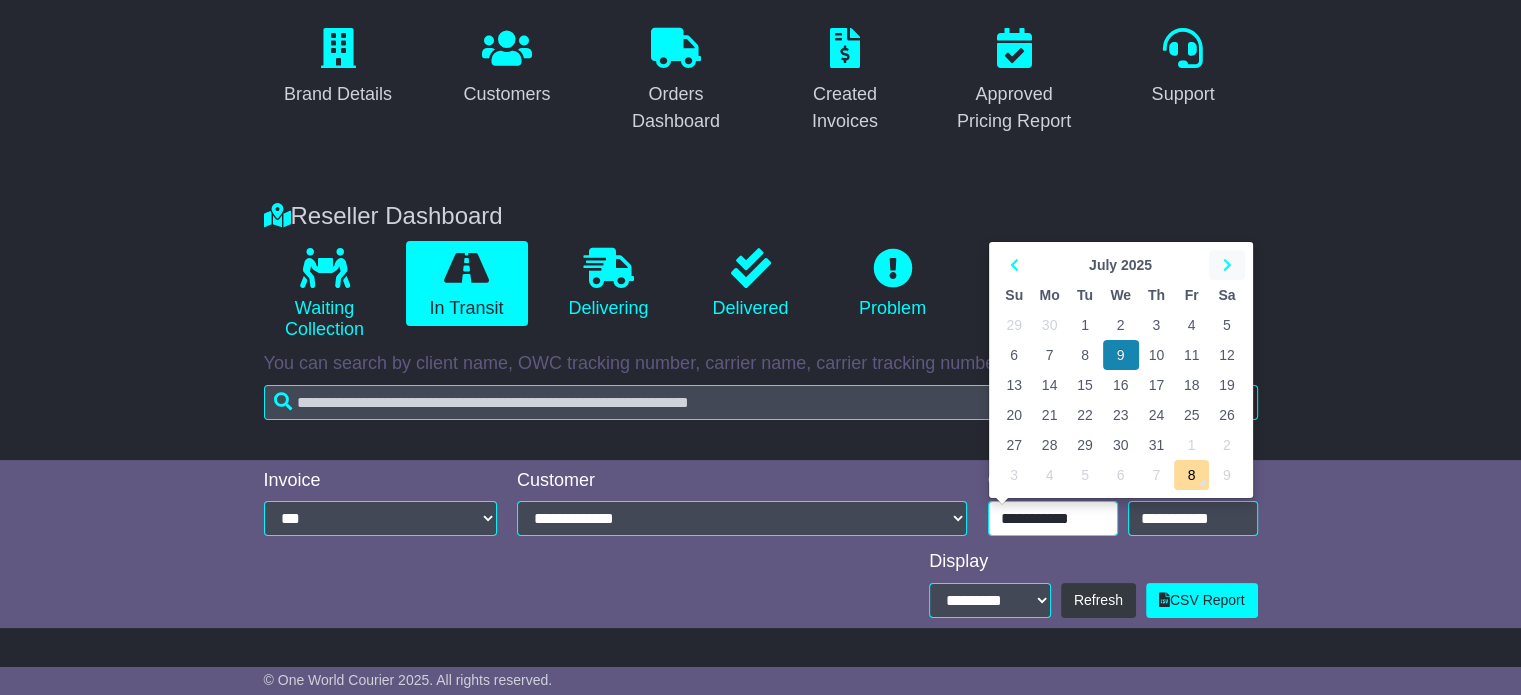 click at bounding box center (1226, 265) 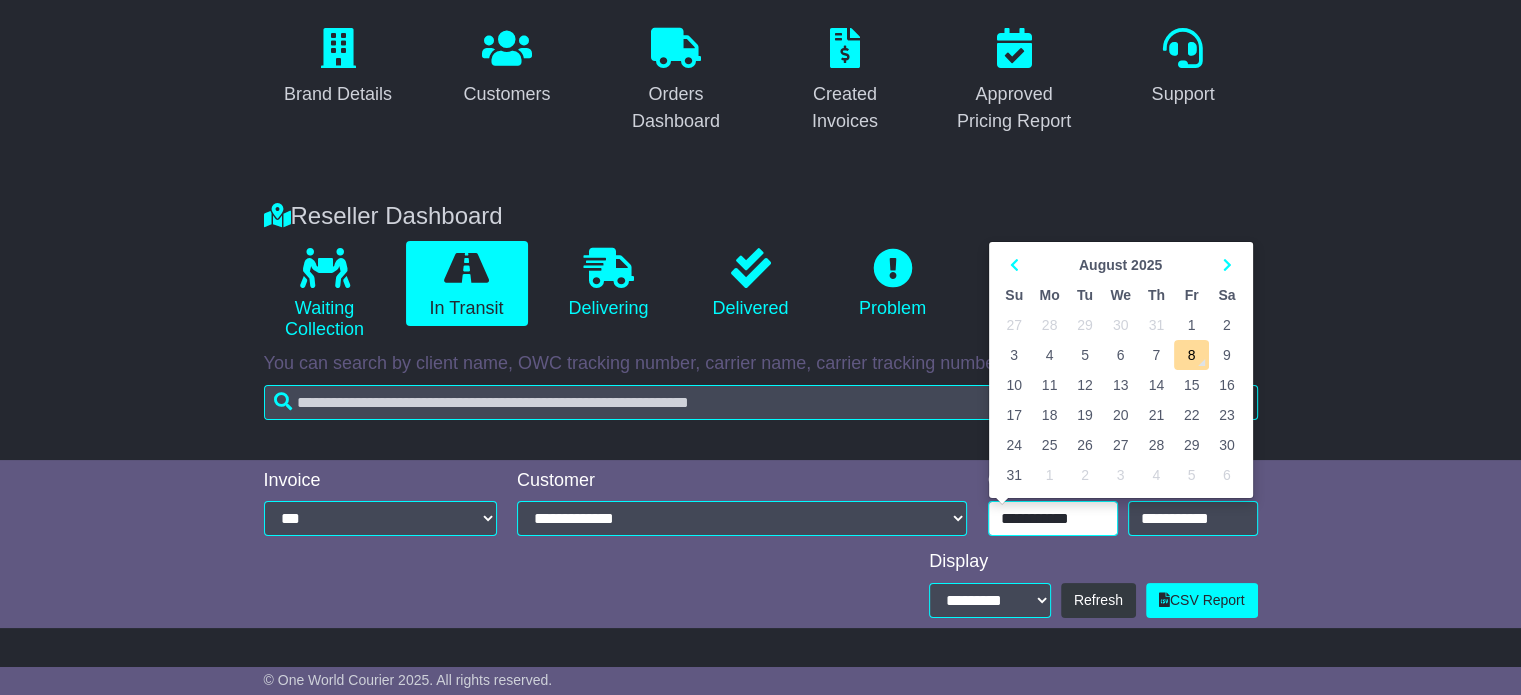 click on "7" at bounding box center [1156, 355] 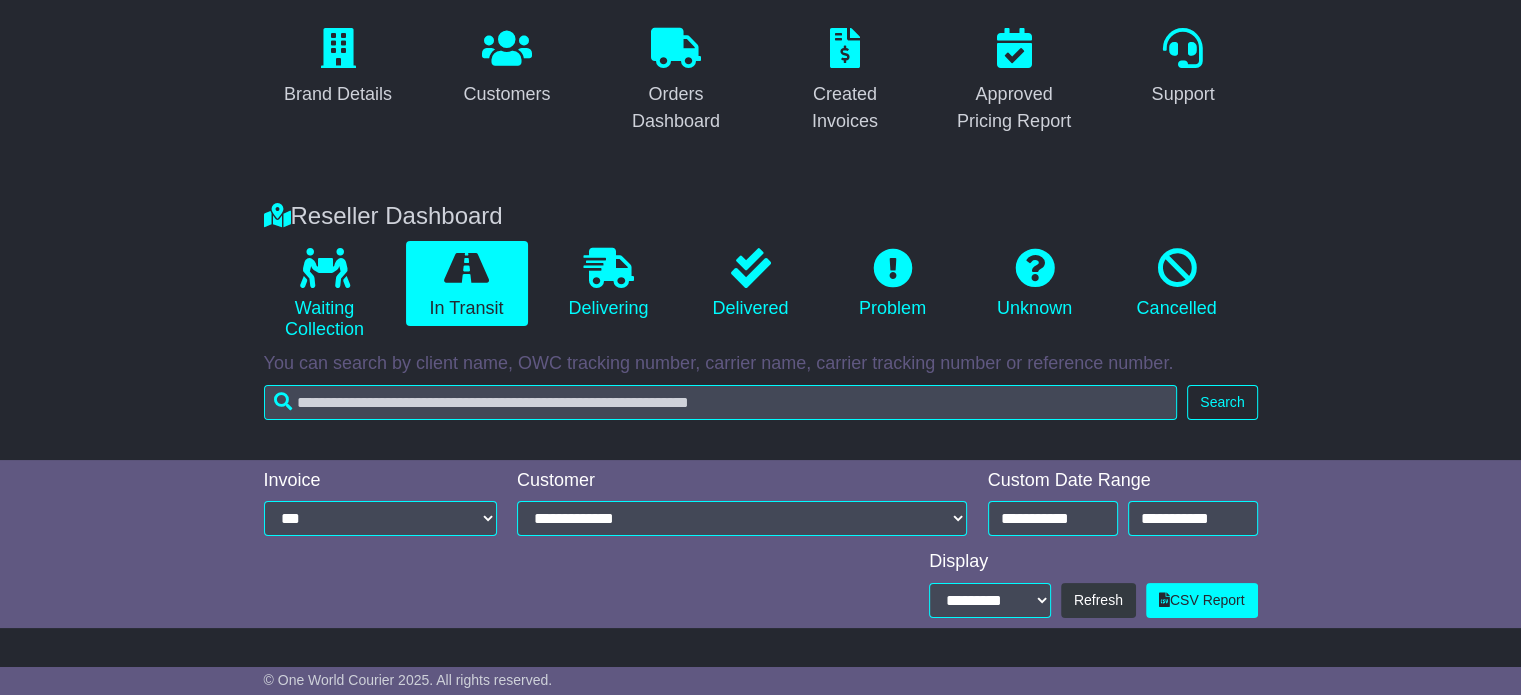 type on "**********" 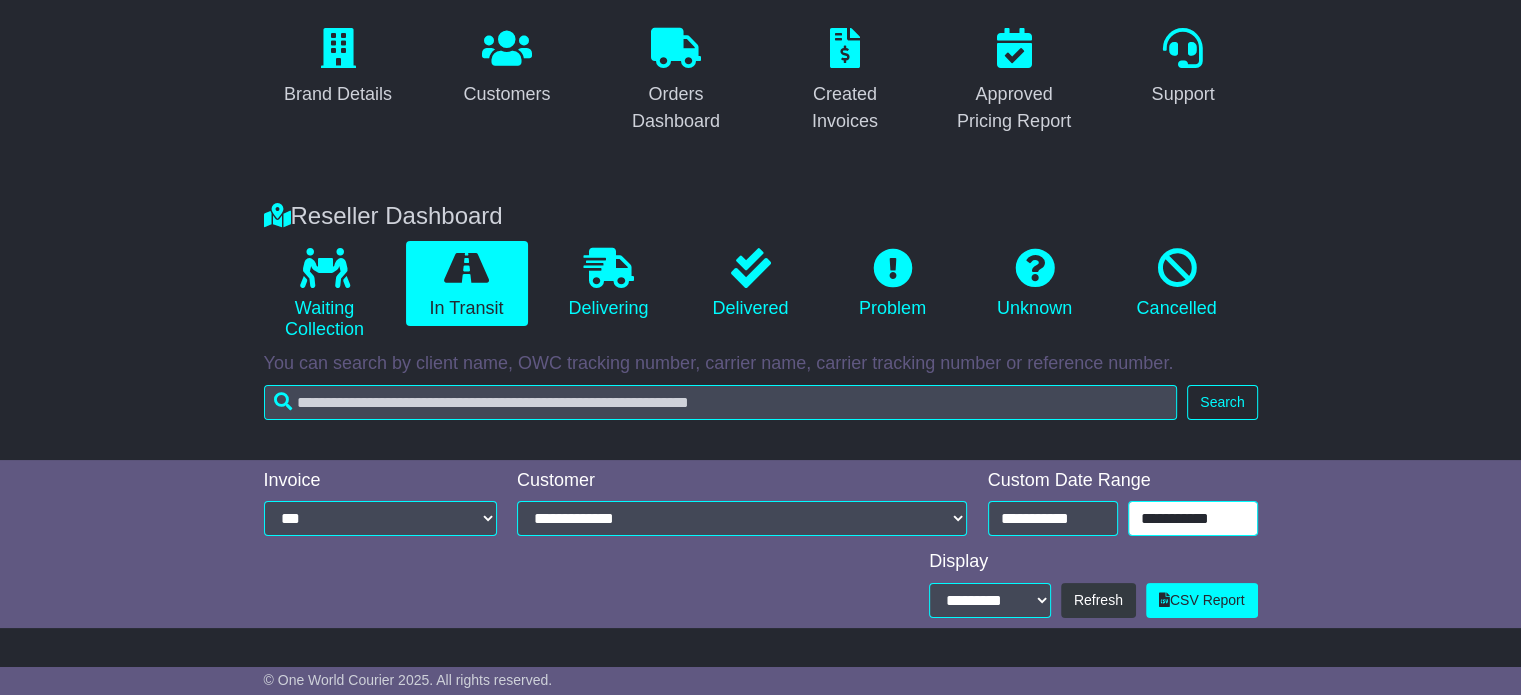 click on "**********" at bounding box center [1193, 518] 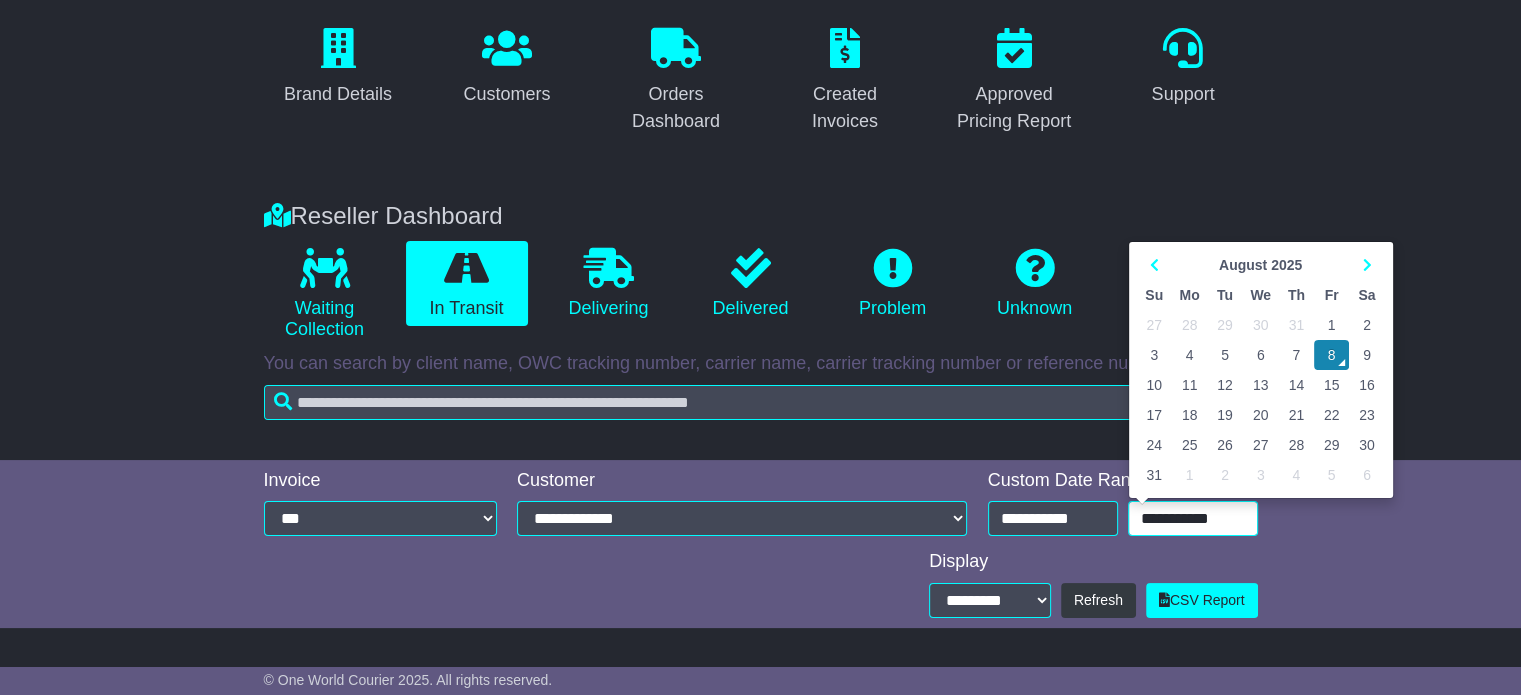 click on "7" at bounding box center (1296, 355) 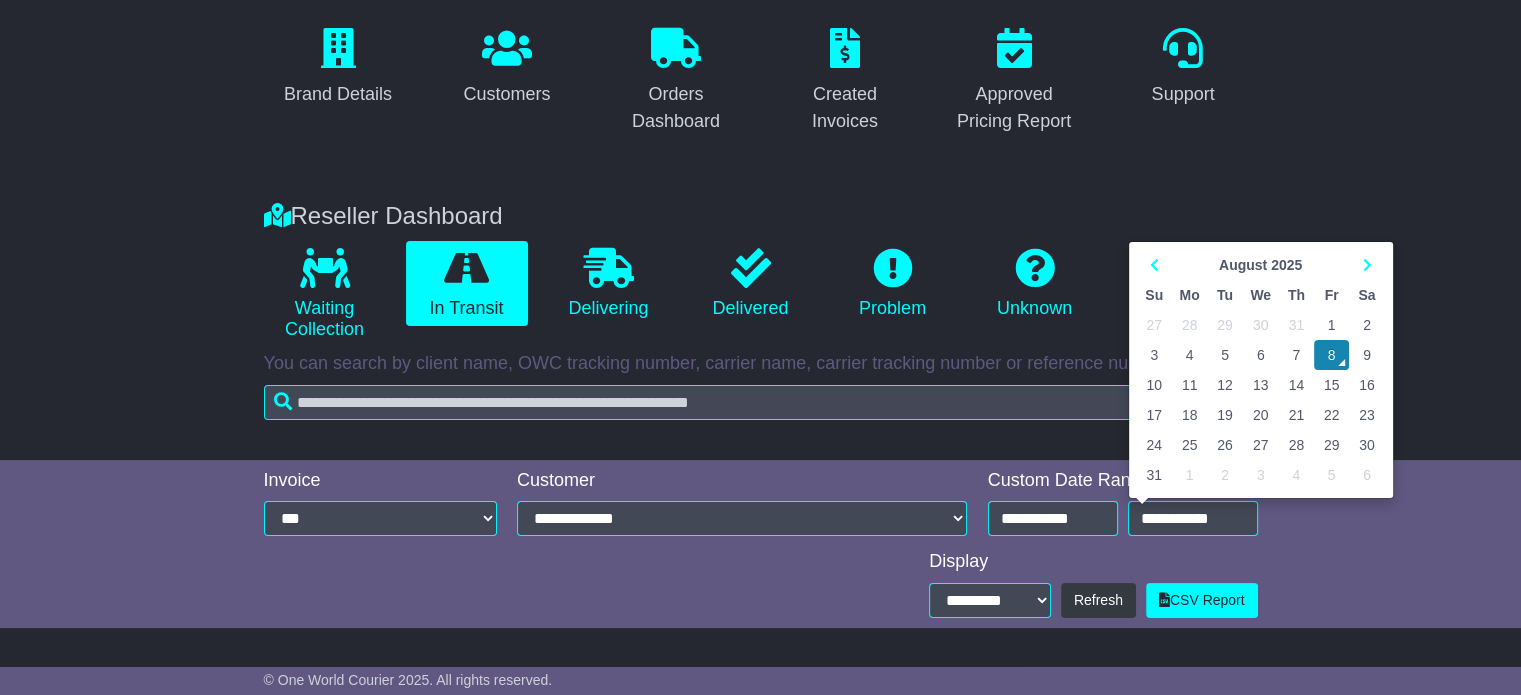type on "**********" 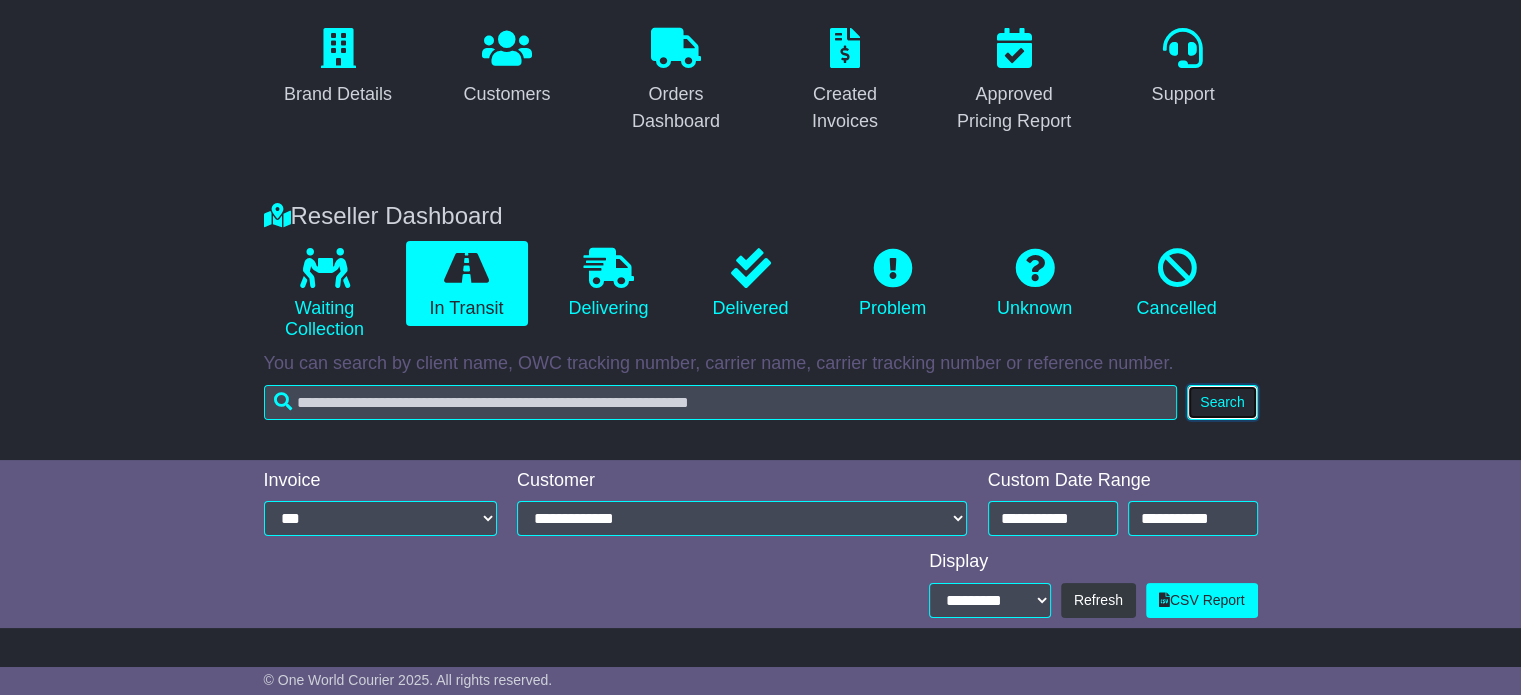 click on "Search" at bounding box center [1222, 402] 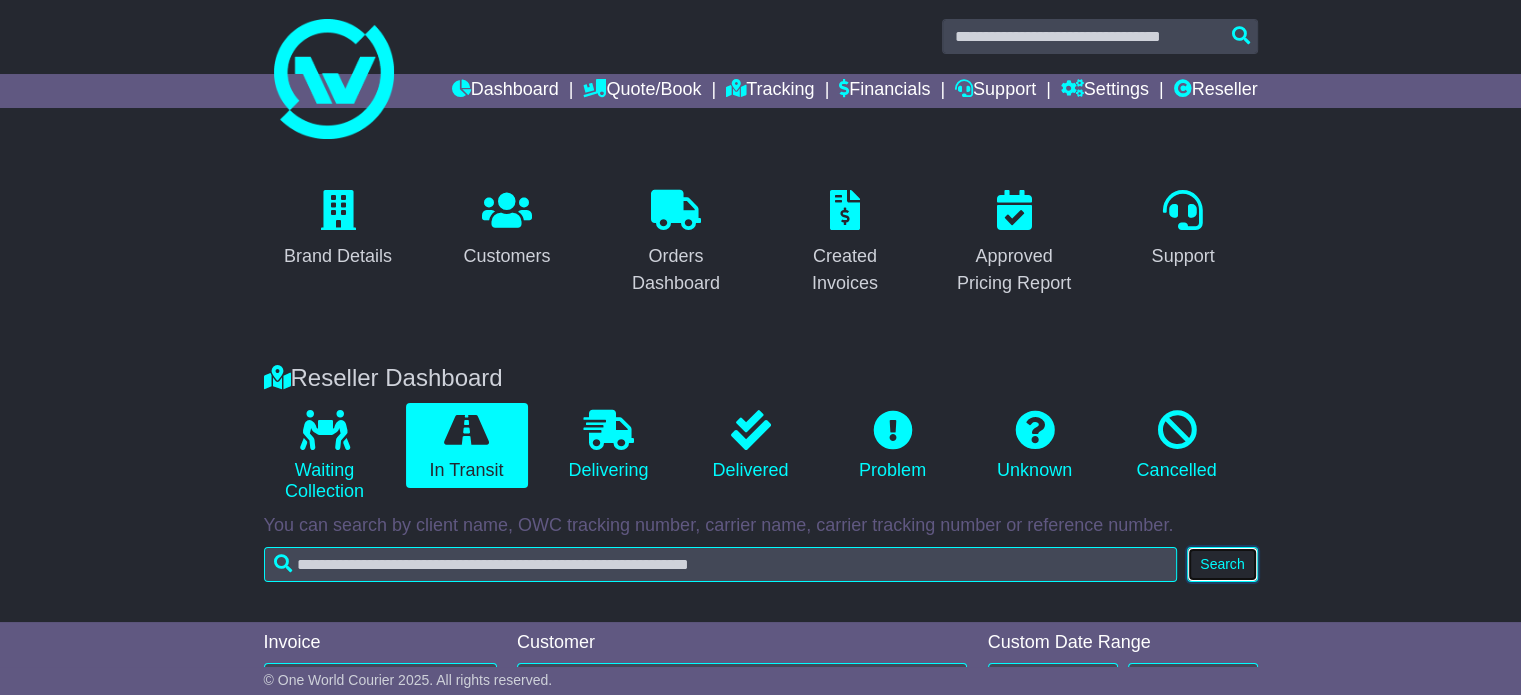 scroll, scrollTop: 0, scrollLeft: 0, axis: both 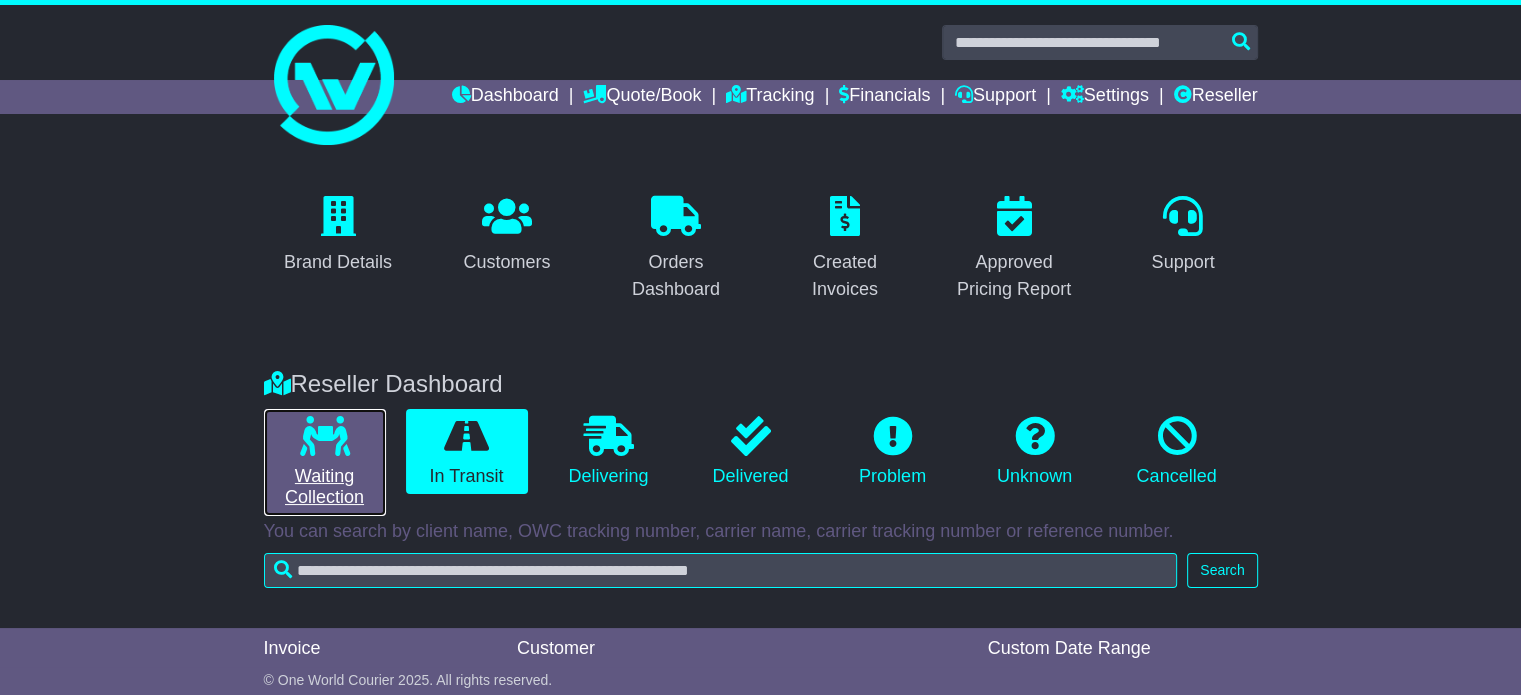 click on "Waiting Collection" at bounding box center [325, 462] 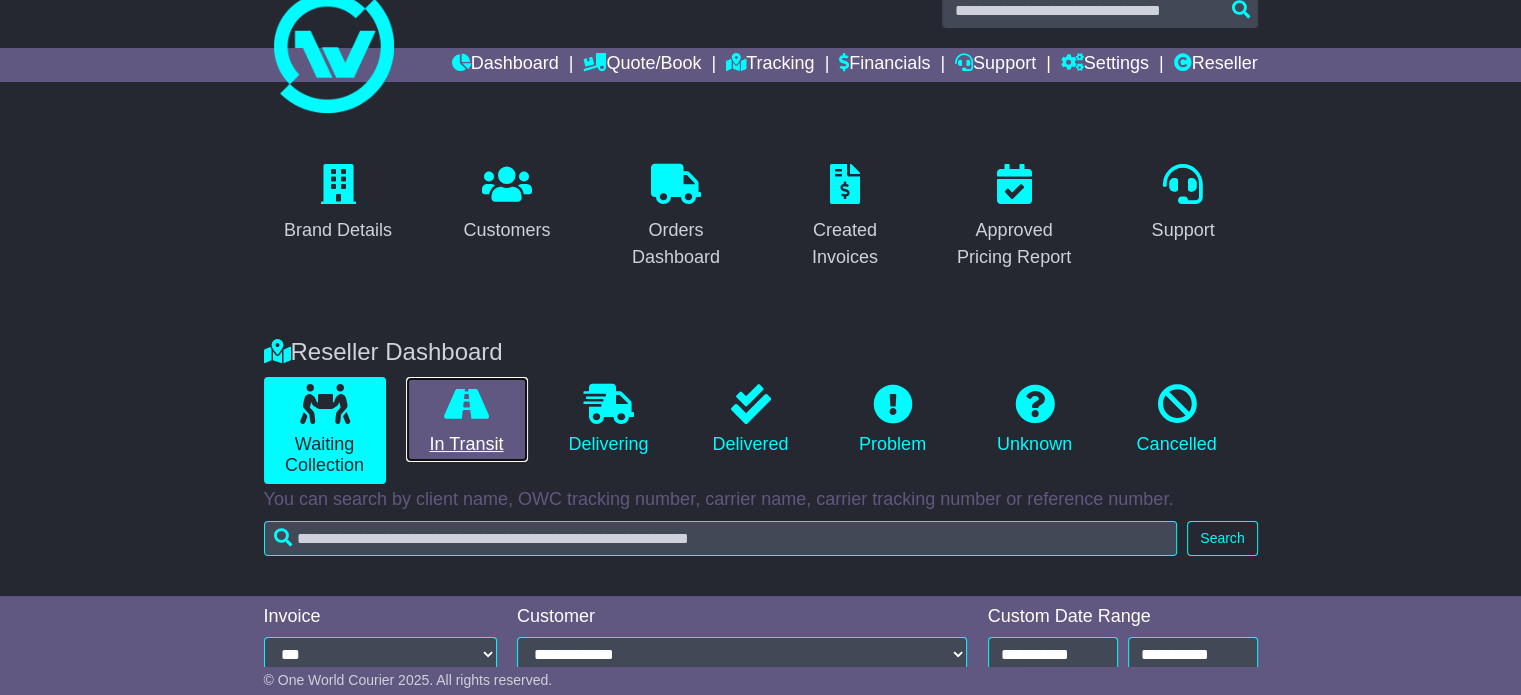 click on "In Transit" at bounding box center [467, 420] 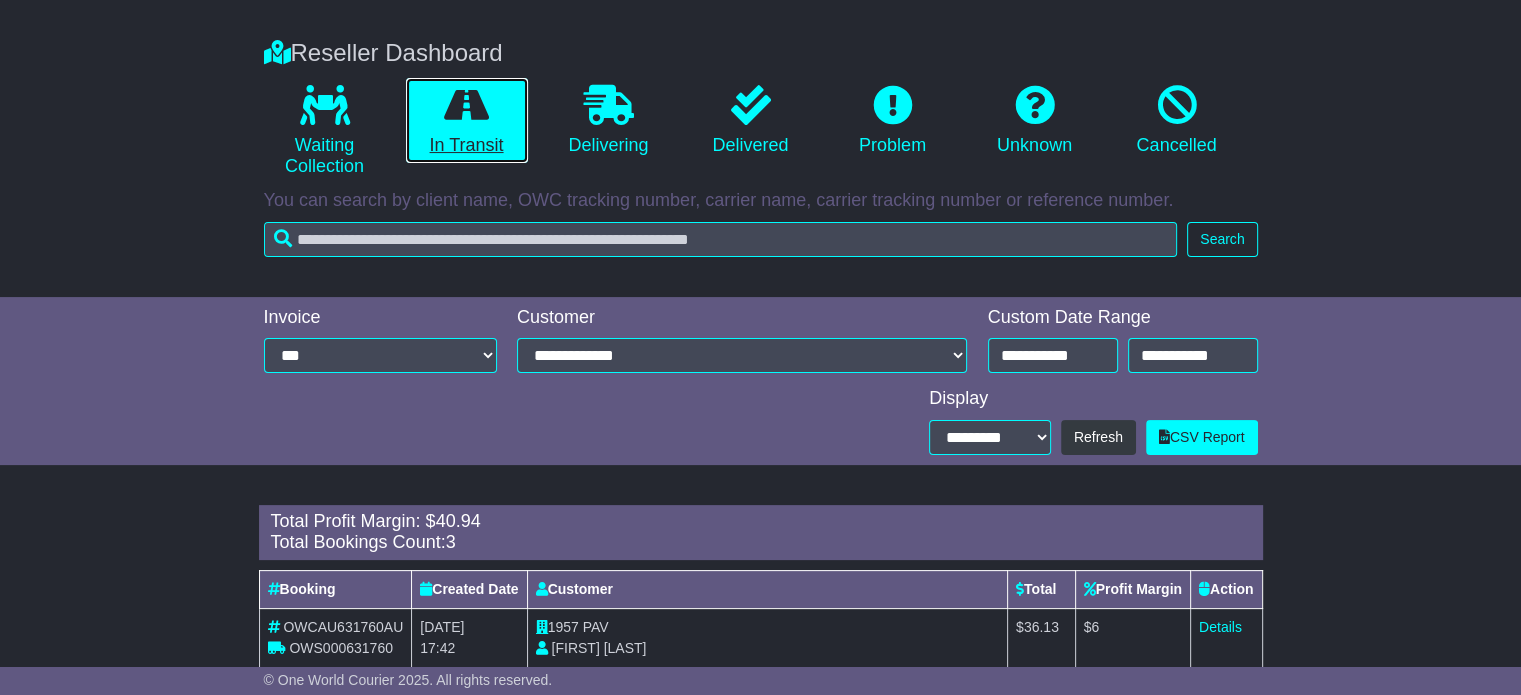 scroll, scrollTop: 491, scrollLeft: 0, axis: vertical 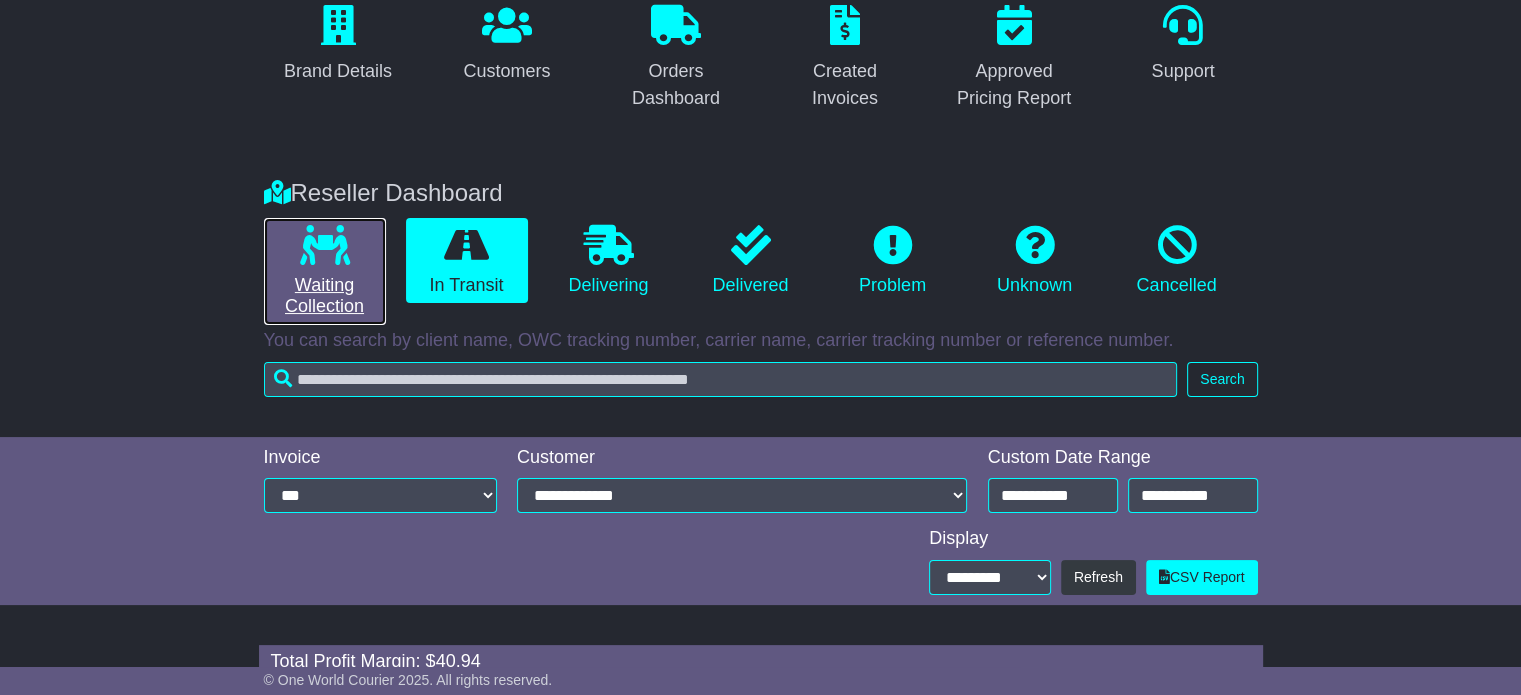 click at bounding box center [325, 245] 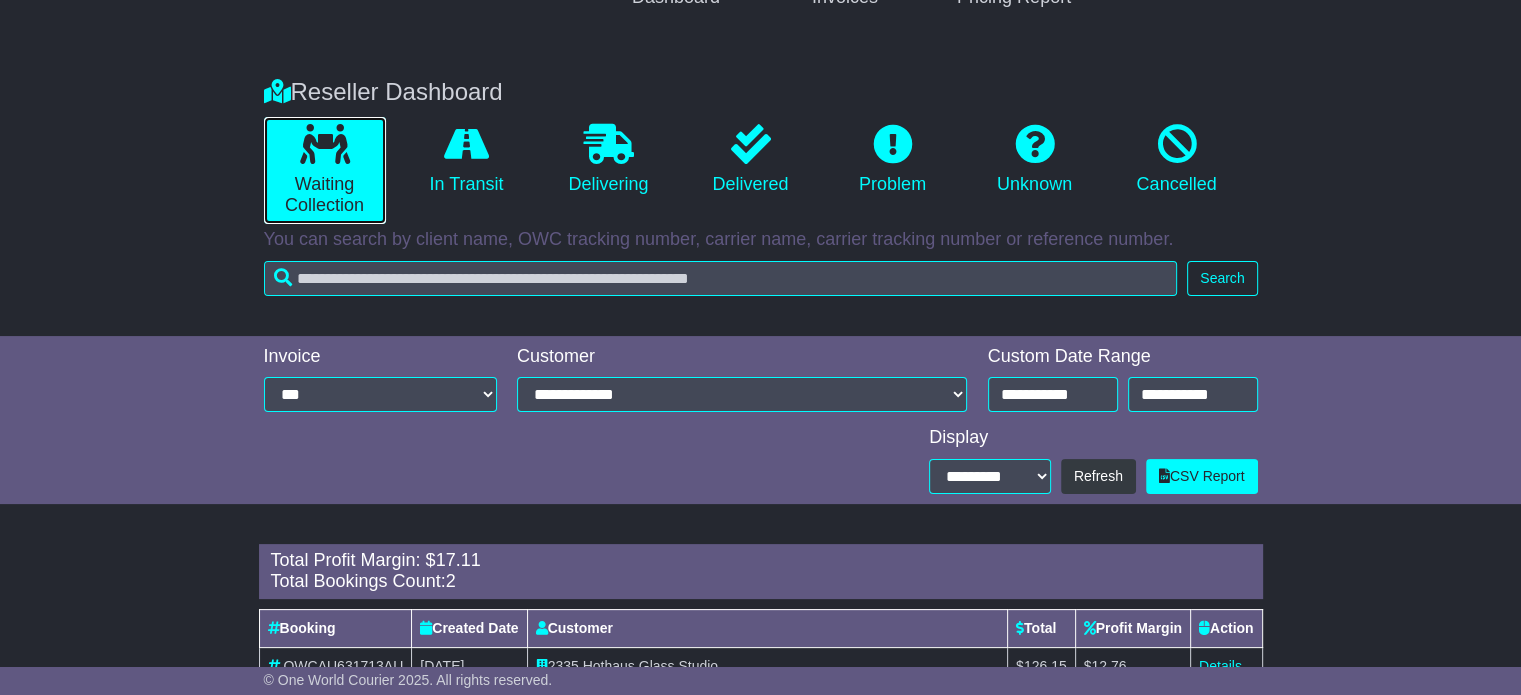 scroll, scrollTop: 432, scrollLeft: 0, axis: vertical 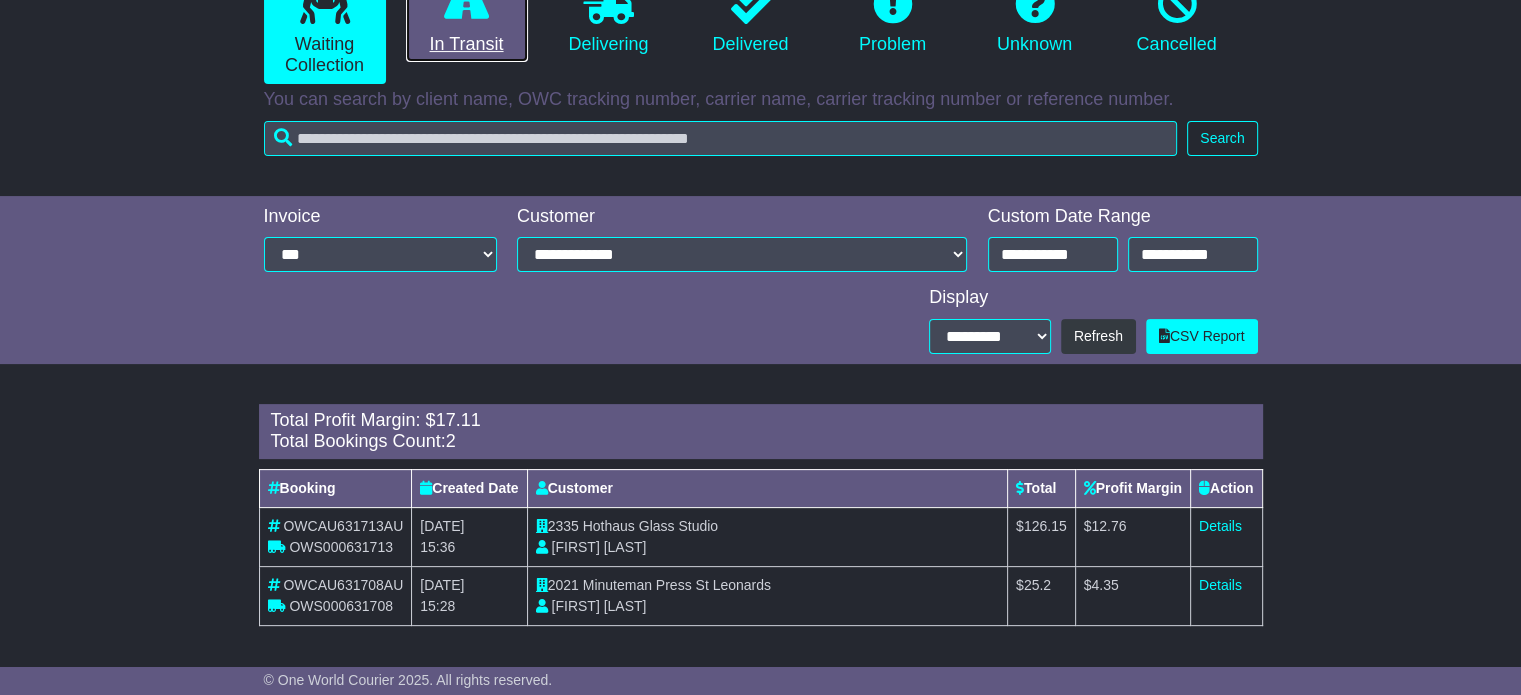 click on "In Transit" at bounding box center (467, 20) 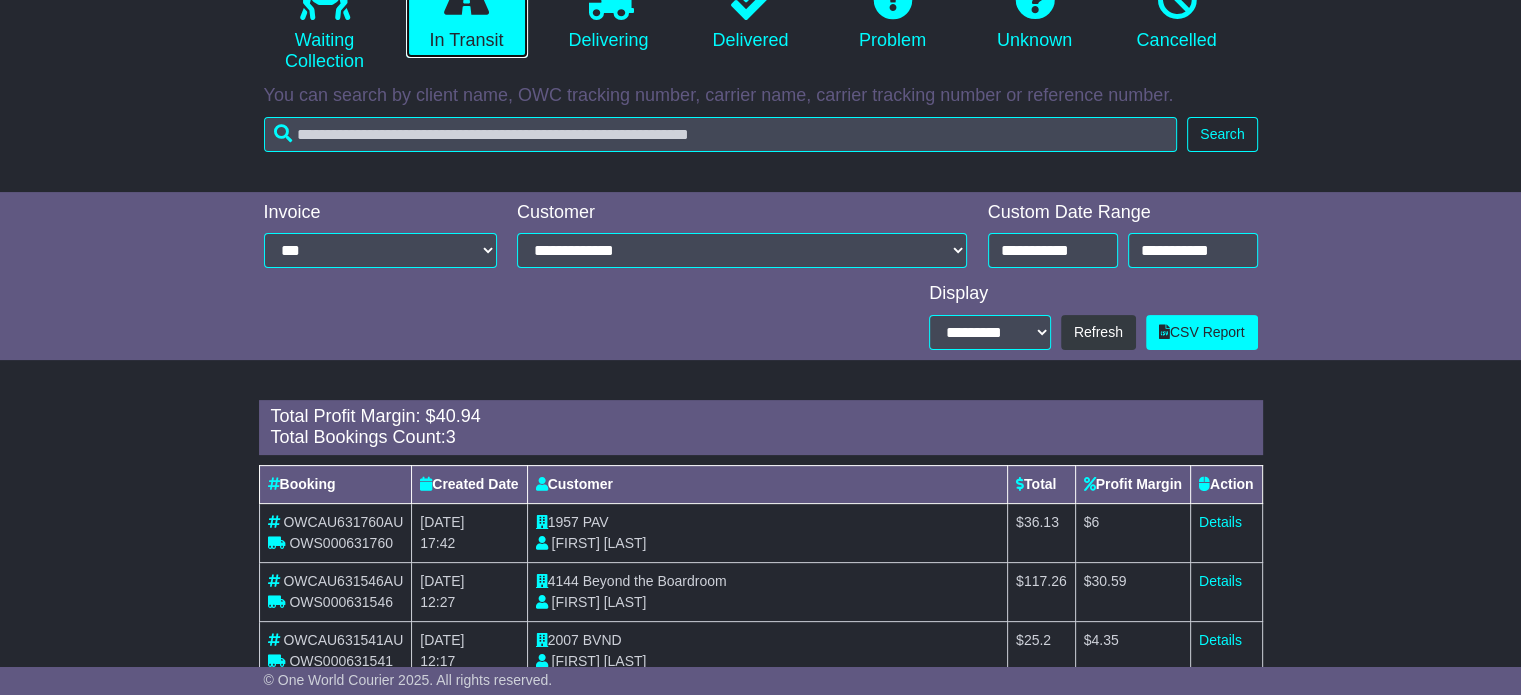 scroll, scrollTop: 491, scrollLeft: 0, axis: vertical 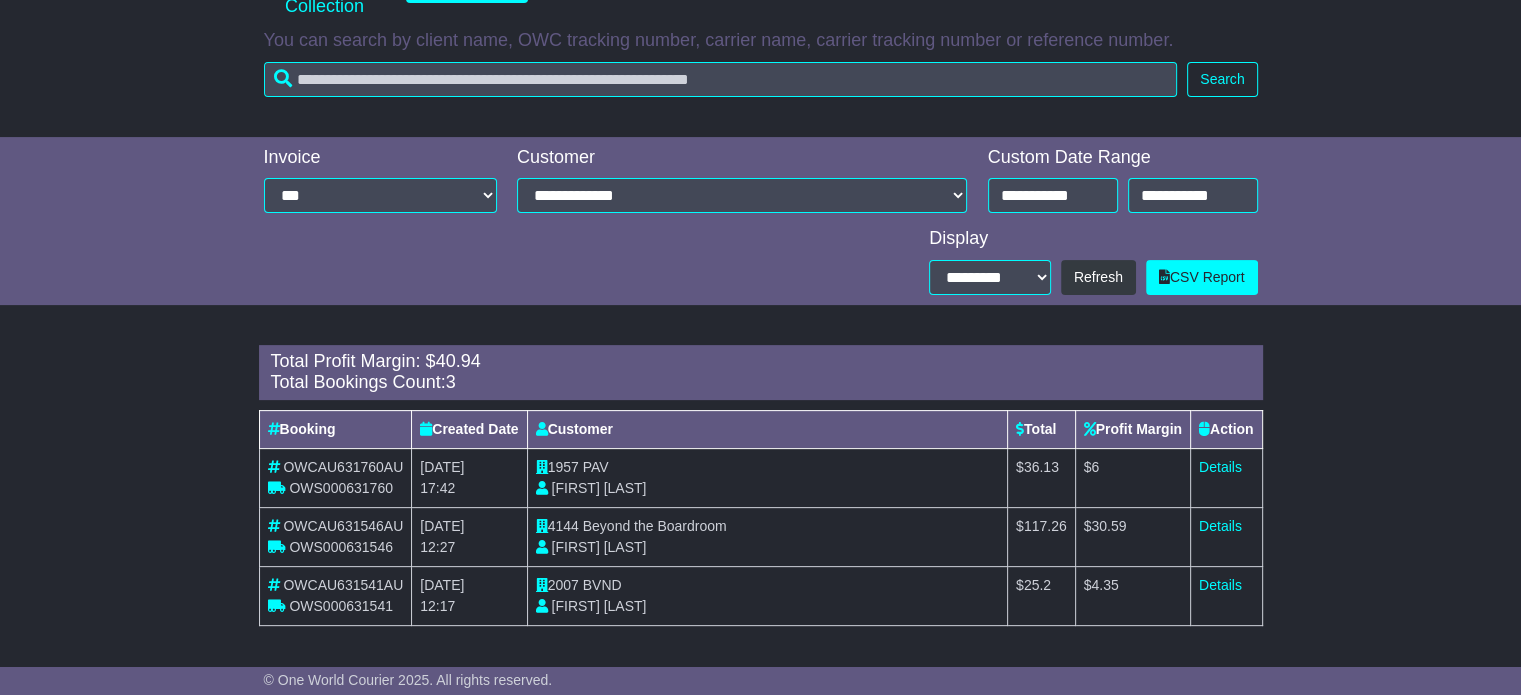 click on "PAV" at bounding box center [596, 467] 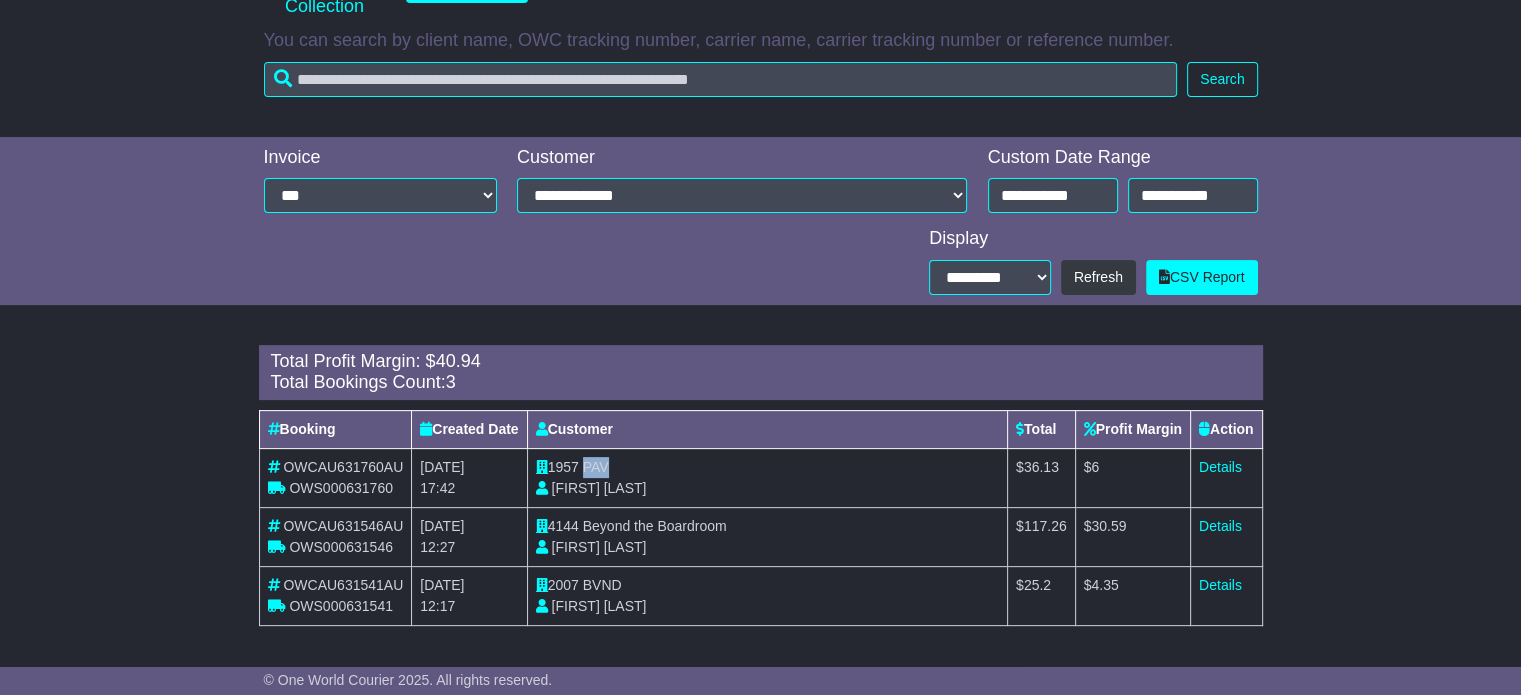 click on "PAV" at bounding box center (596, 467) 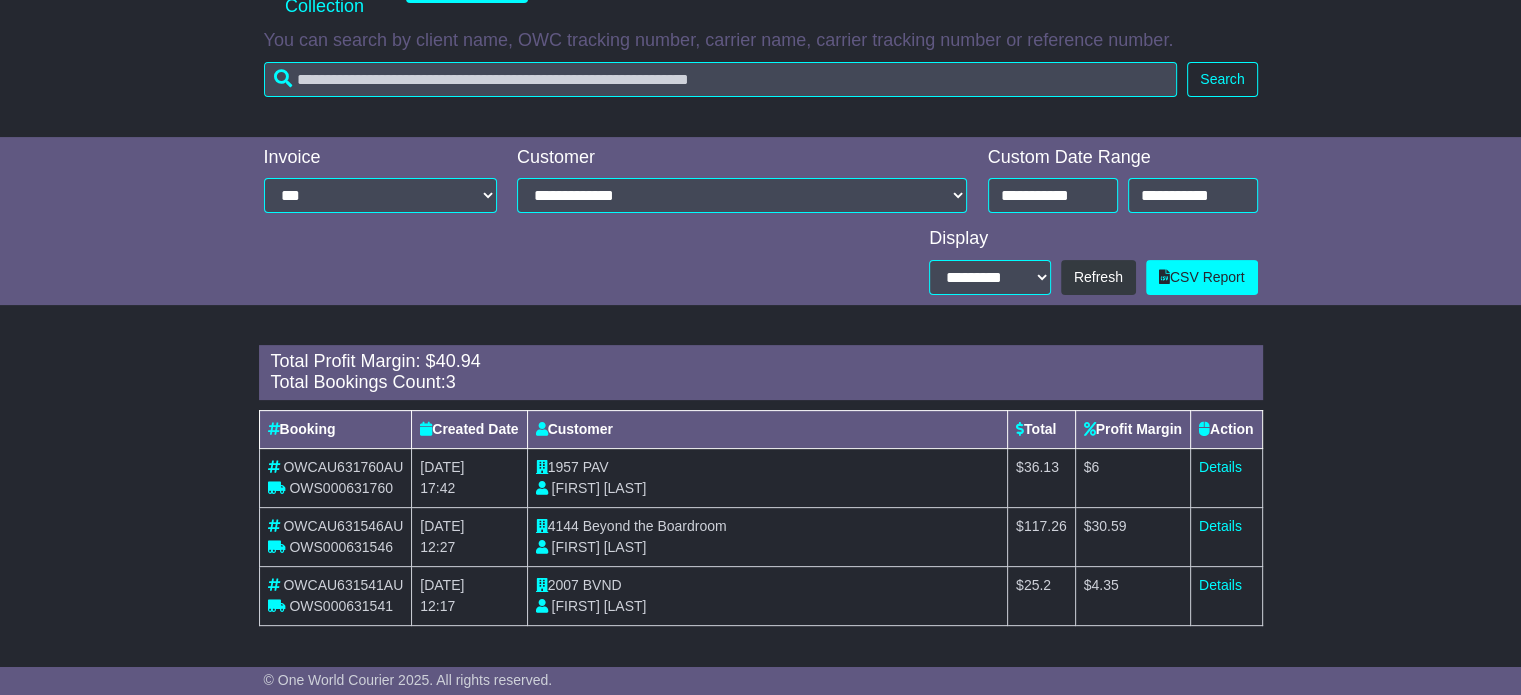 click on "OWS000631546" at bounding box center (341, 547) 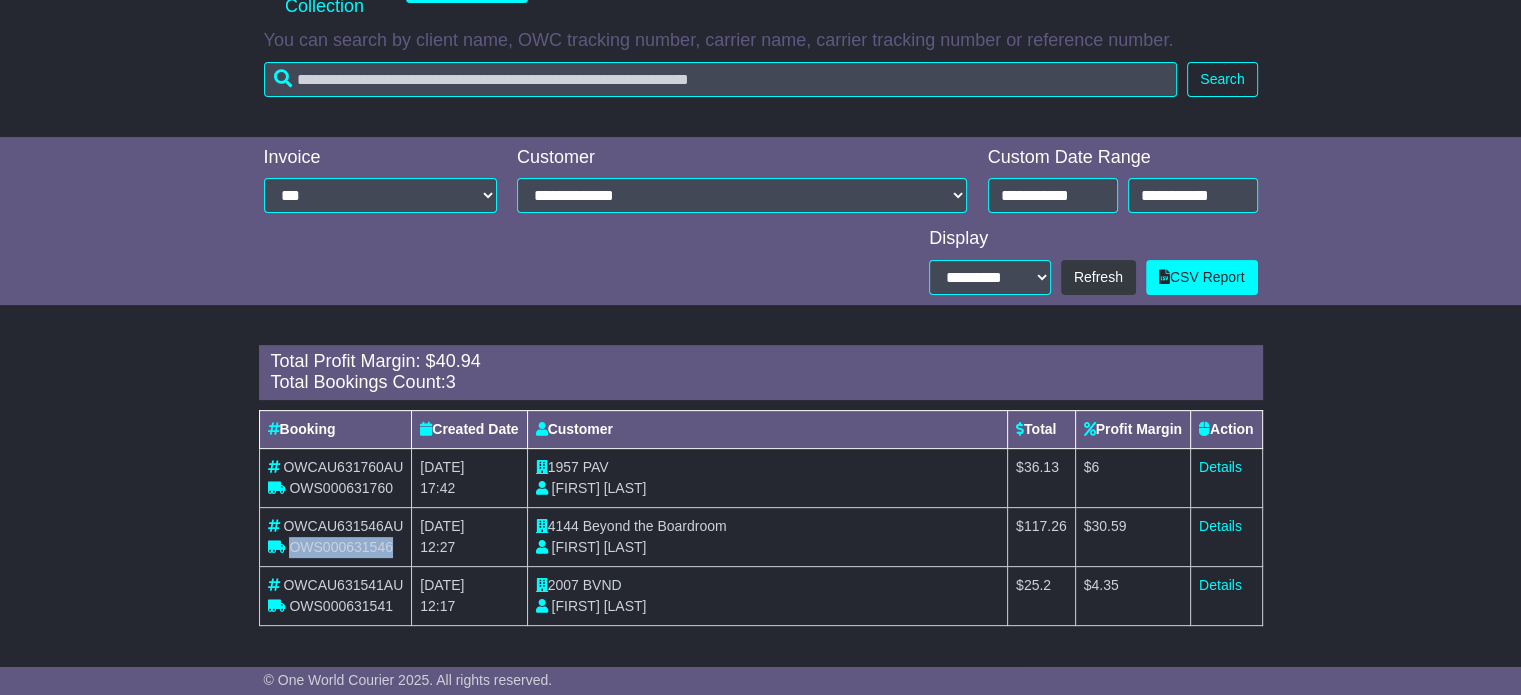 click on "OWS000631546" at bounding box center [341, 547] 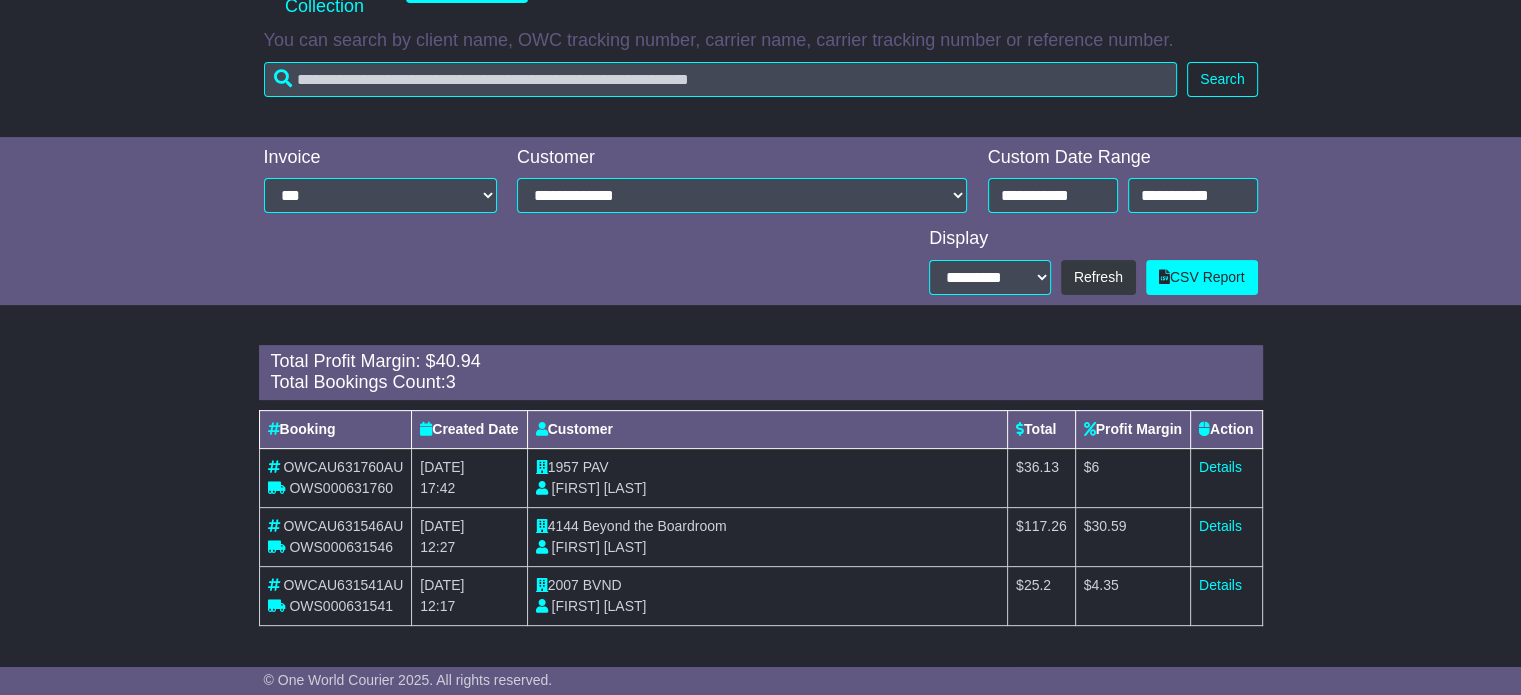 click on "PAV" at bounding box center [596, 467] 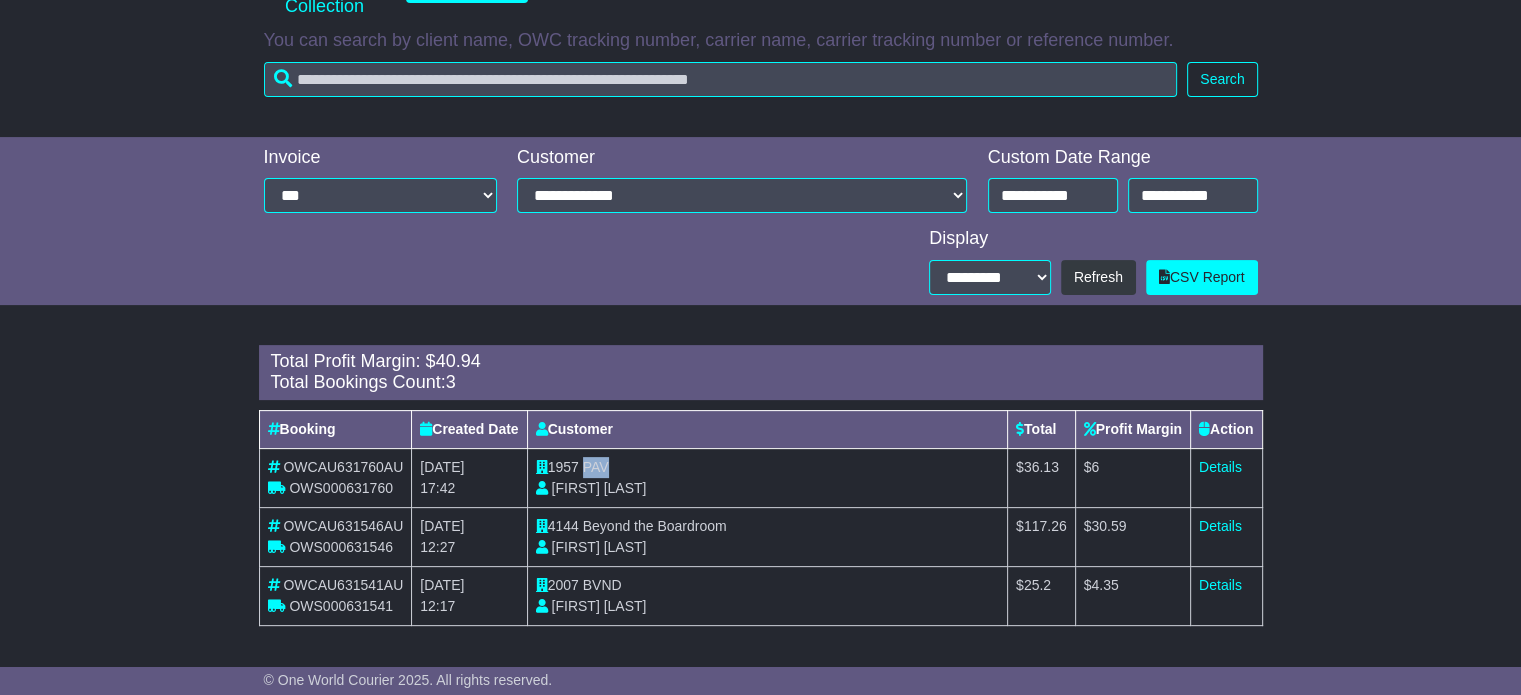 click on "PAV" at bounding box center (596, 467) 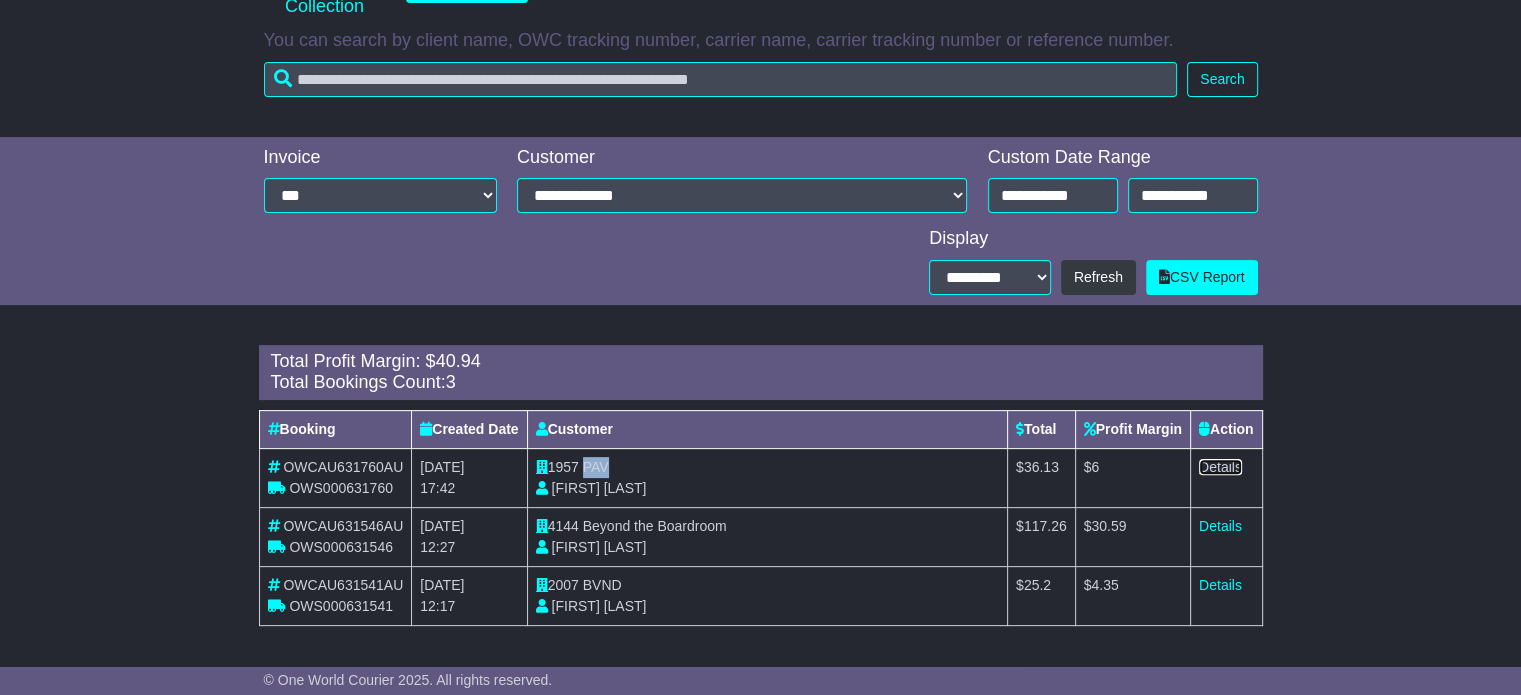 click on "Details" at bounding box center [1220, 467] 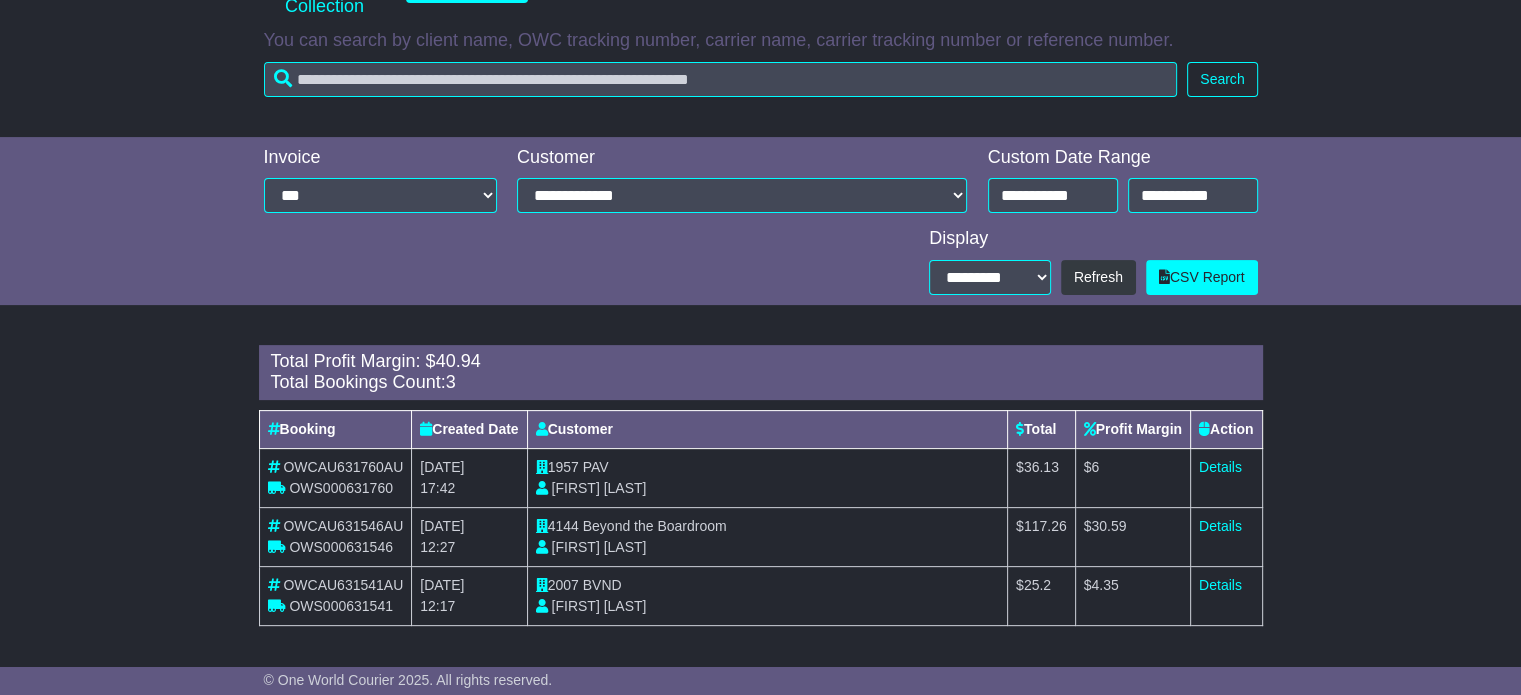 click on "BVND" at bounding box center (602, 585) 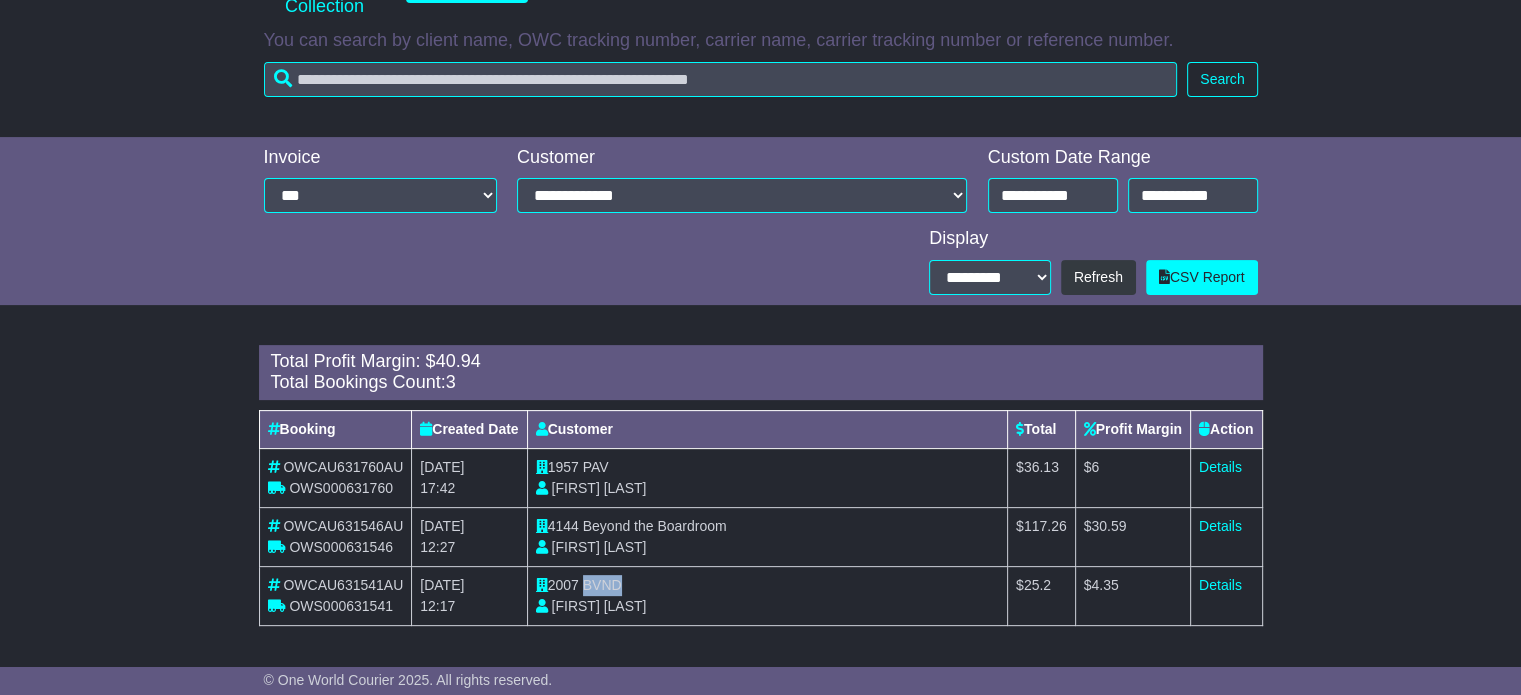 click on "BVND" at bounding box center (602, 585) 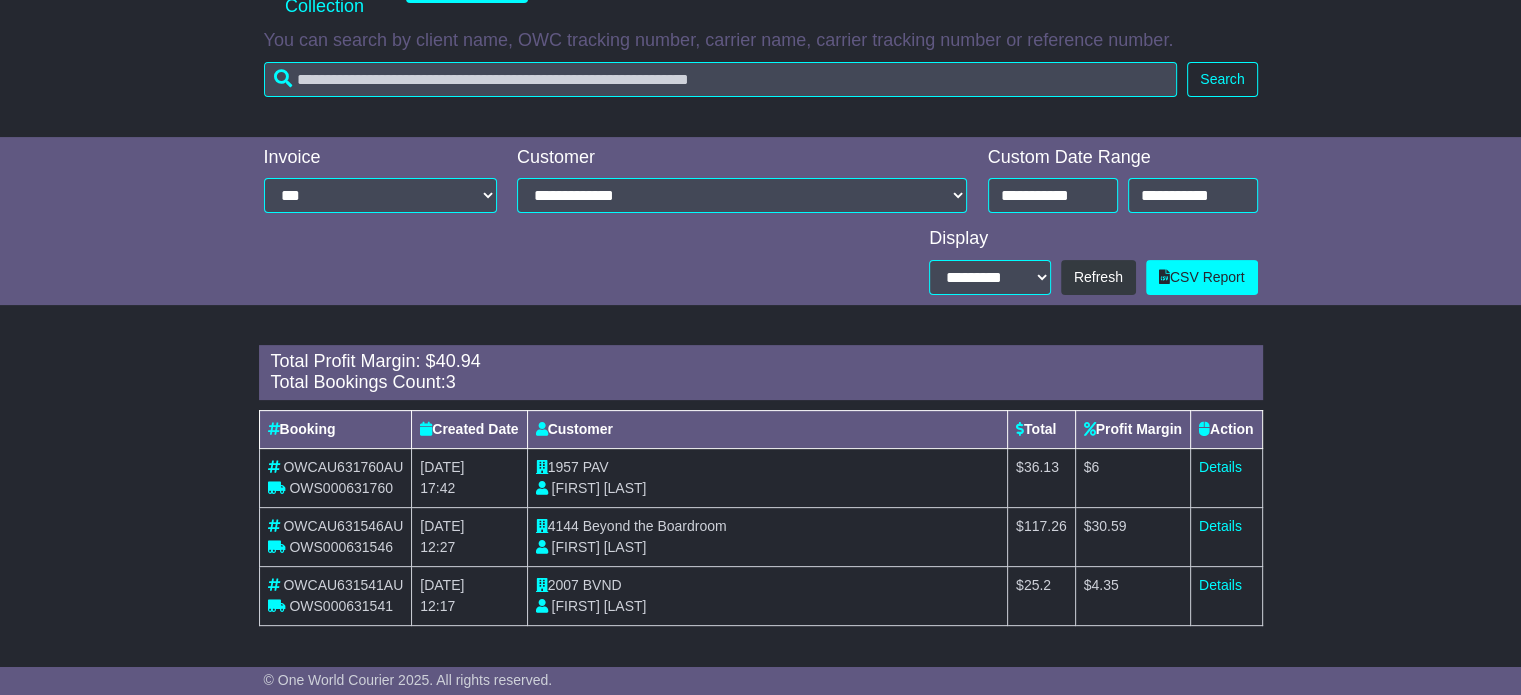 click on "Details" at bounding box center [1226, 595] 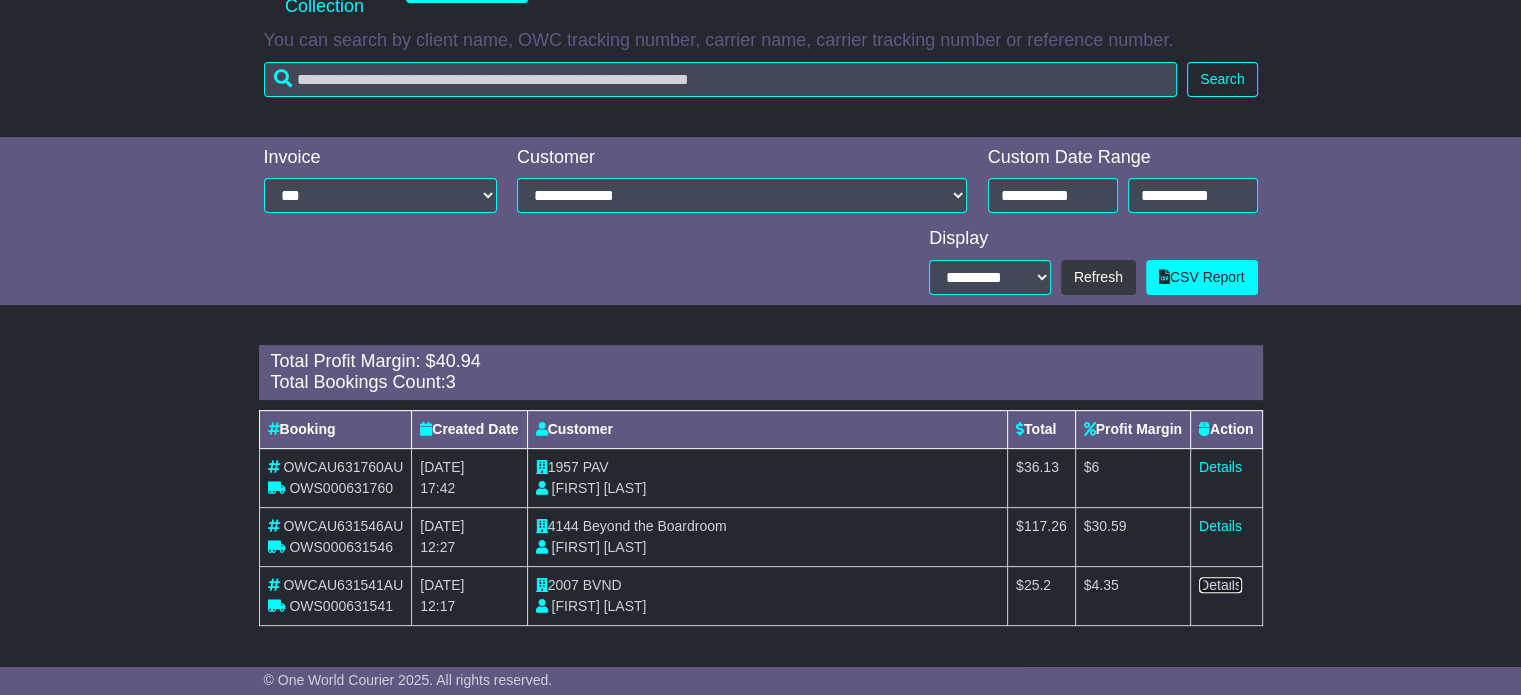 click on "Details" at bounding box center (1220, 585) 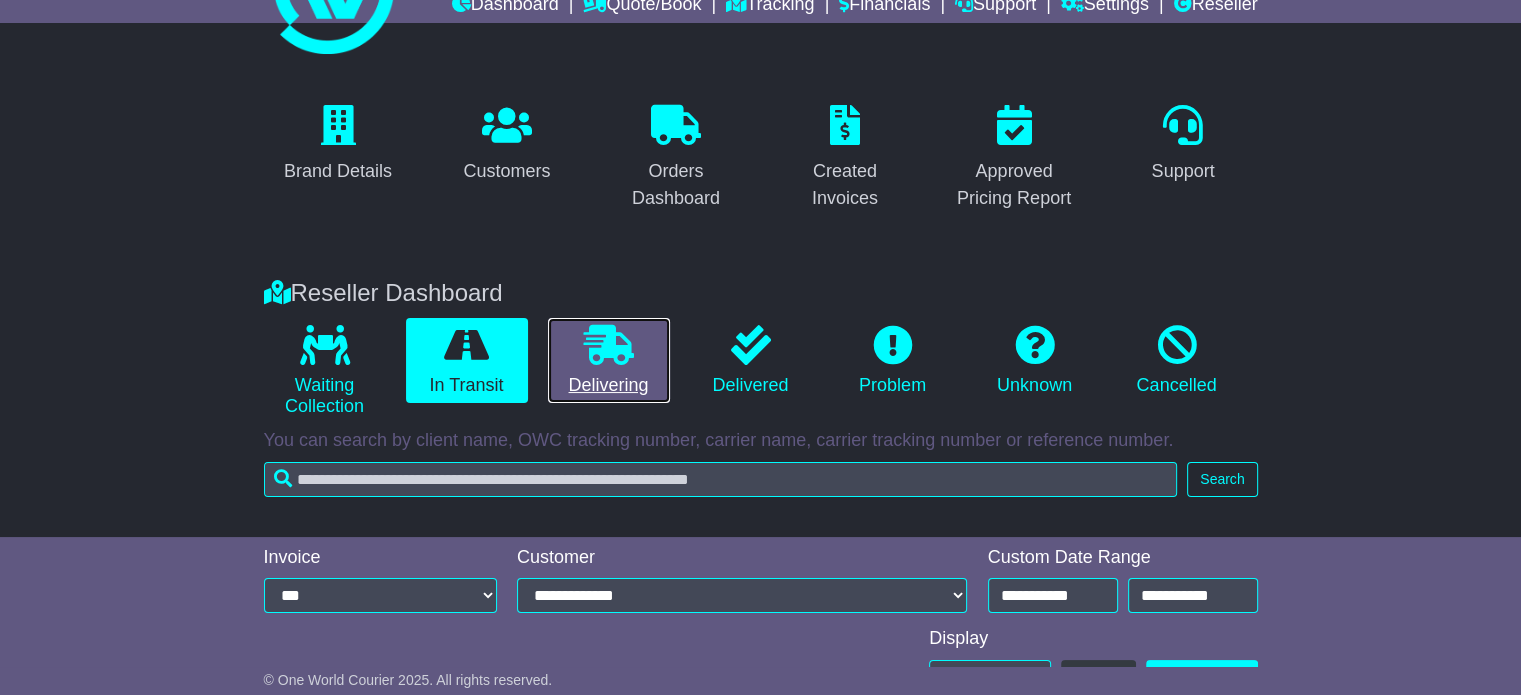 click on "Delivering" at bounding box center [609, 361] 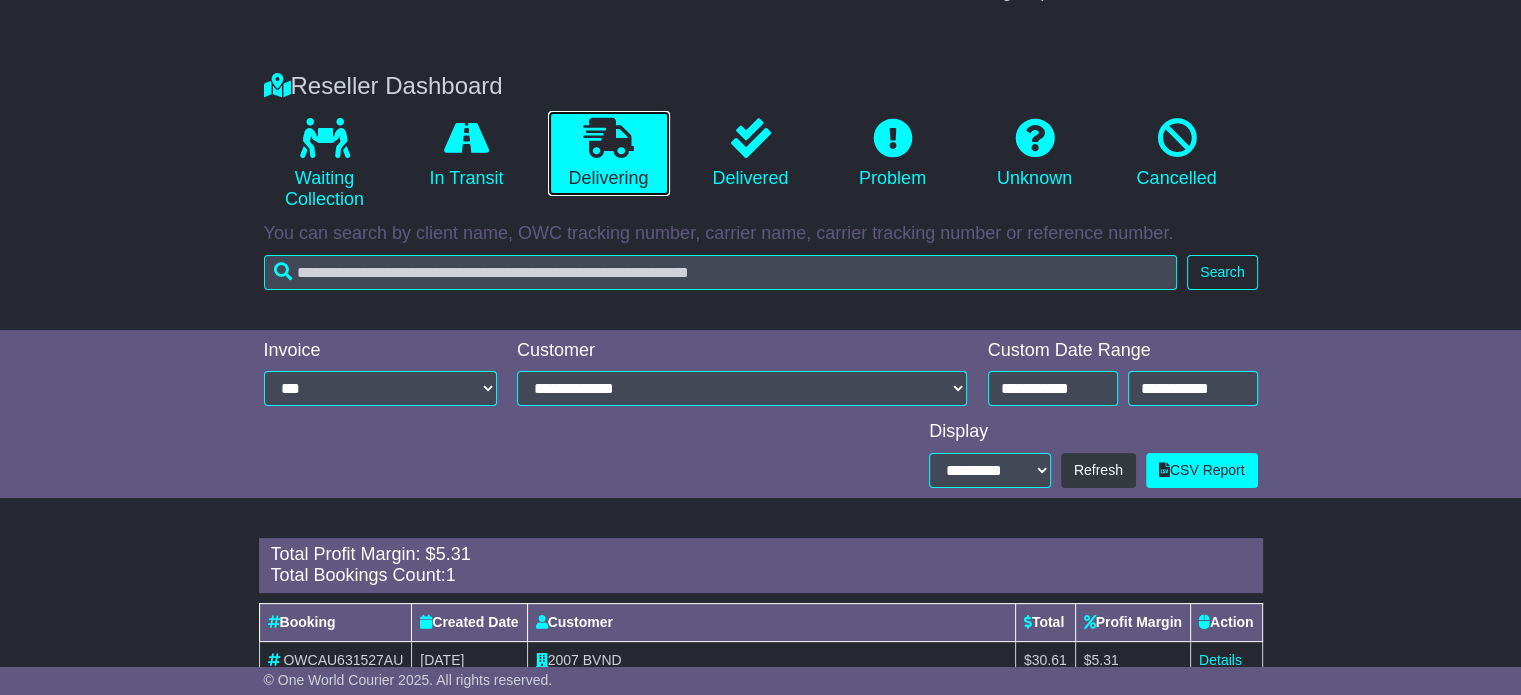 scroll, scrollTop: 373, scrollLeft: 0, axis: vertical 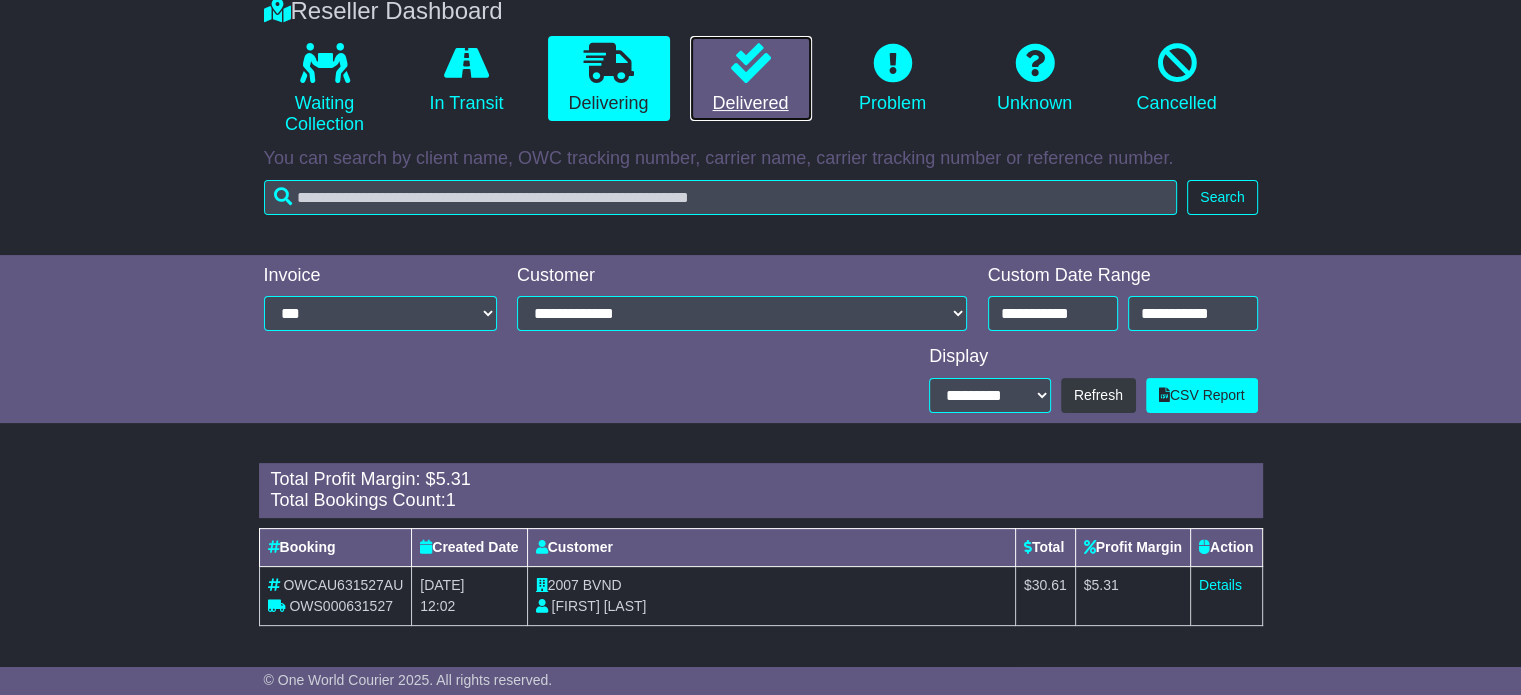click on "Delivered" at bounding box center [751, 79] 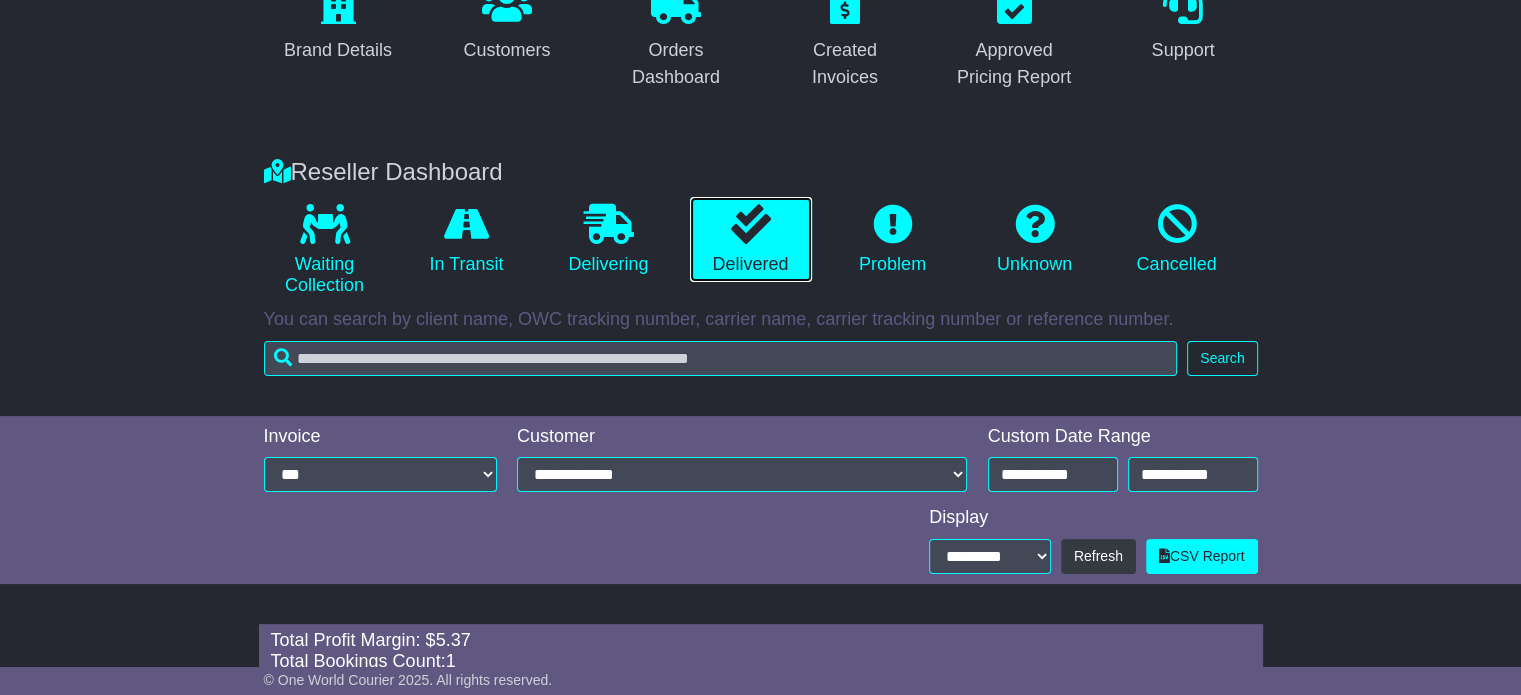 scroll, scrollTop: 373, scrollLeft: 0, axis: vertical 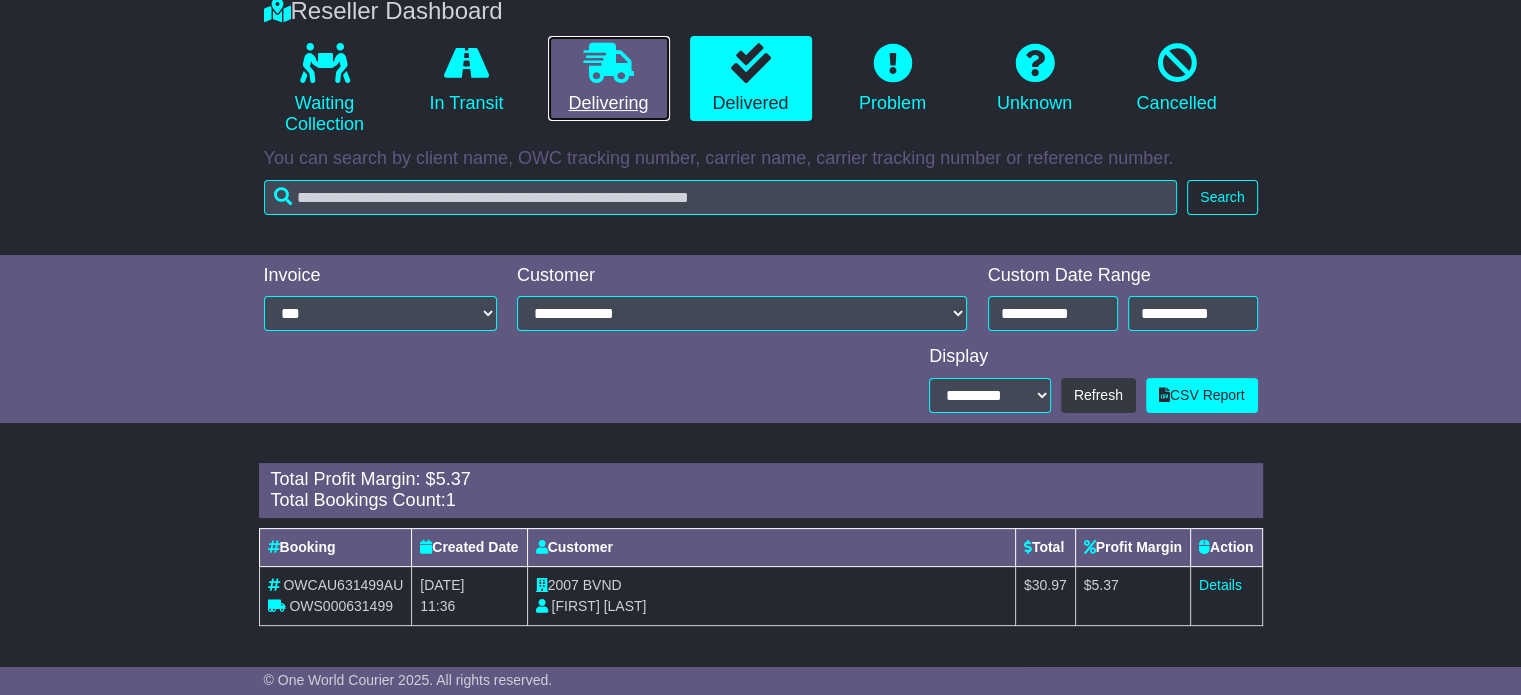 click at bounding box center (609, 63) 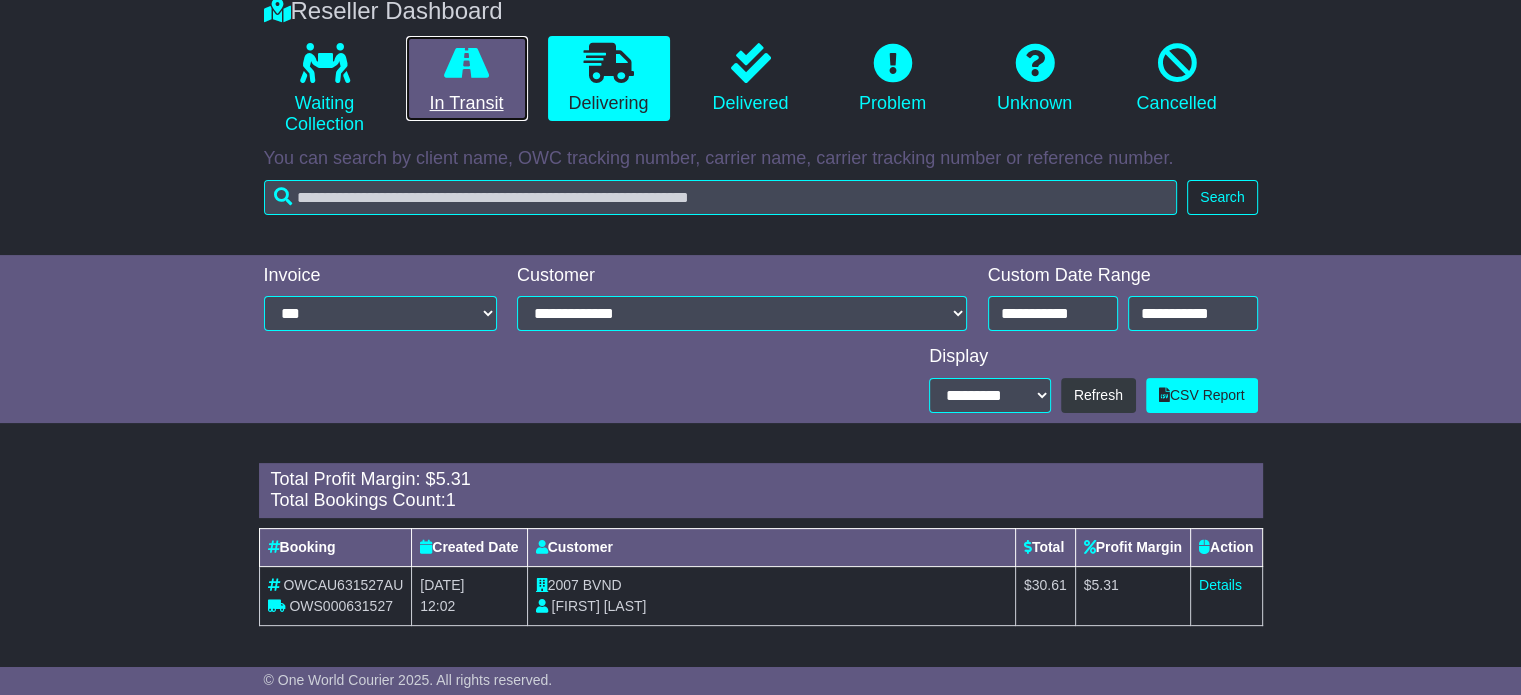 click on "In Transit" at bounding box center [467, 79] 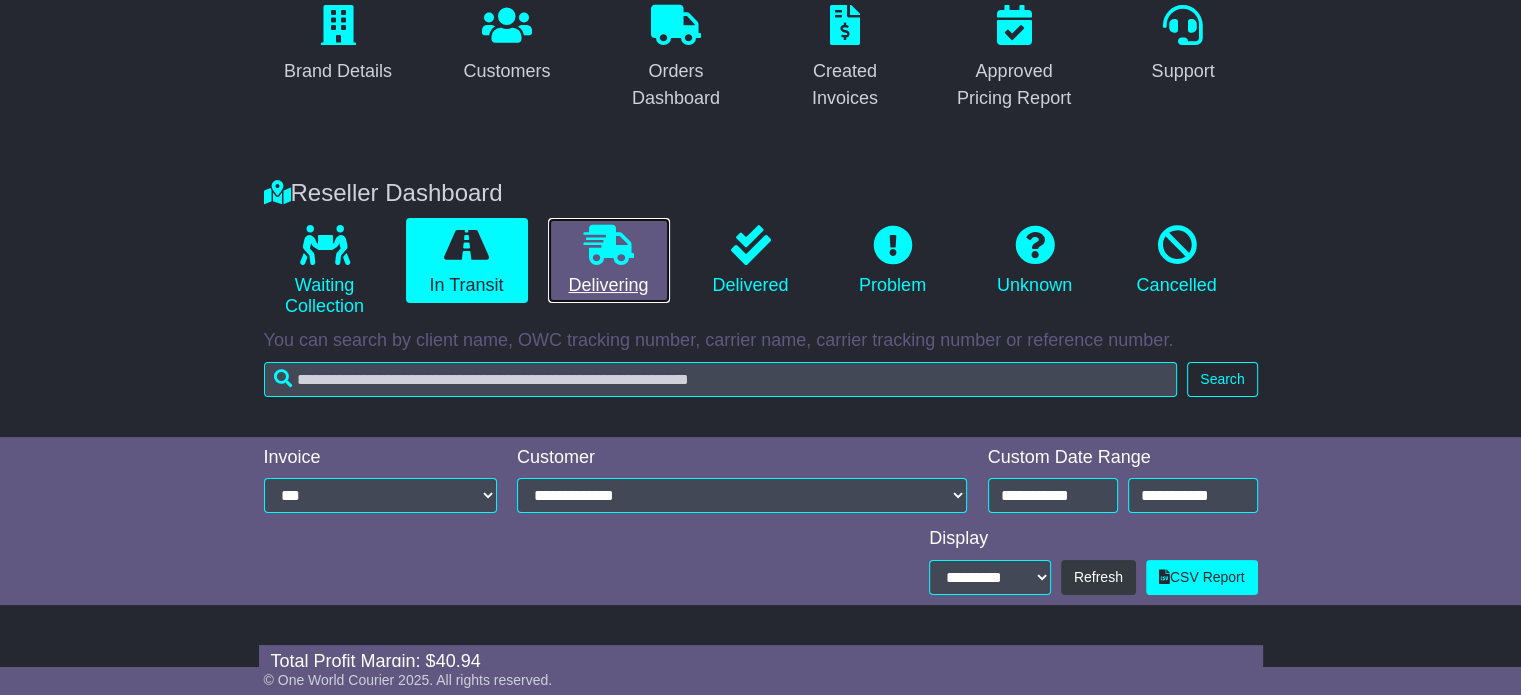 click at bounding box center (609, 245) 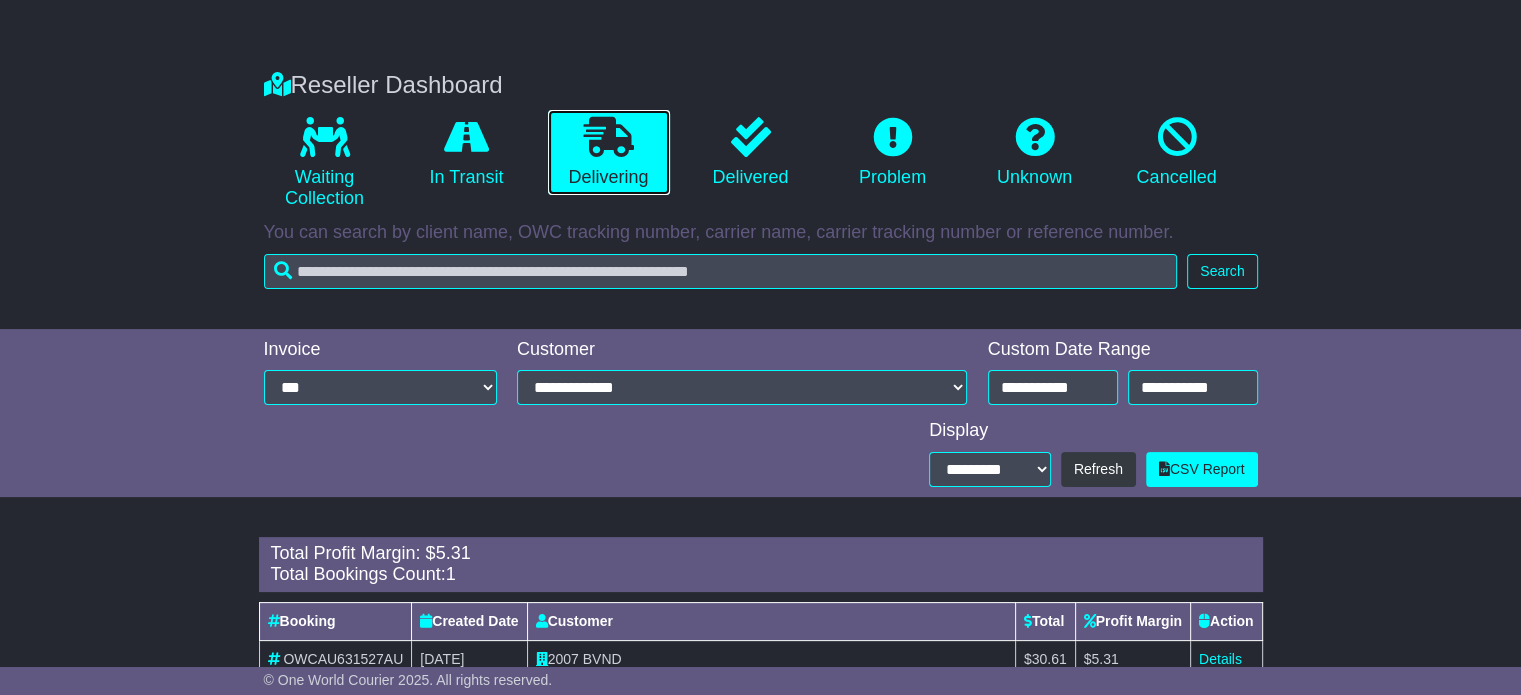 scroll, scrollTop: 373, scrollLeft: 0, axis: vertical 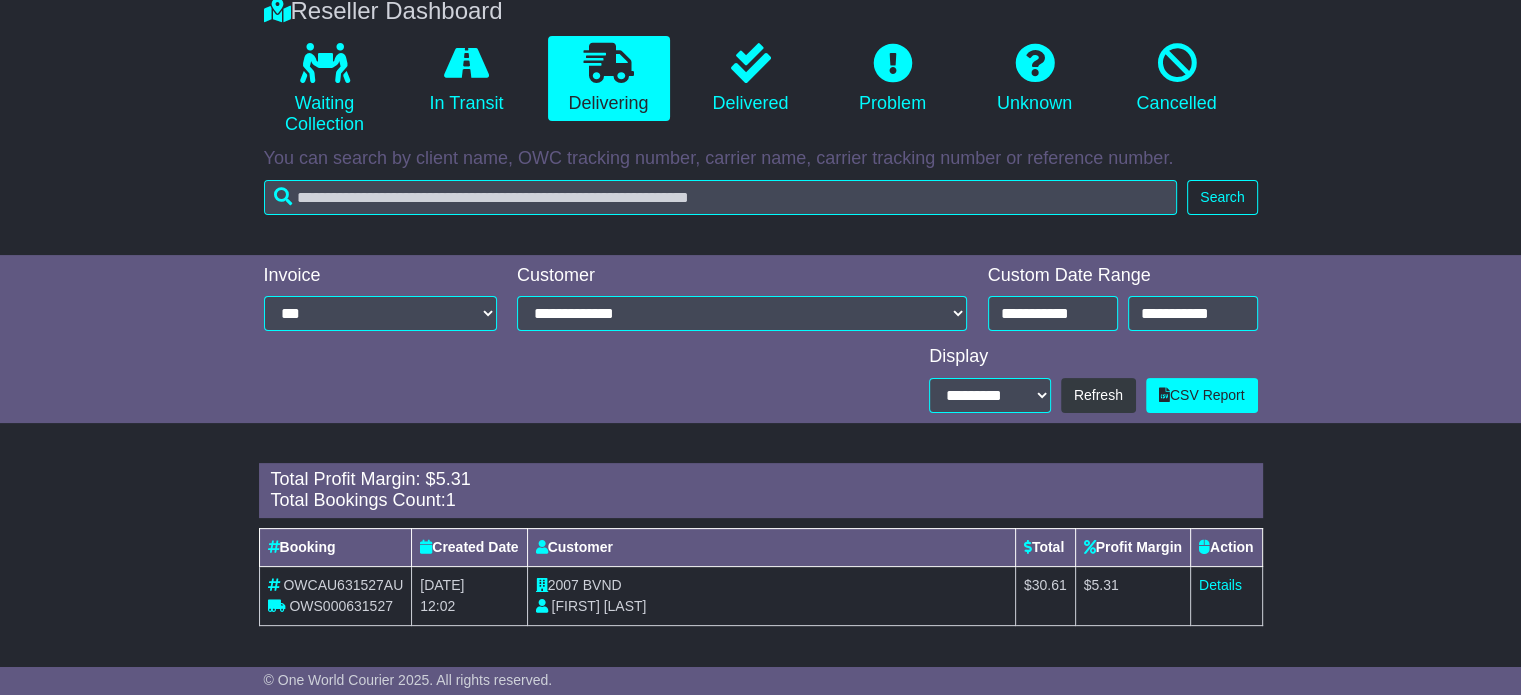 click on "BVND" at bounding box center [602, 585] 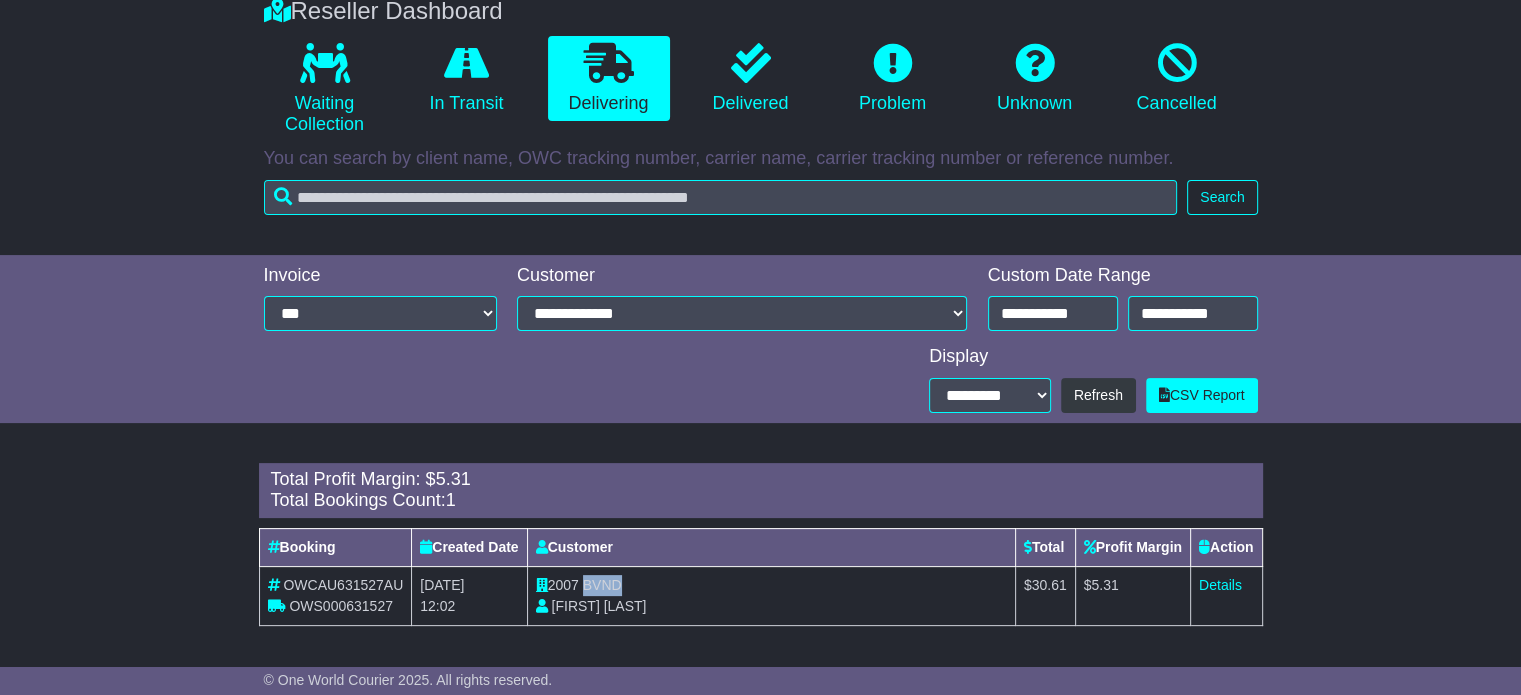 click on "BVND" at bounding box center (602, 585) 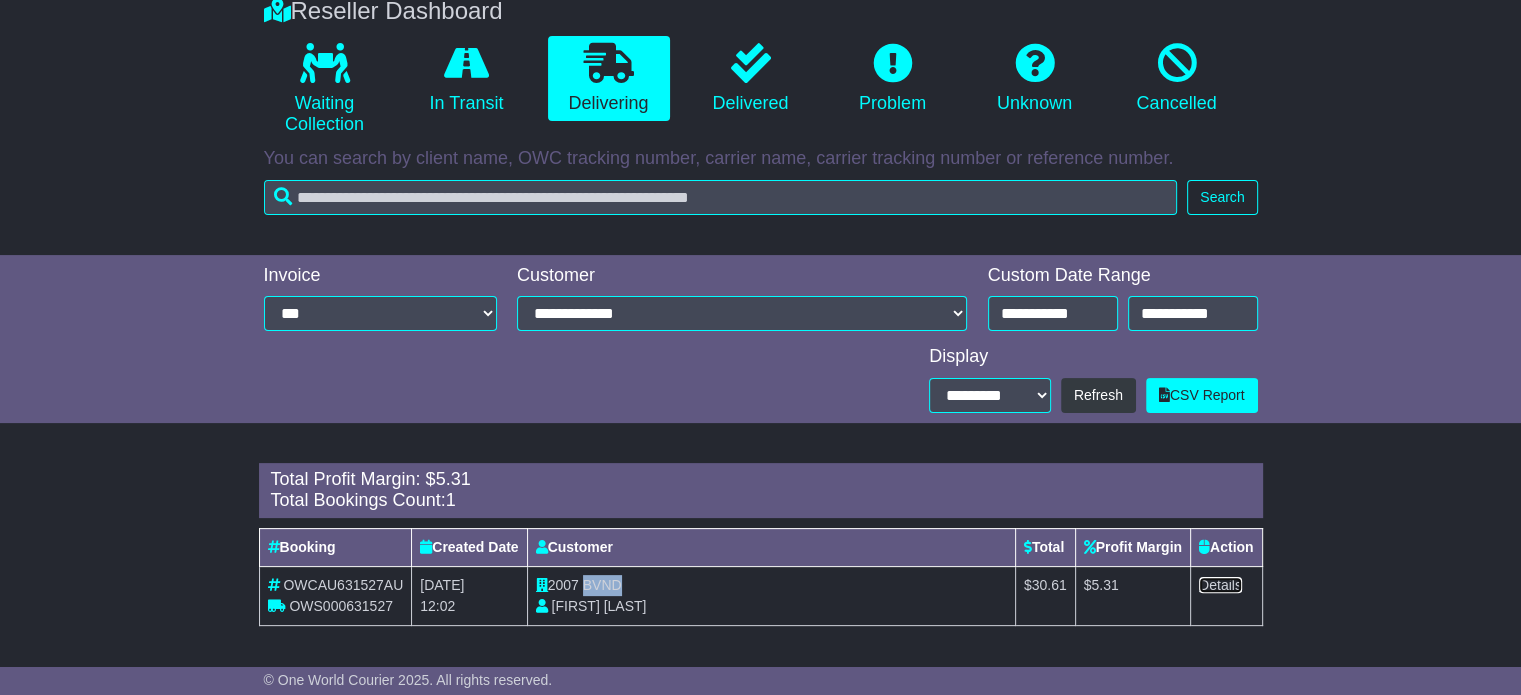 click on "Details" at bounding box center (1220, 585) 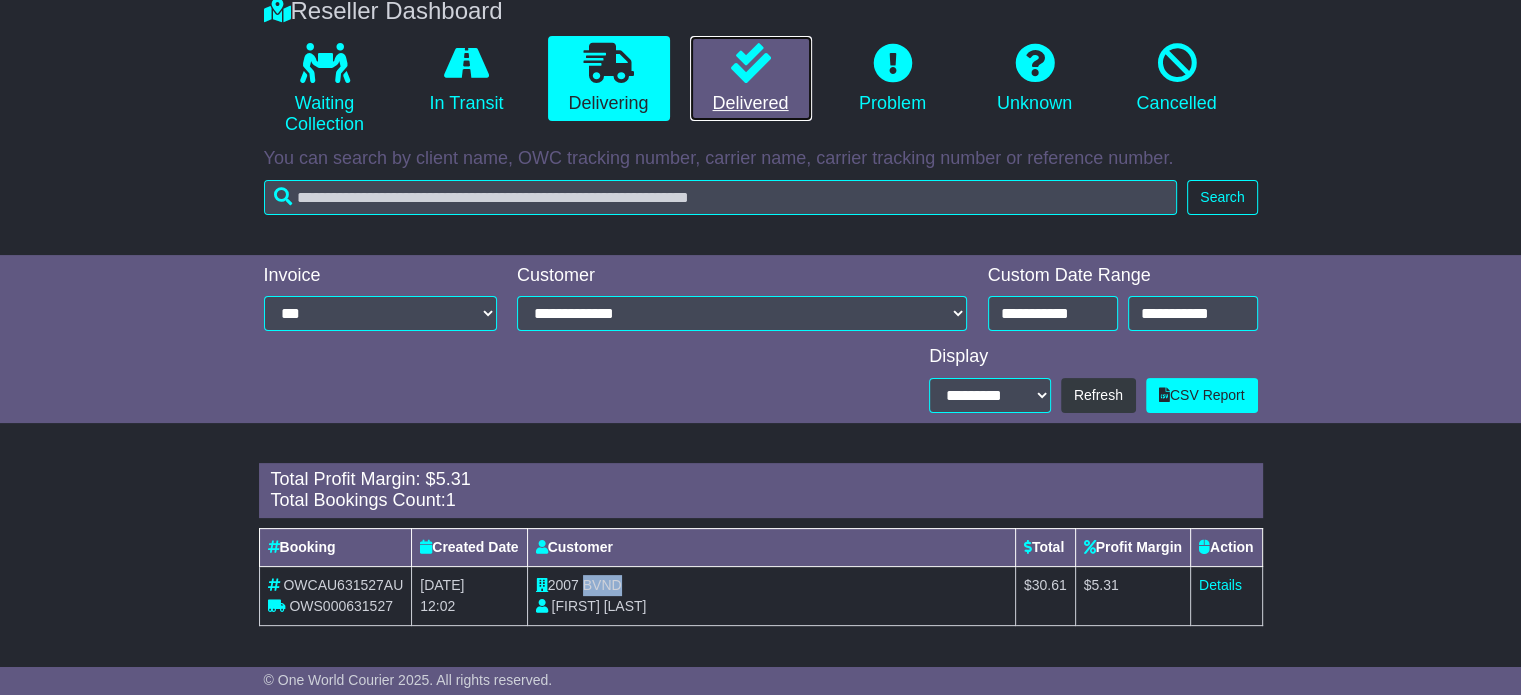 click on "Delivered" at bounding box center [751, 79] 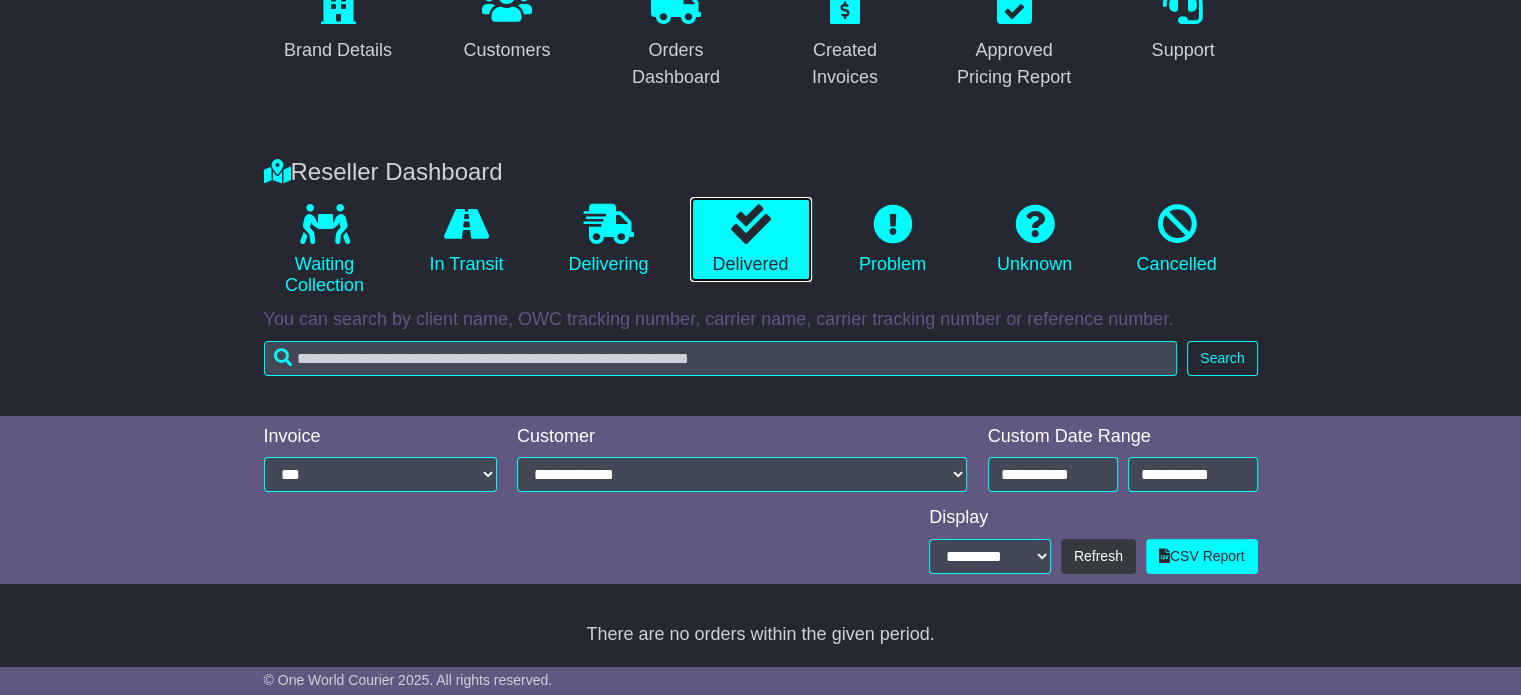 scroll, scrollTop: 373, scrollLeft: 0, axis: vertical 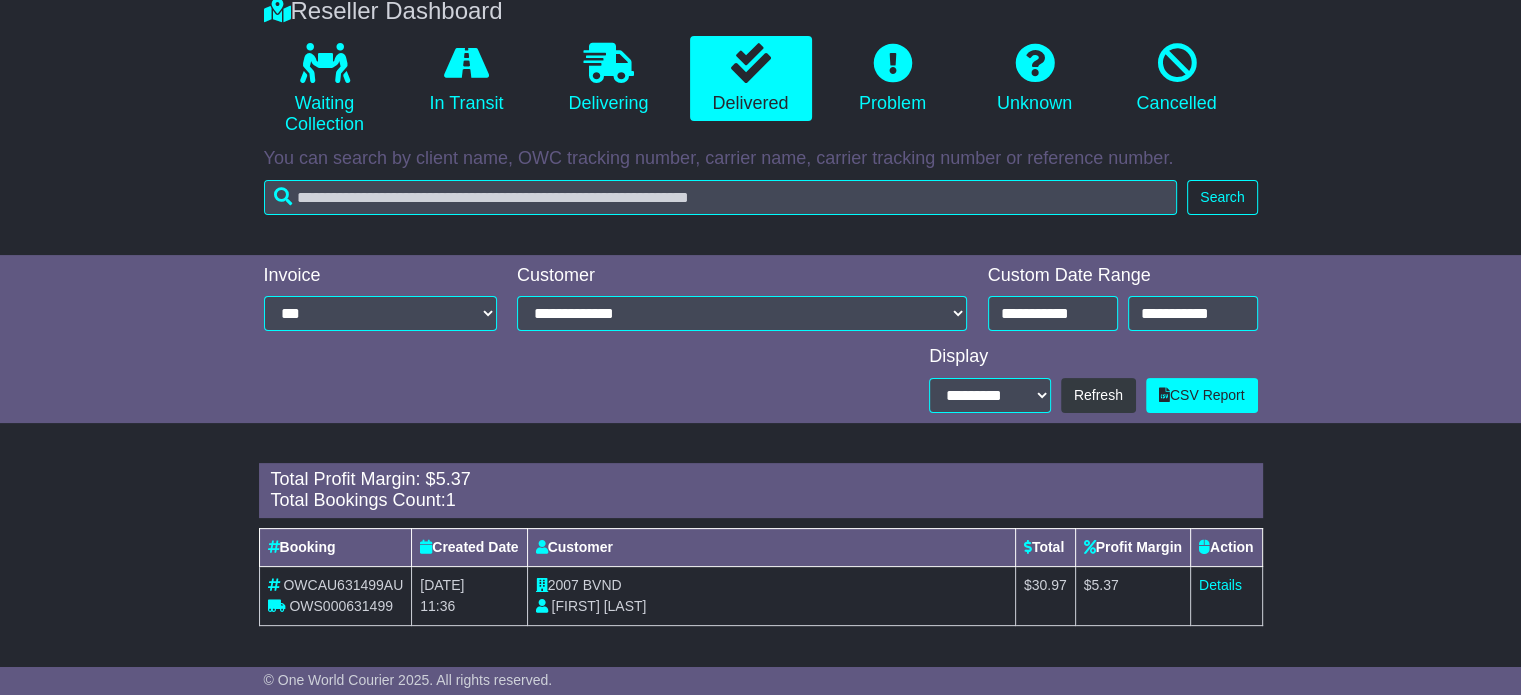 click on "BVND" at bounding box center (602, 585) 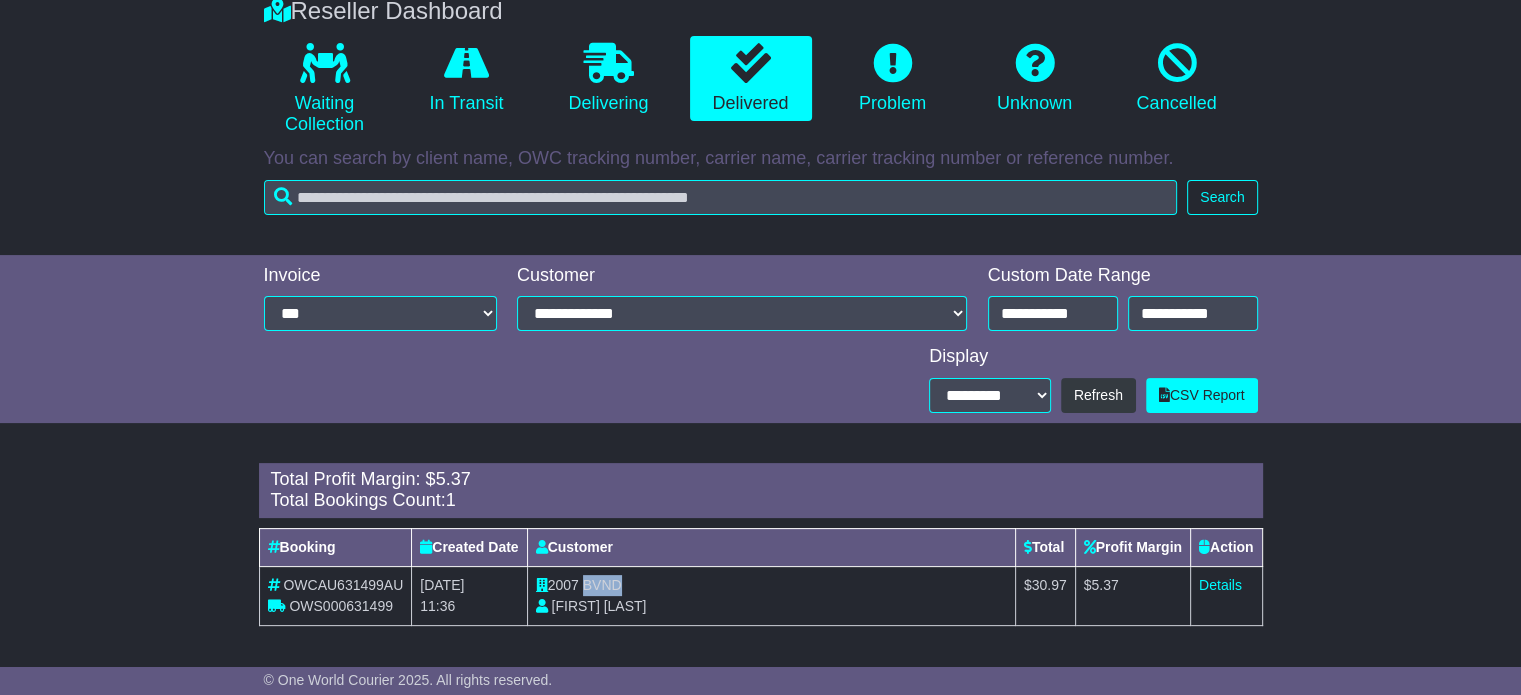 click on "BVND" at bounding box center [602, 585] 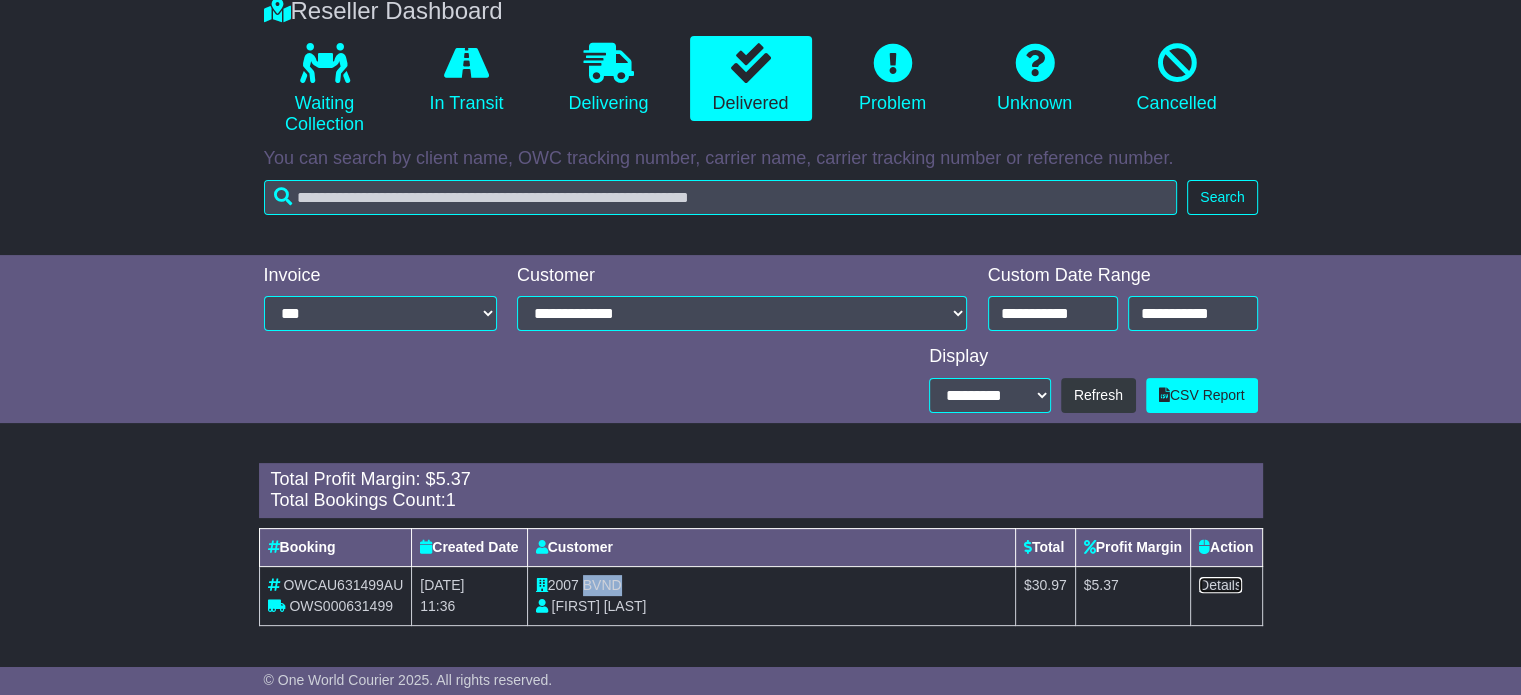 click on "Details" at bounding box center (1220, 585) 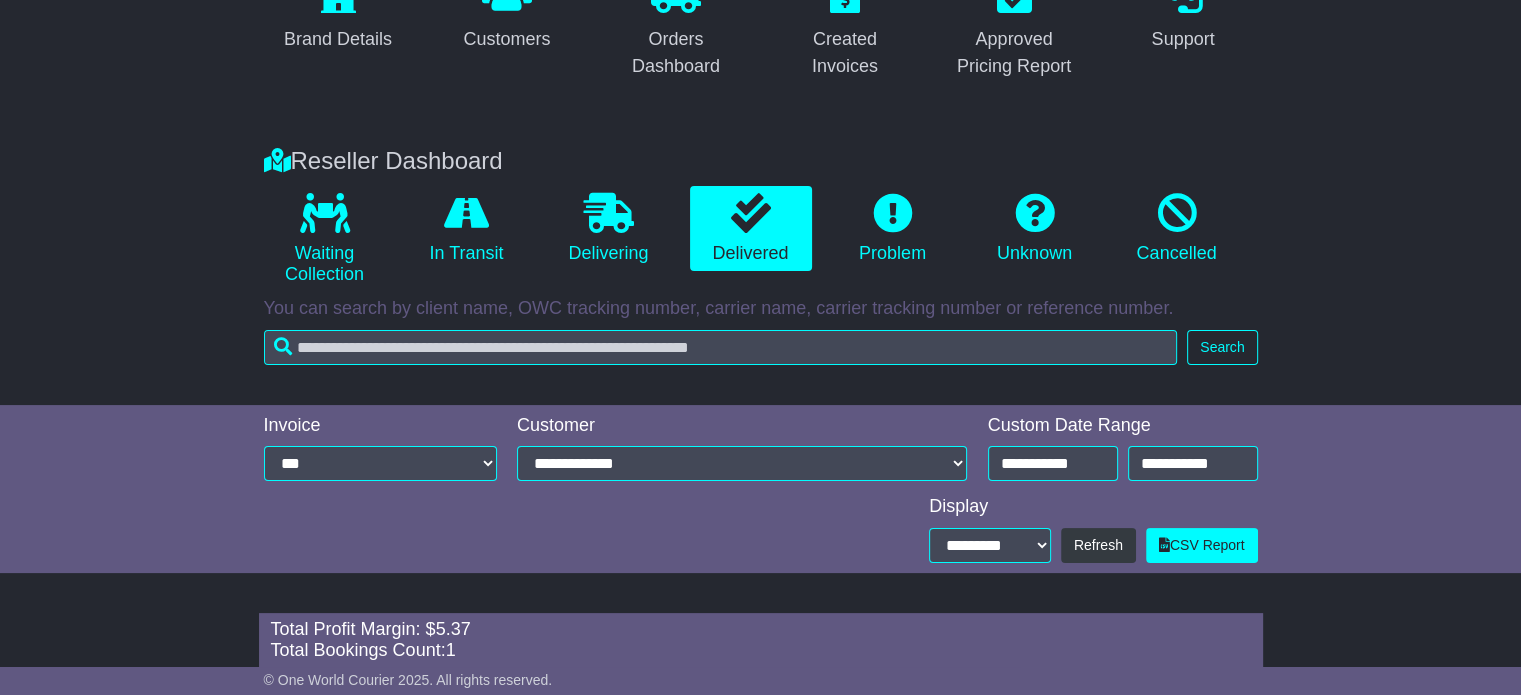scroll, scrollTop: 0, scrollLeft: 0, axis: both 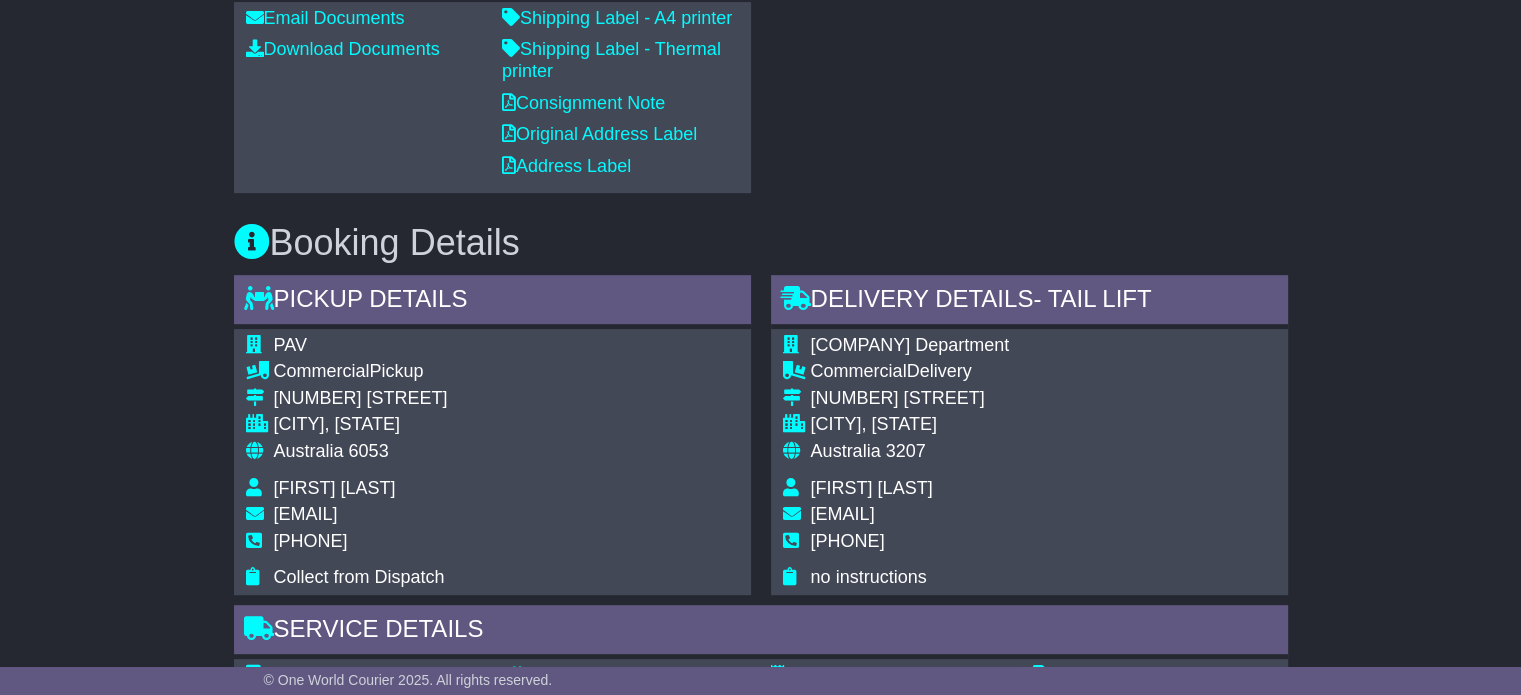 click on "Australia
6053" at bounding box center [361, 452] 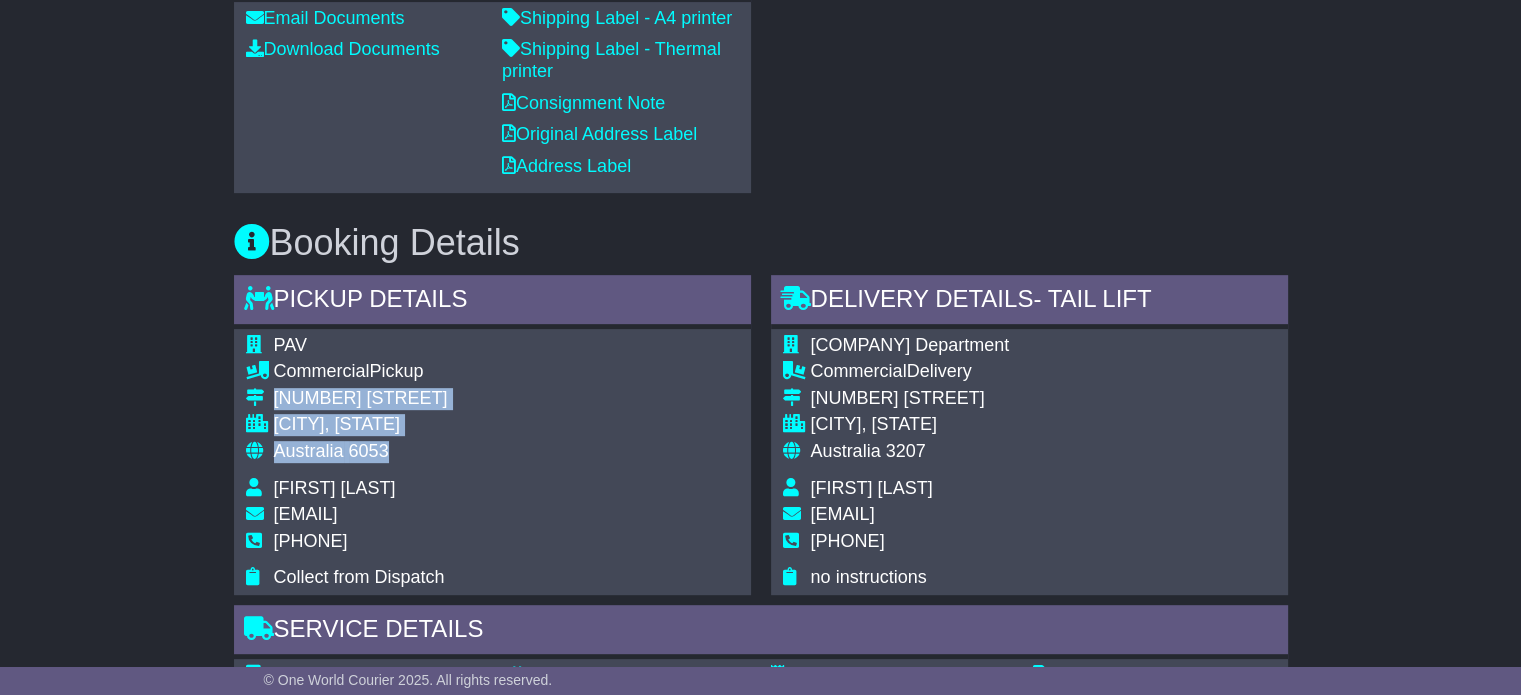 drag, startPoint x: 402, startPoint y: 443, endPoint x: 257, endPoint y: 396, distance: 152.42703 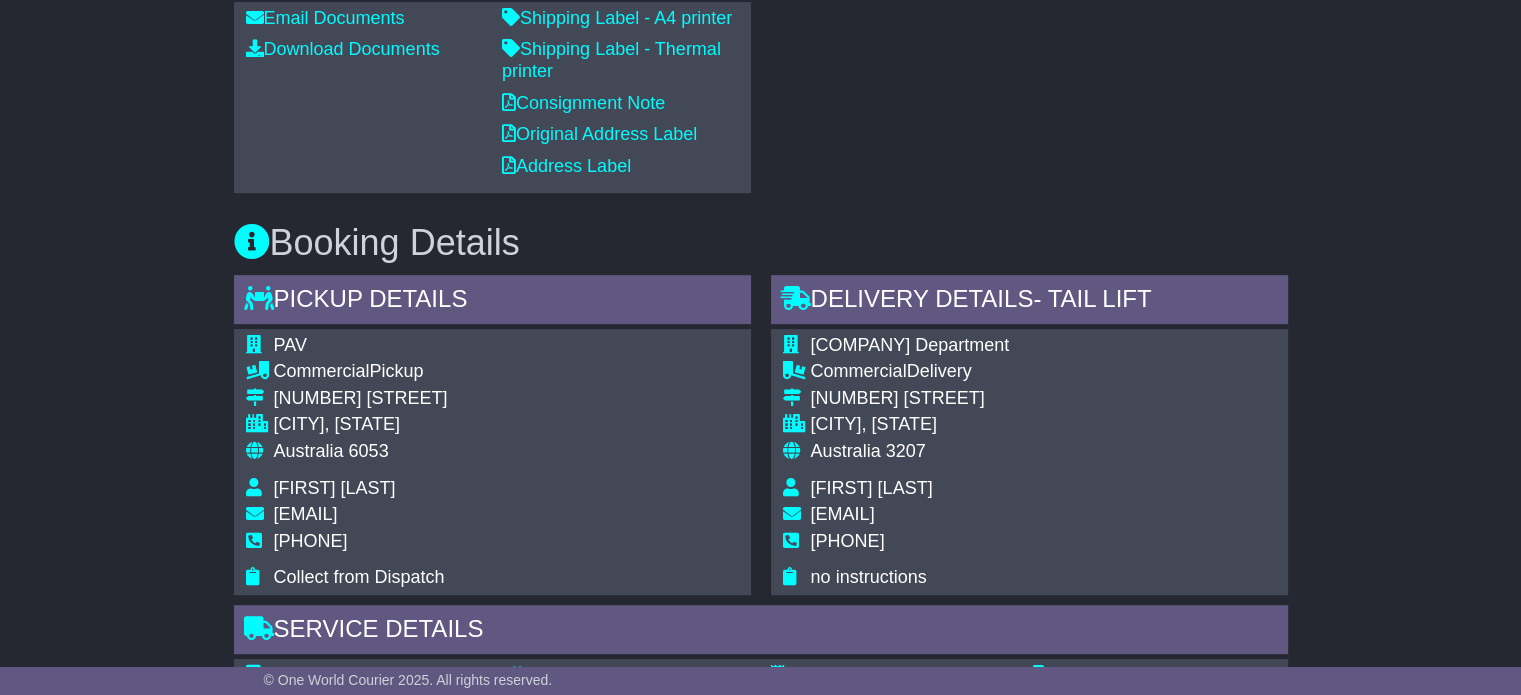 click on "0893780840" at bounding box center (311, 541) 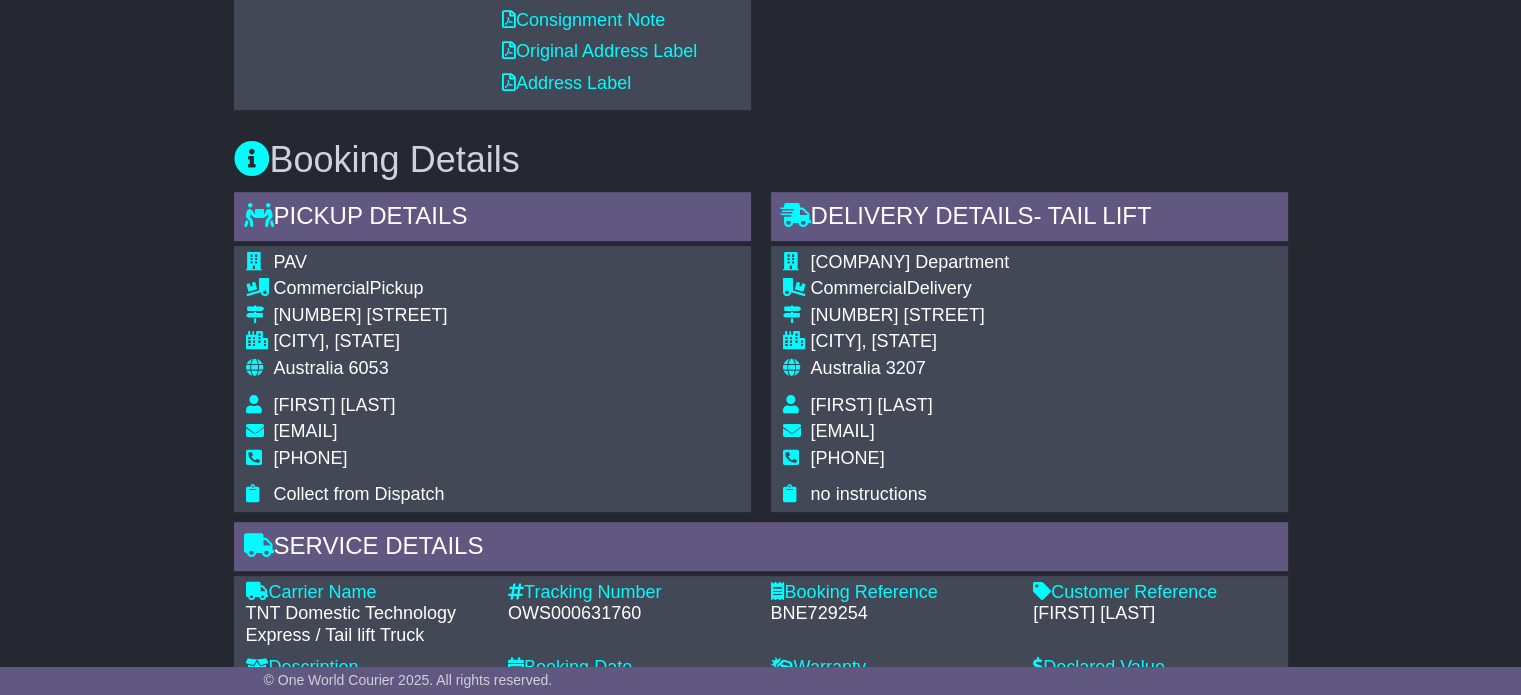 scroll, scrollTop: 1000, scrollLeft: 0, axis: vertical 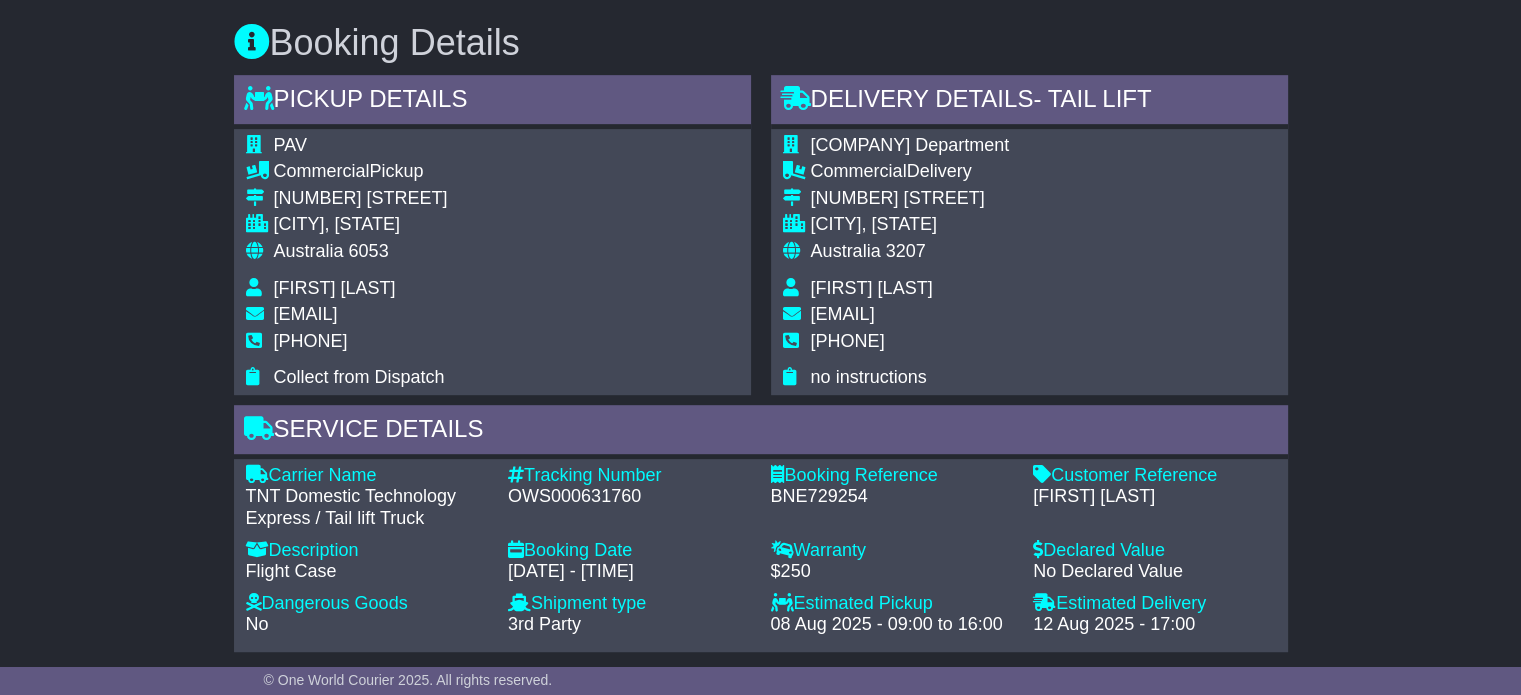click on "OWS000631760" at bounding box center [629, 497] 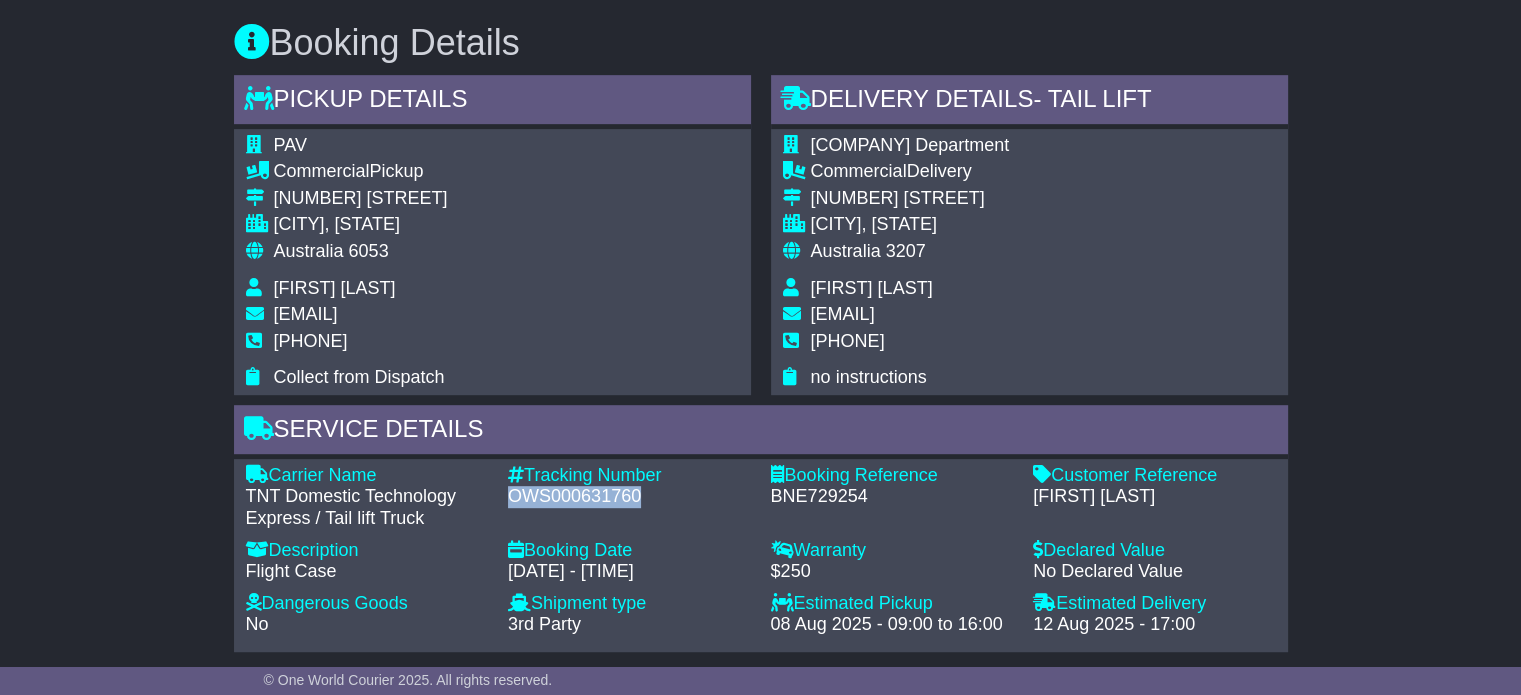 click on "OWS000631760" at bounding box center [629, 497] 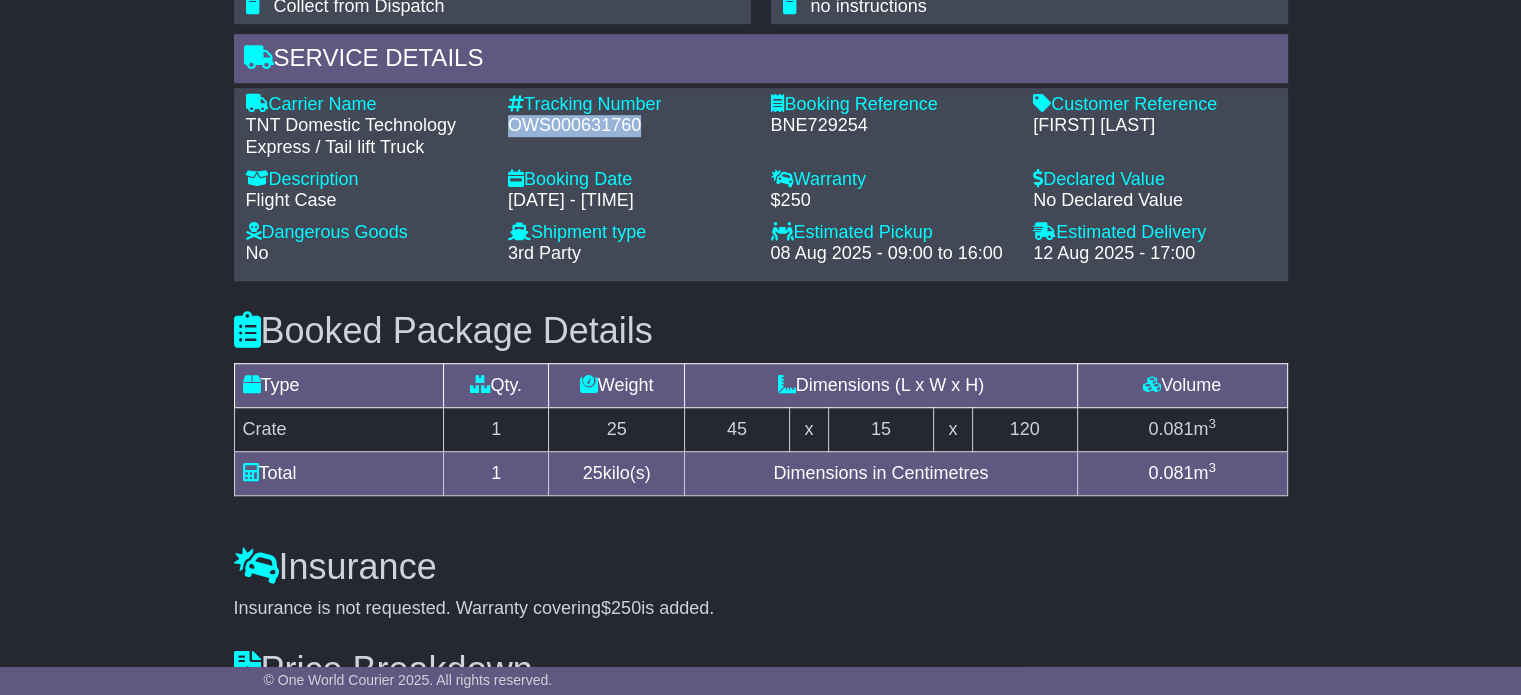 scroll, scrollTop: 1400, scrollLeft: 0, axis: vertical 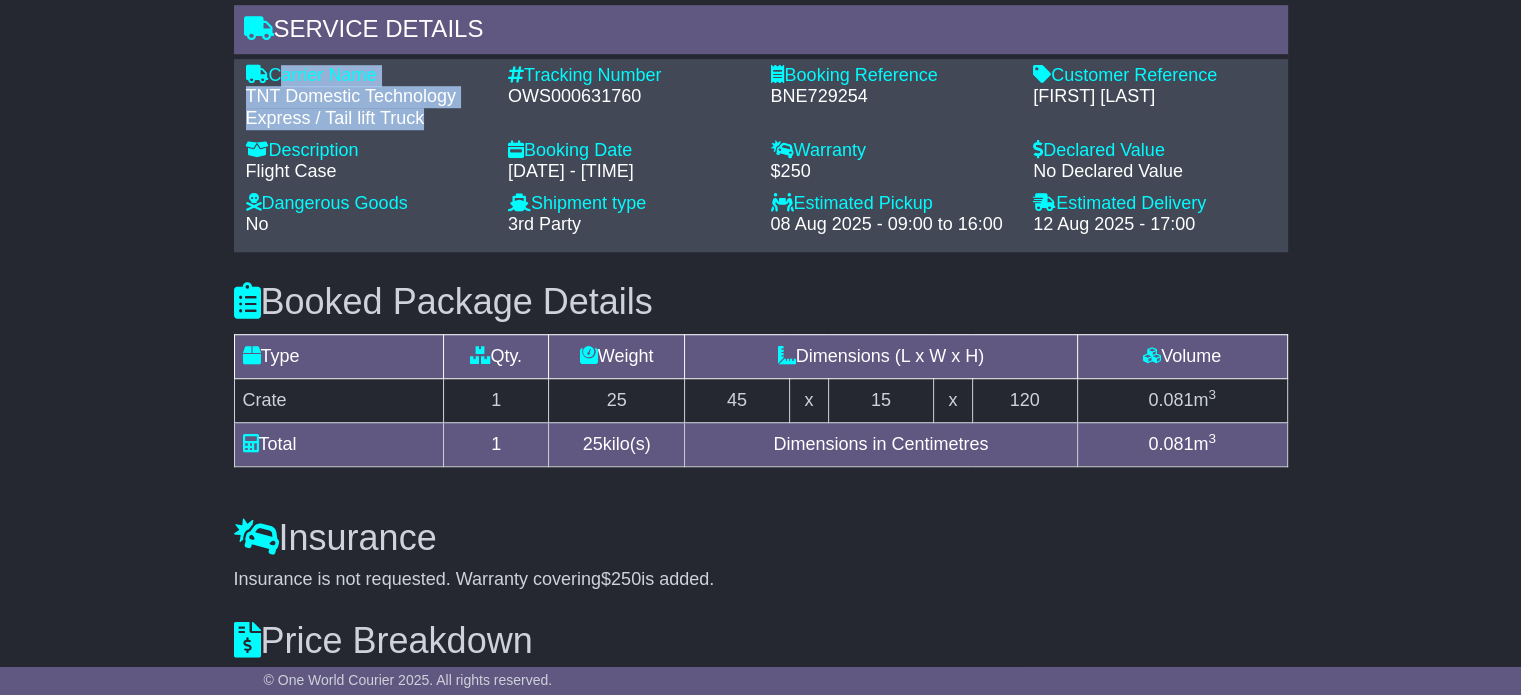 drag, startPoint x: 432, startPoint y: 117, endPoint x: 273, endPoint y: 70, distance: 165.80109 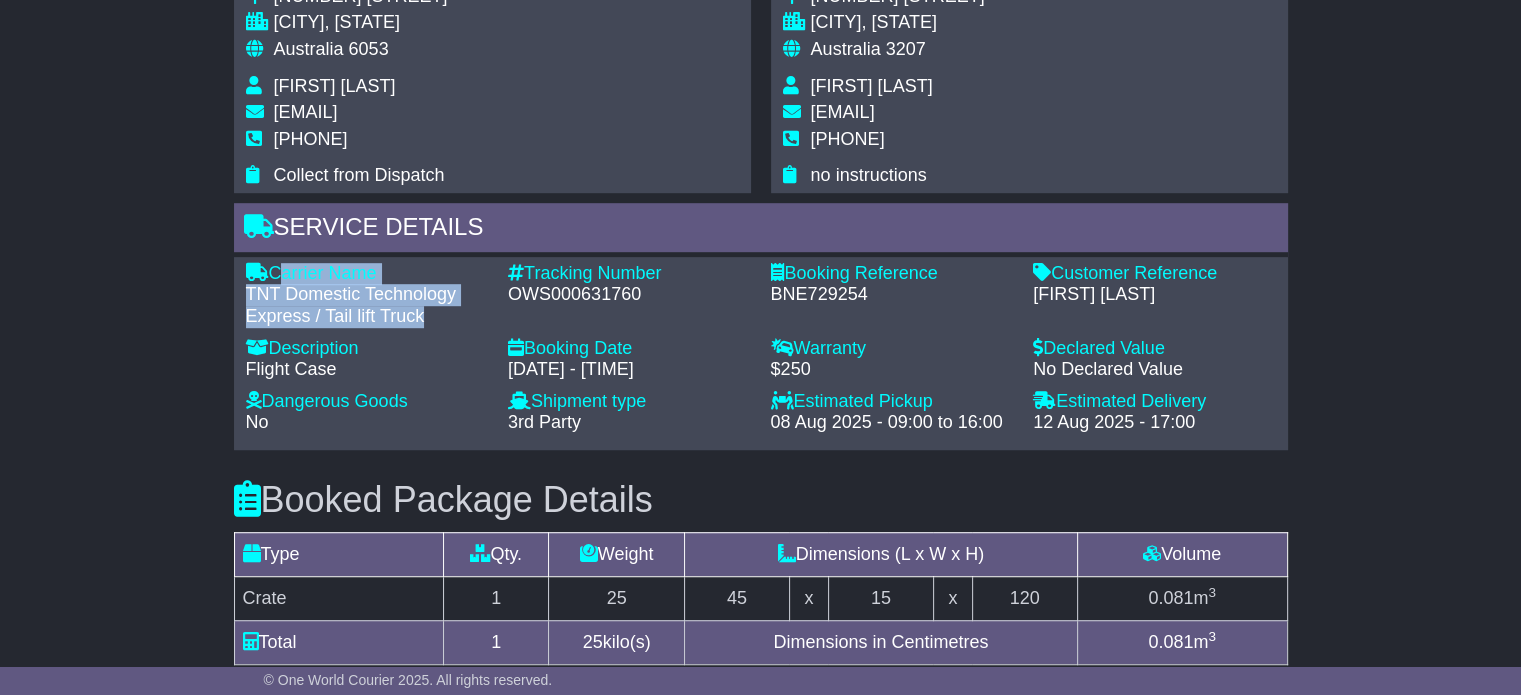 scroll, scrollTop: 1200, scrollLeft: 0, axis: vertical 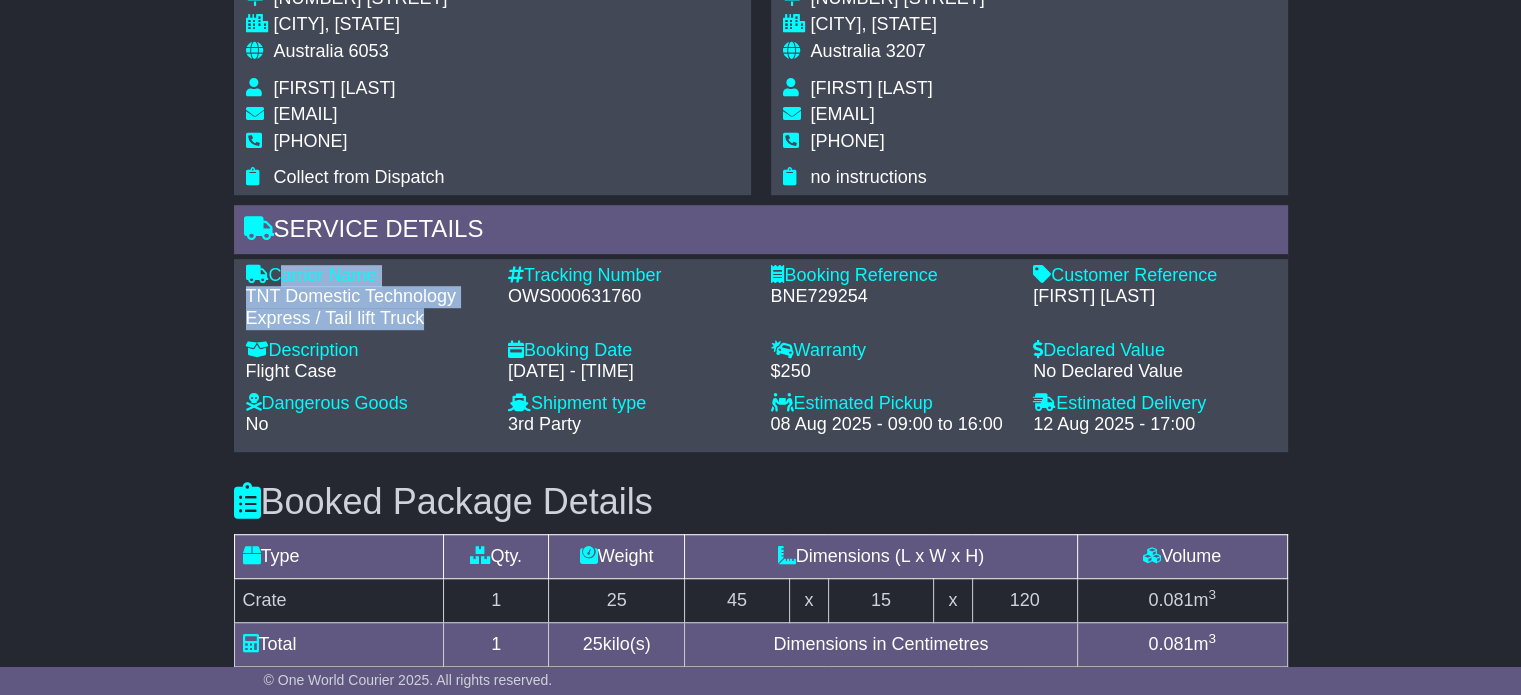 copy on "Carrier Name
-
TNT Domestic Technology Express / Tail lift Truck" 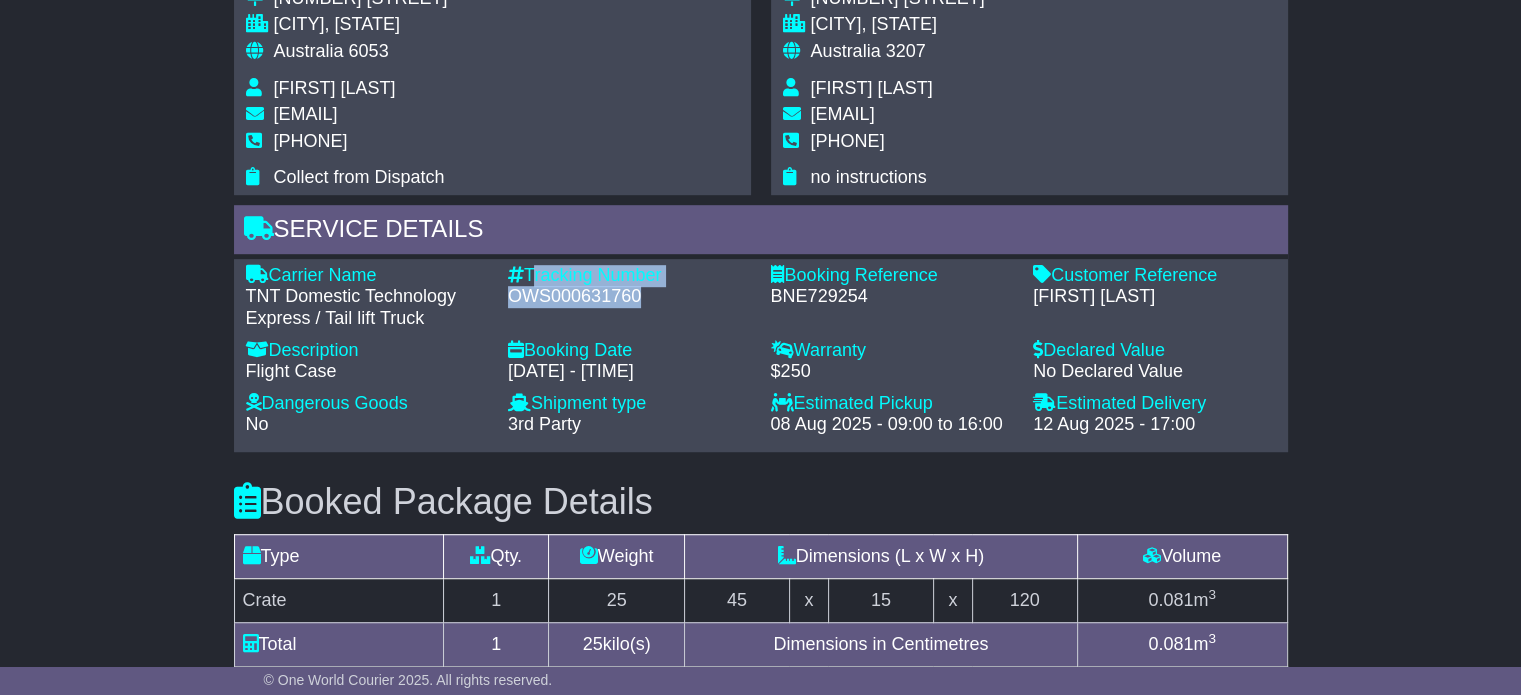 drag, startPoint x: 644, startPoint y: 294, endPoint x: 529, endPoint y: 275, distance: 116.559 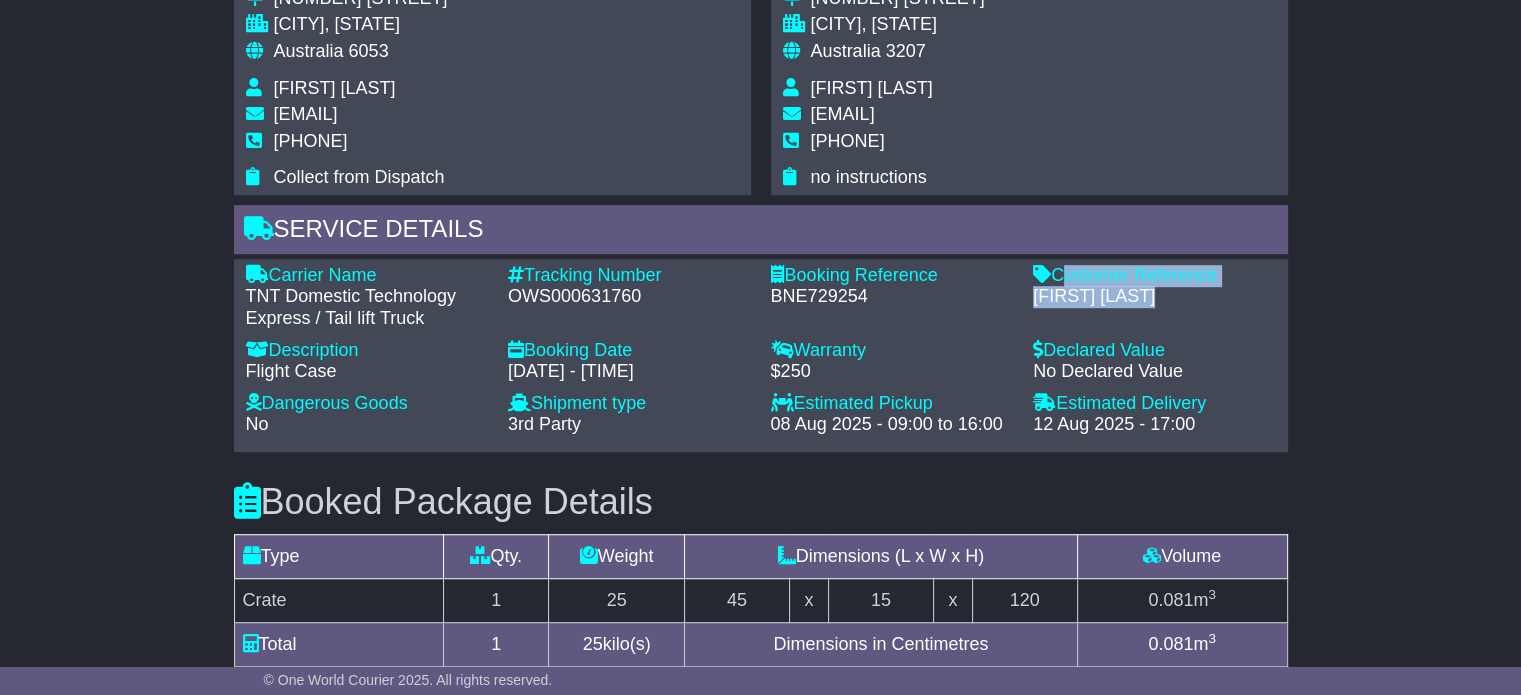drag, startPoint x: 1160, startPoint y: 295, endPoint x: 1056, endPoint y: 279, distance: 105.22357 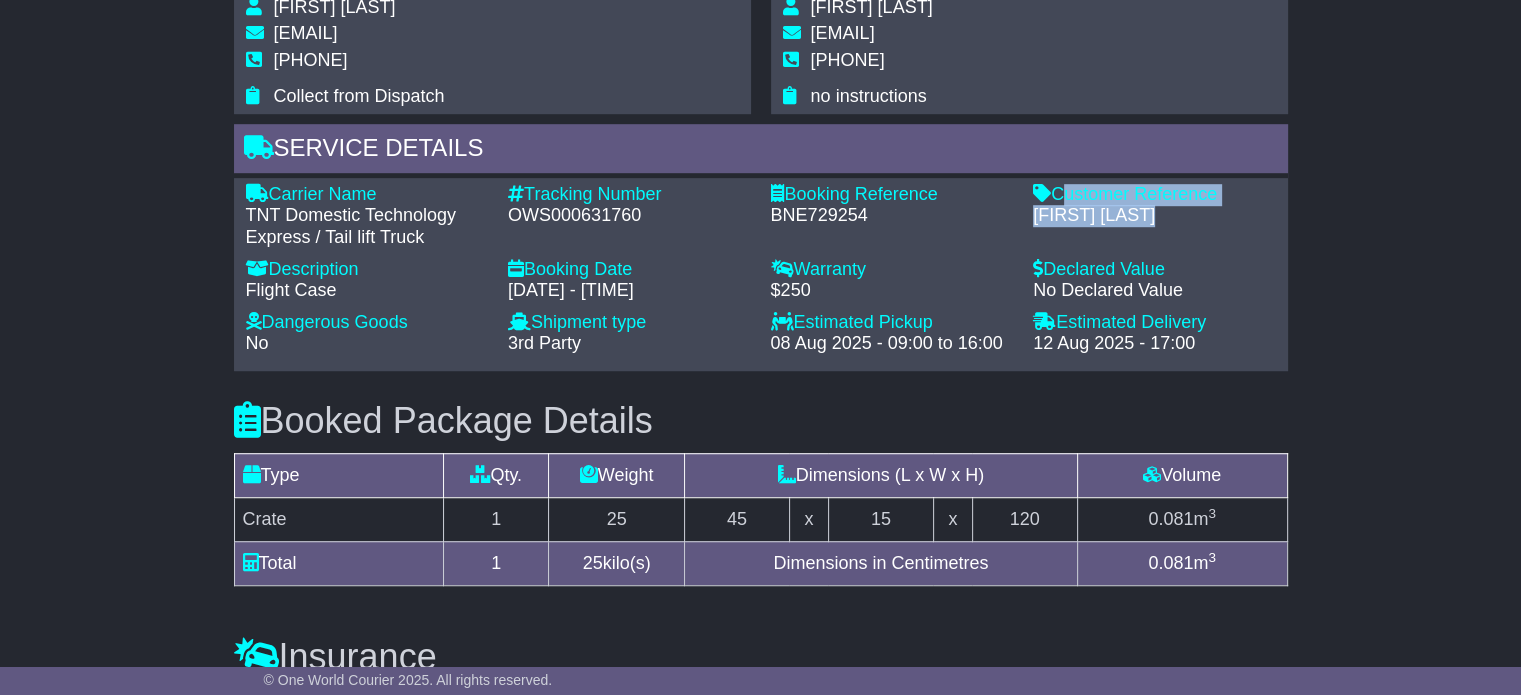 scroll, scrollTop: 1400, scrollLeft: 0, axis: vertical 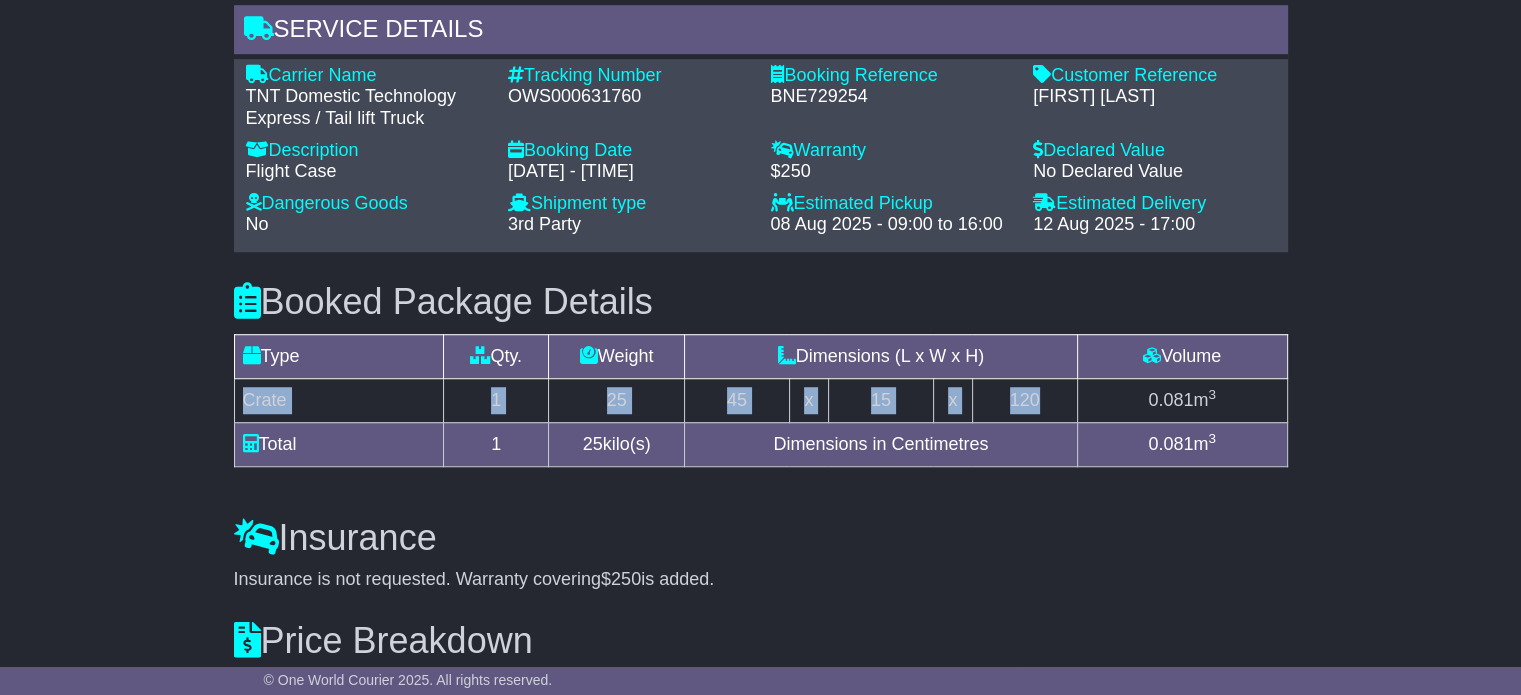 drag, startPoint x: 244, startPoint y: 398, endPoint x: 1071, endPoint y: 407, distance: 827.04895 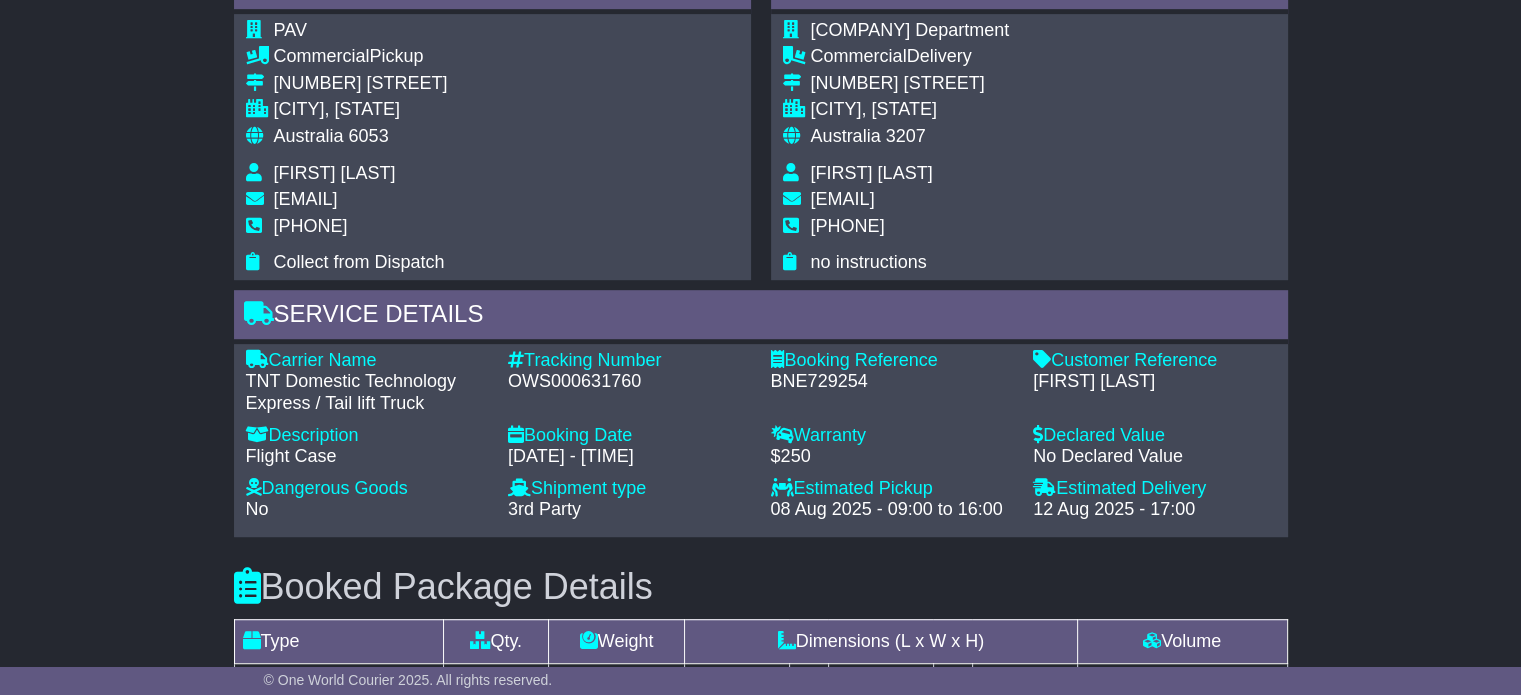 scroll, scrollTop: 1100, scrollLeft: 0, axis: vertical 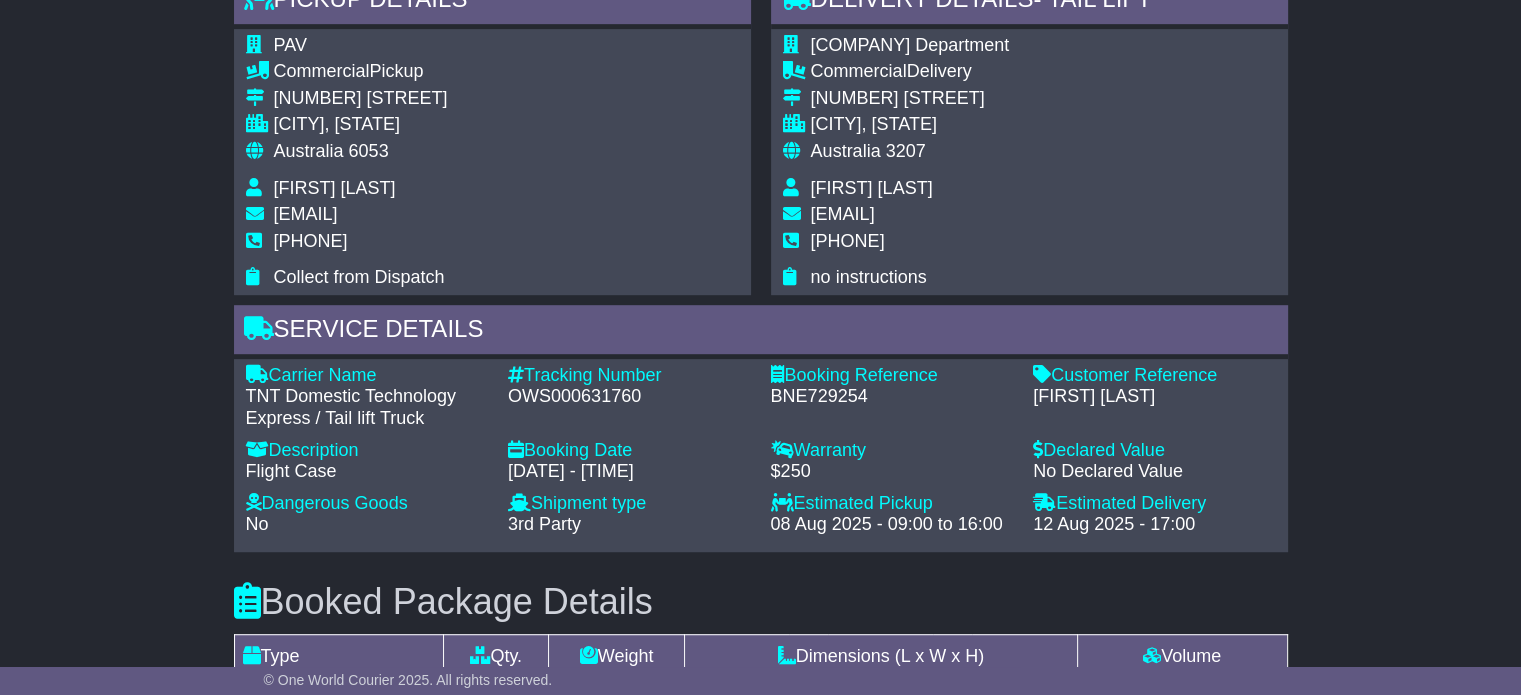 click on "Paul Rumble" at bounding box center (872, 188) 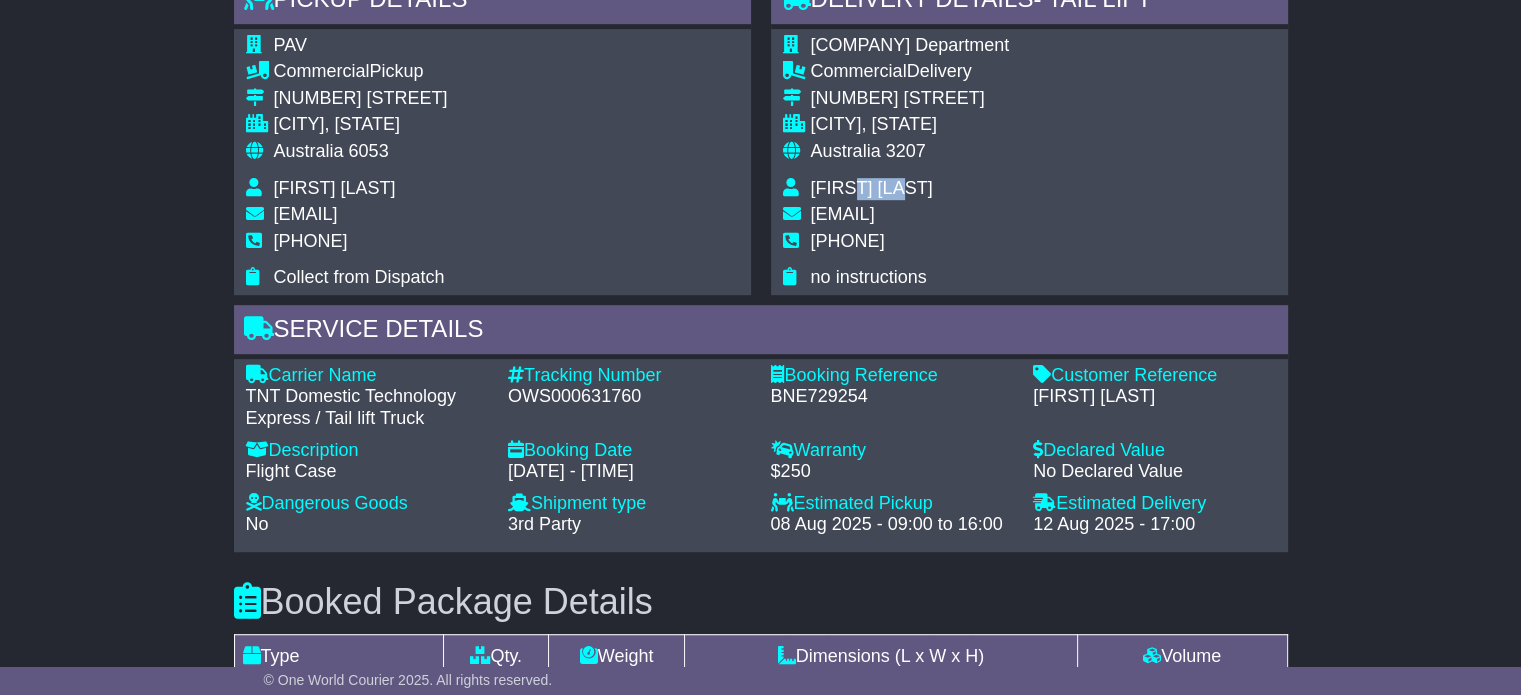 click on "Paul Rumble" at bounding box center [872, 188] 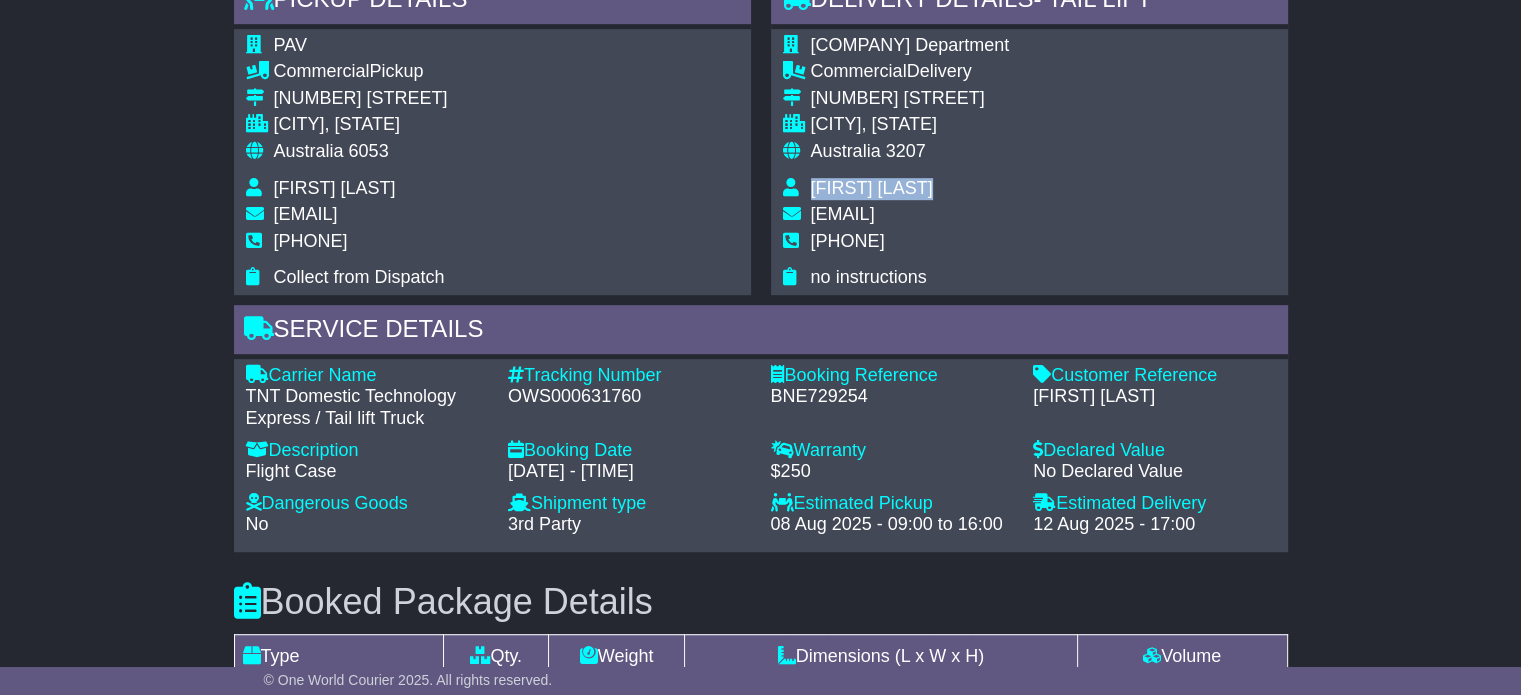 click on "Paul Rumble" at bounding box center (872, 188) 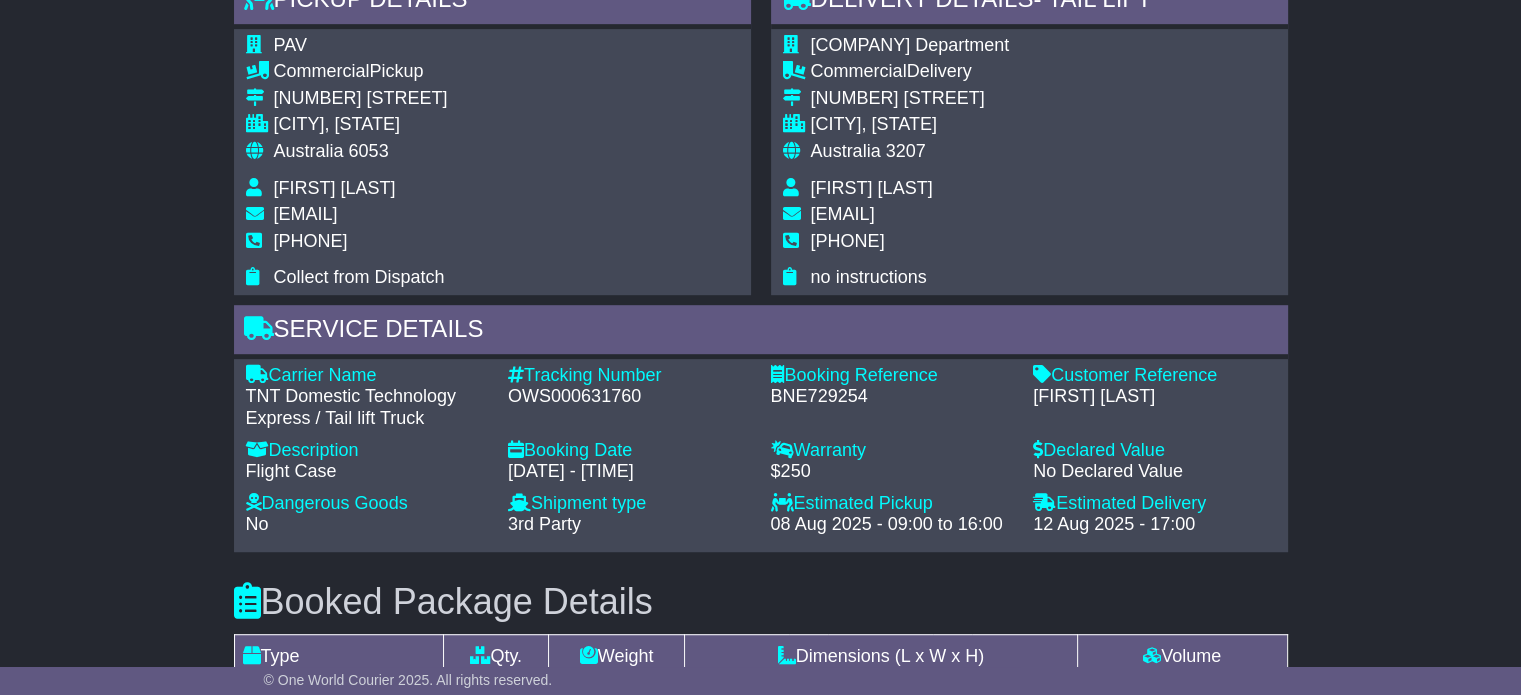 click on "0410220571" at bounding box center (848, 241) 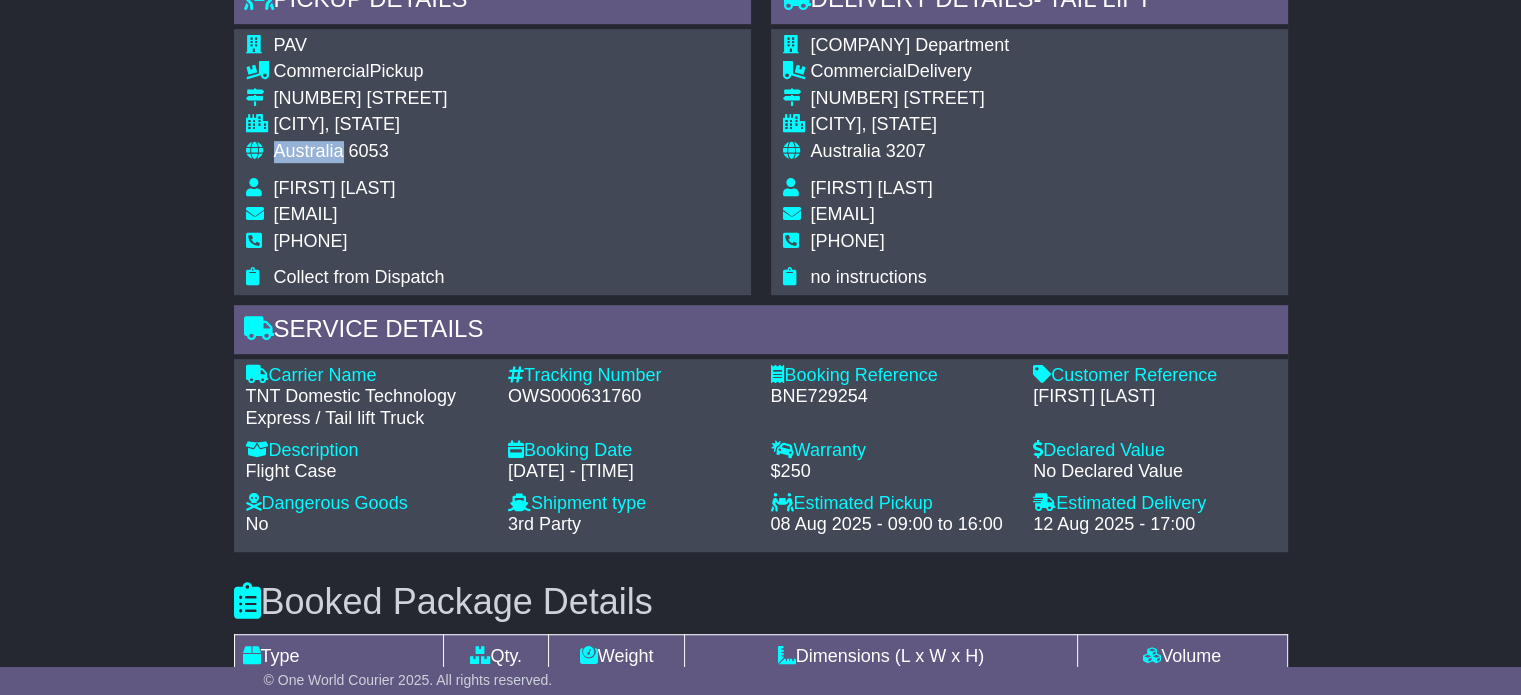 click on "Australia" at bounding box center [309, 151] 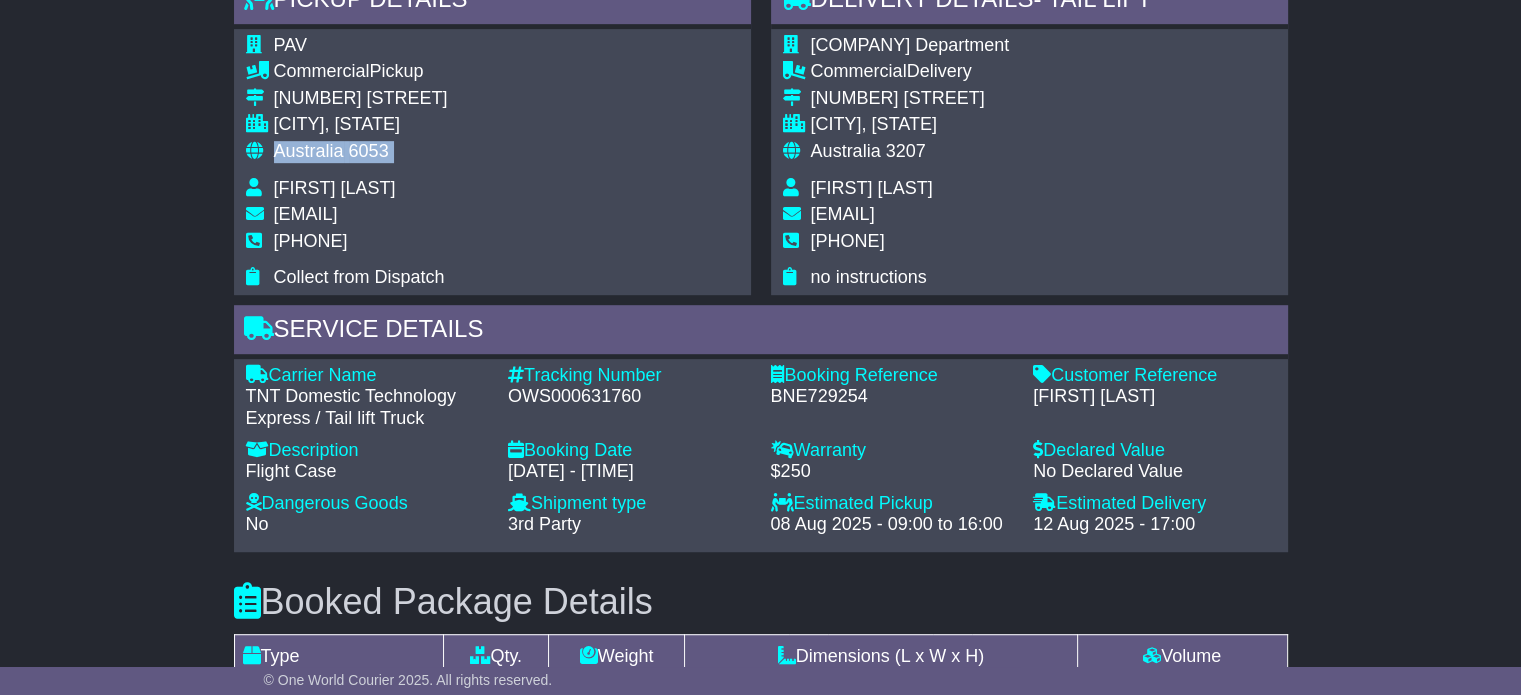 click on "Australia" at bounding box center [309, 151] 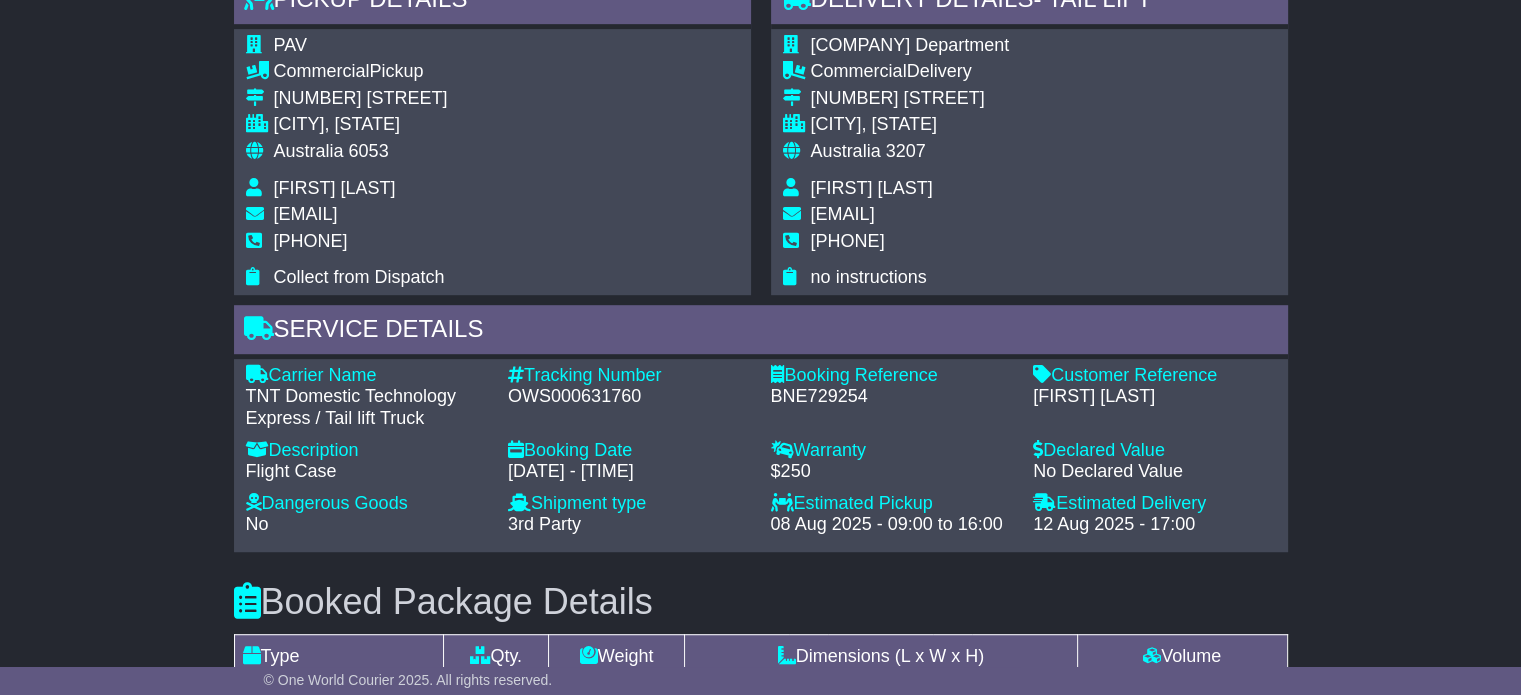 click on "Australia
3207" at bounding box center (910, 152) 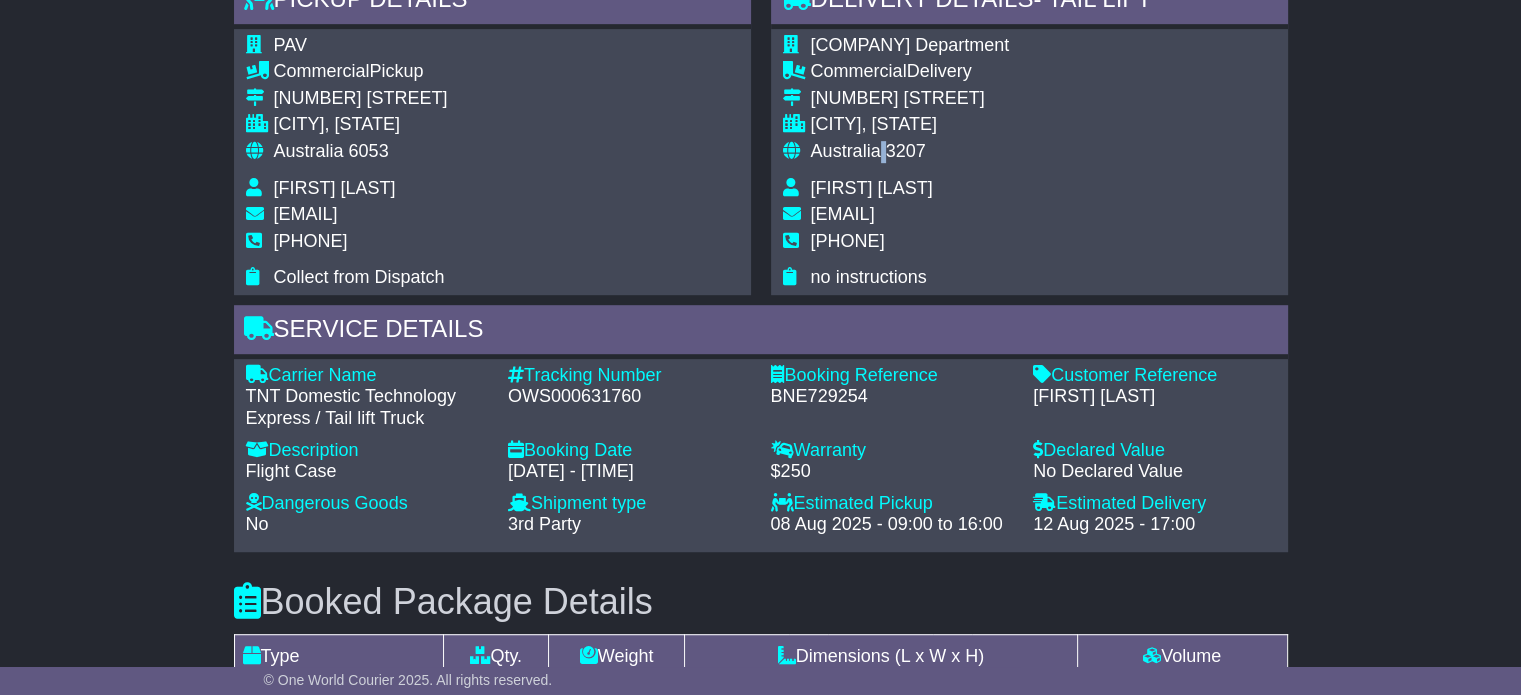 click on "Australia
3207" at bounding box center [910, 152] 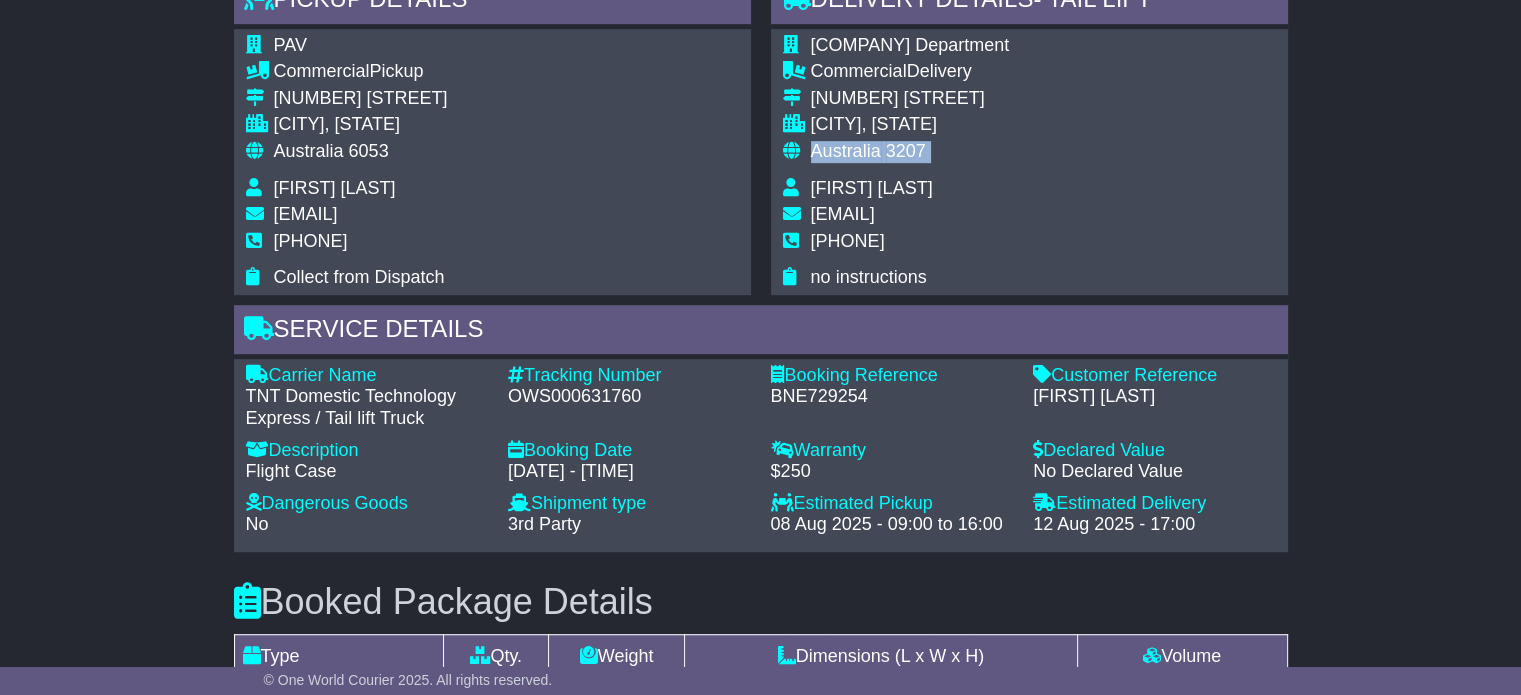 click on "Australia
3207" at bounding box center [910, 152] 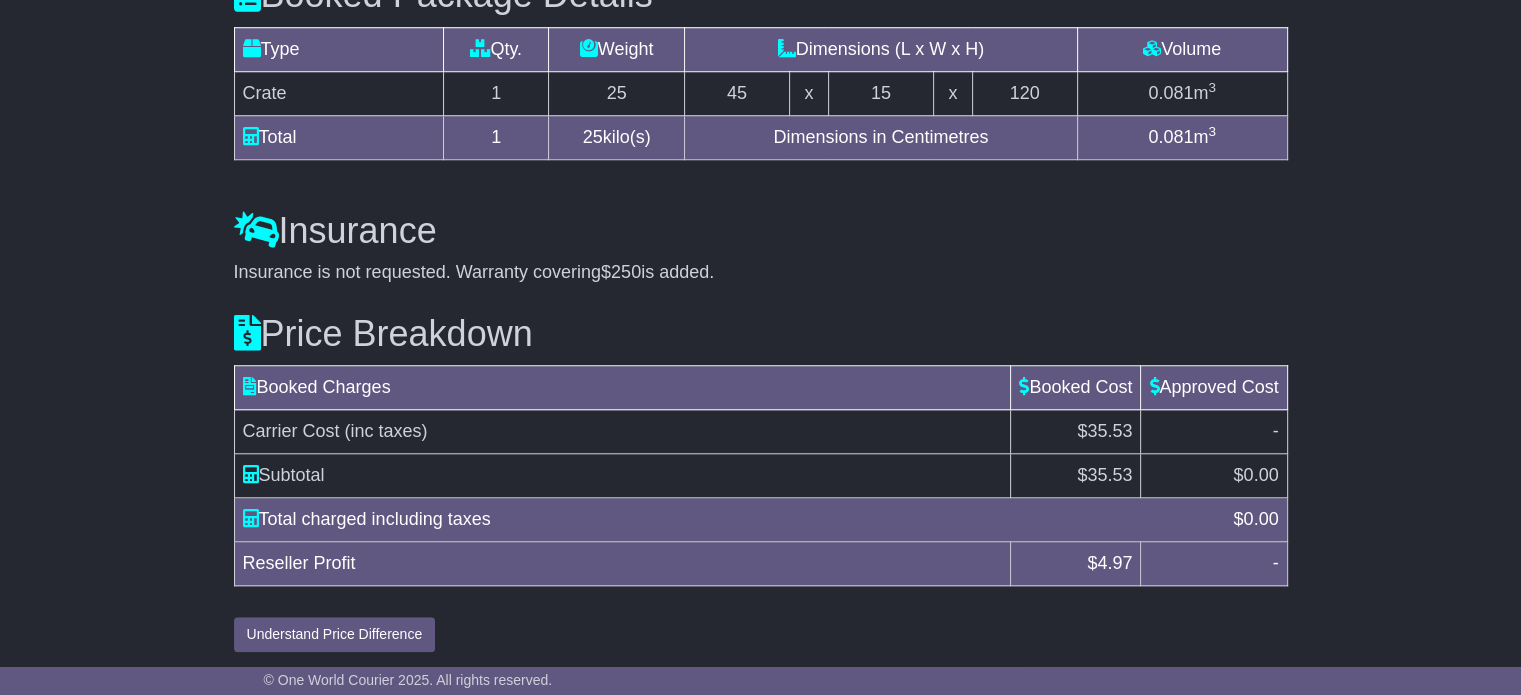scroll, scrollTop: 1709, scrollLeft: 0, axis: vertical 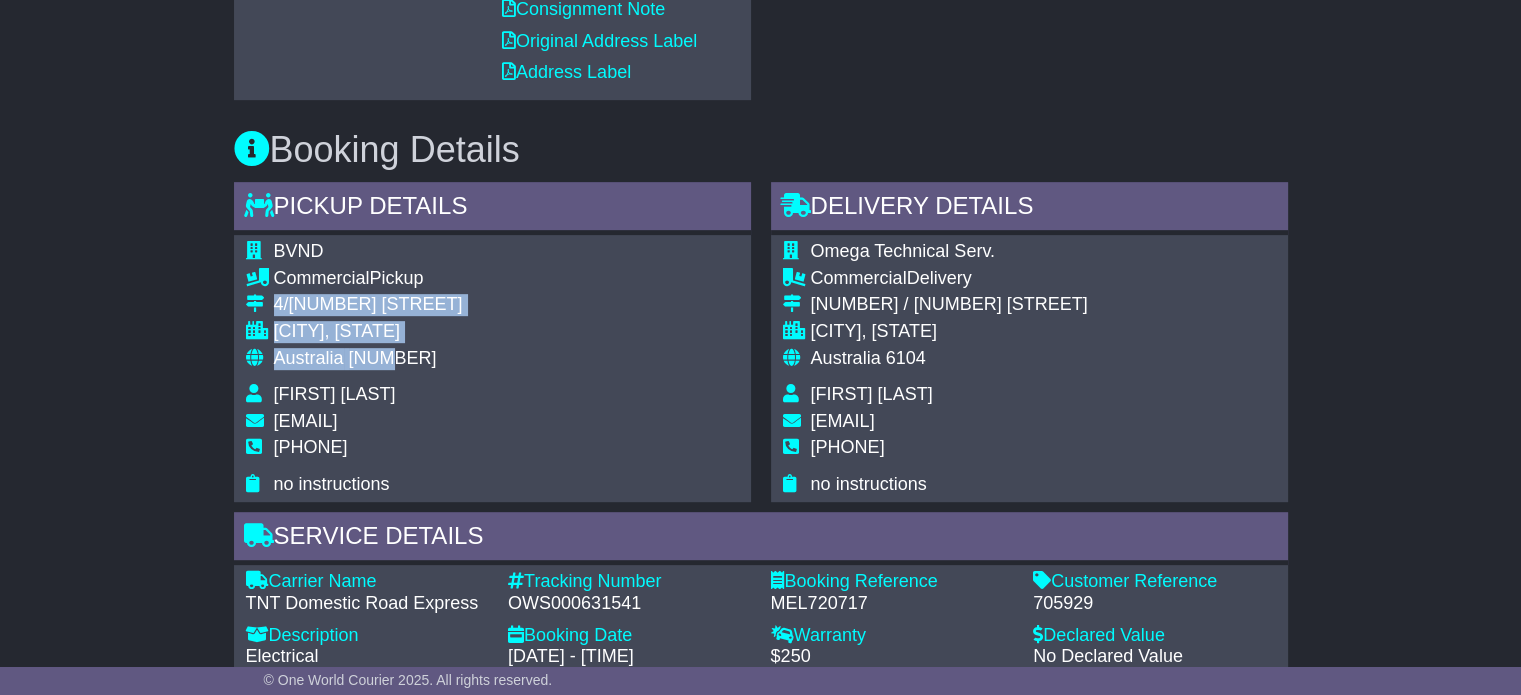 drag, startPoint x: 398, startPoint y: 359, endPoint x: 277, endPoint y: 307, distance: 131.70042 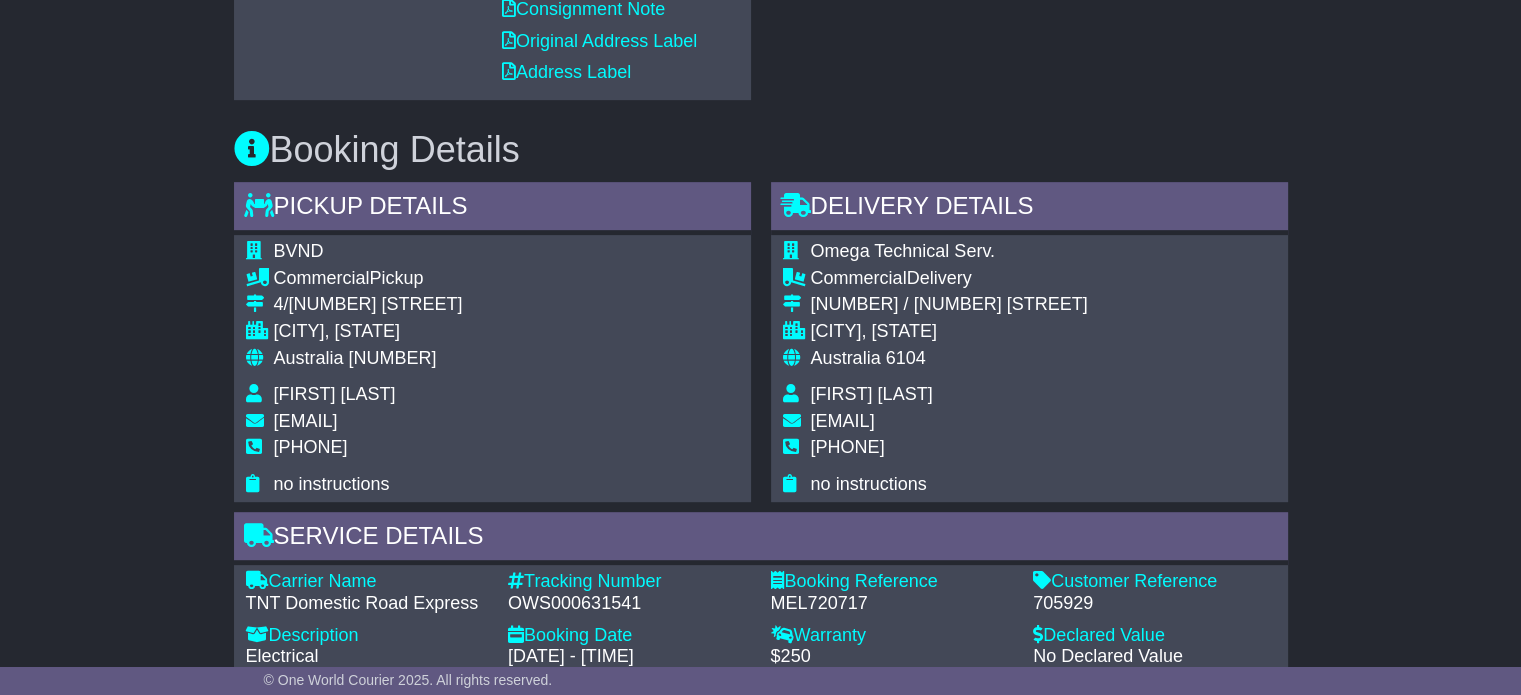 click on "0419 393 272" at bounding box center (311, 447) 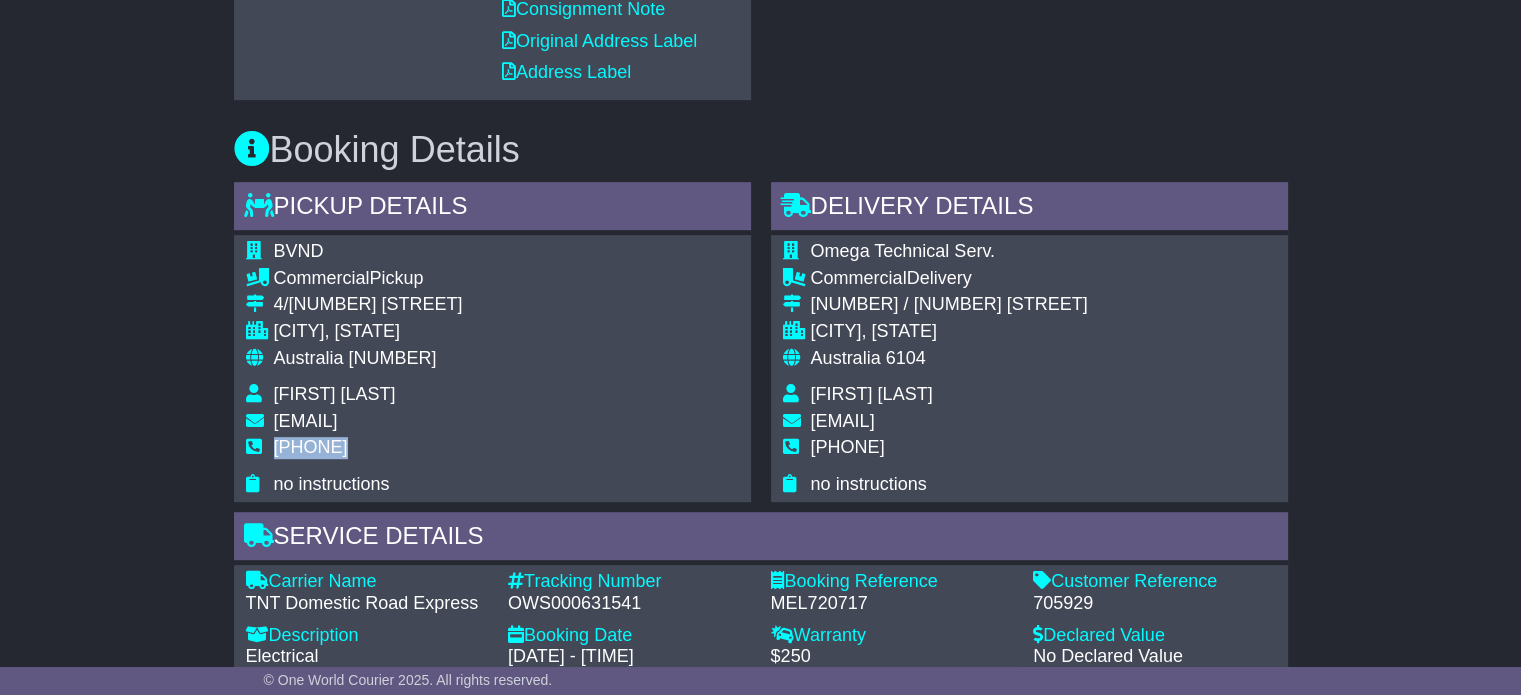 click on "[PHONE]" at bounding box center [311, 447] 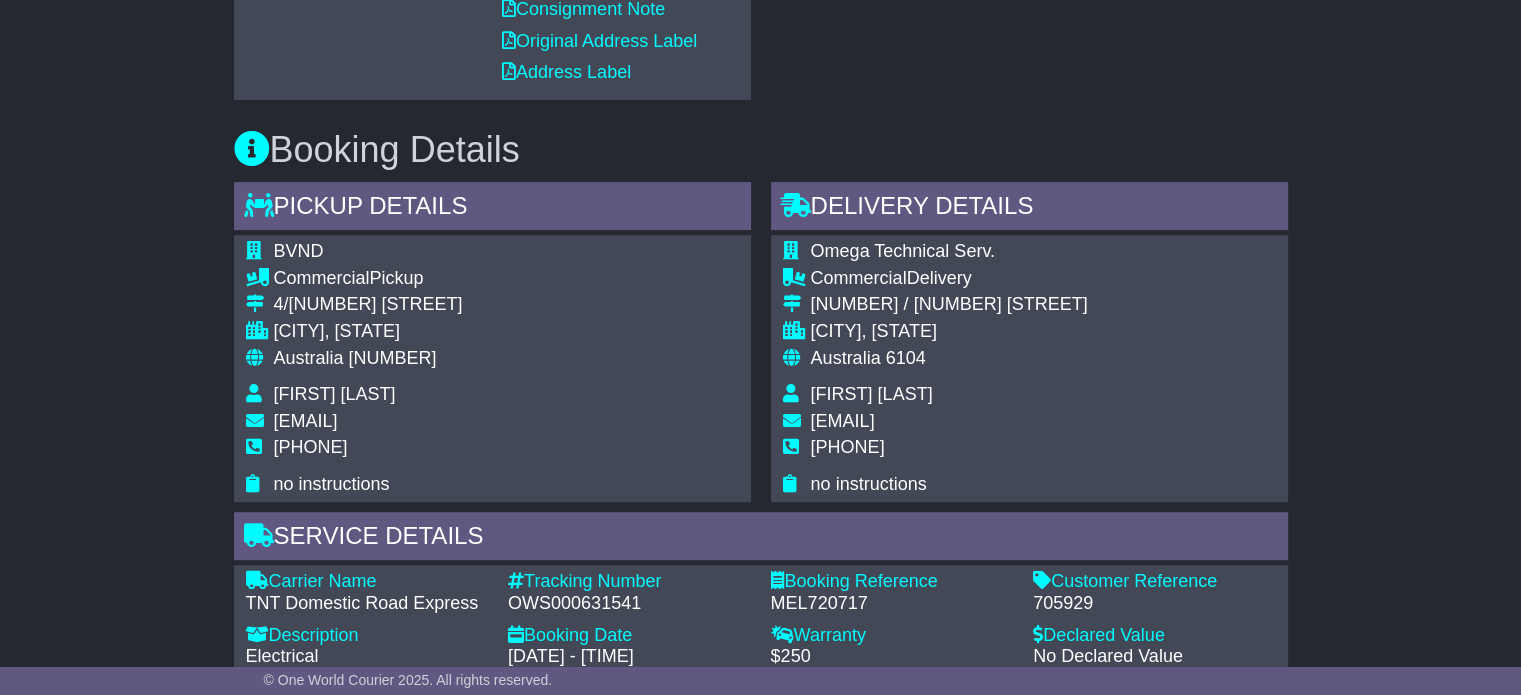 click on "OWS000631541" at bounding box center [629, 604] 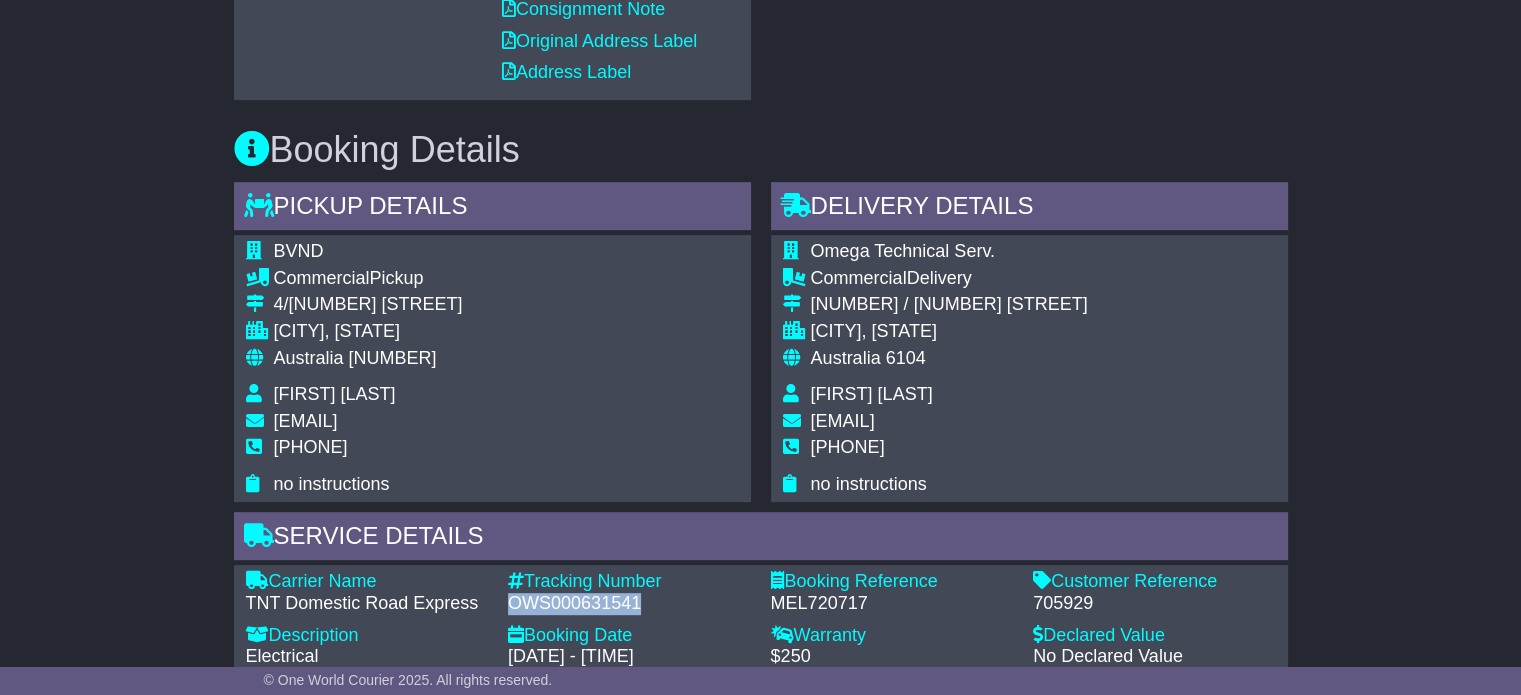 click on "OWS000631541" at bounding box center [629, 604] 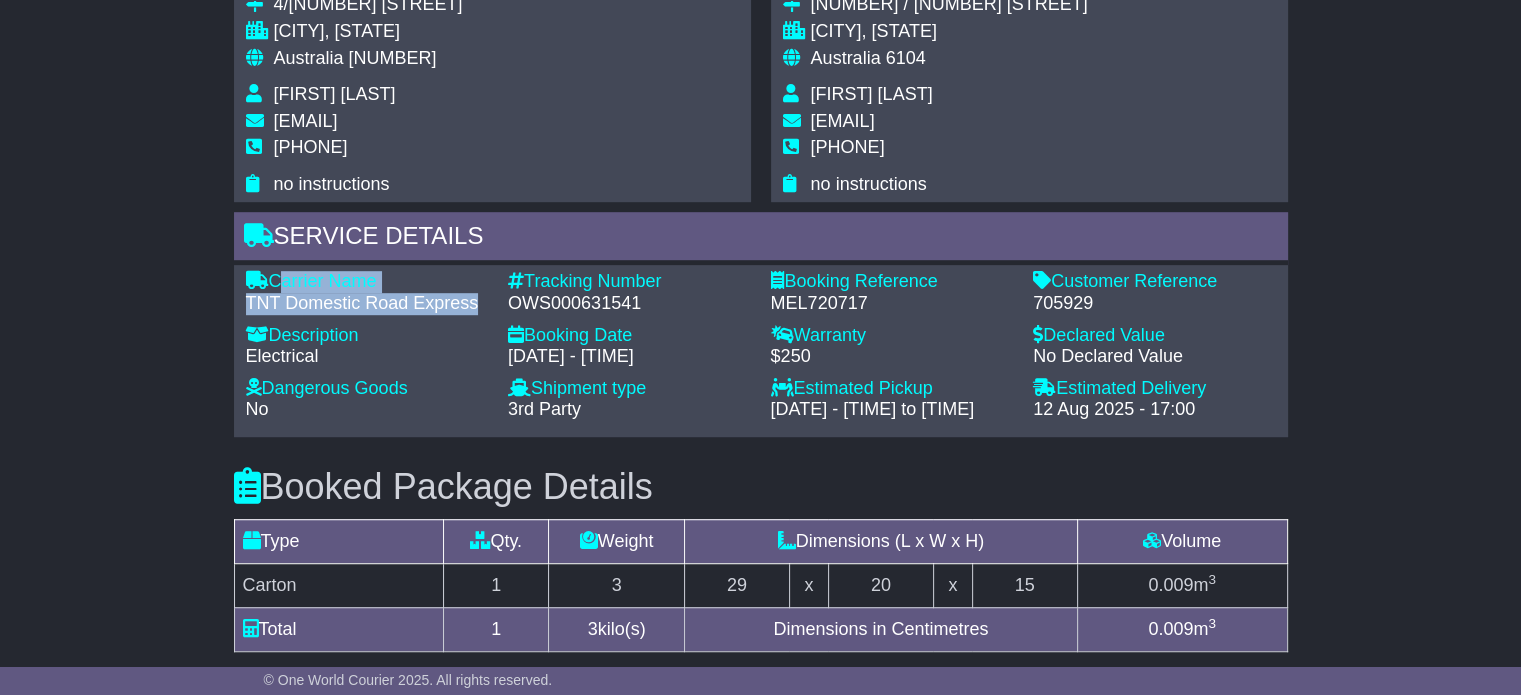 drag, startPoint x: 476, startPoint y: 299, endPoint x: 272, endPoint y: 275, distance: 205.4069 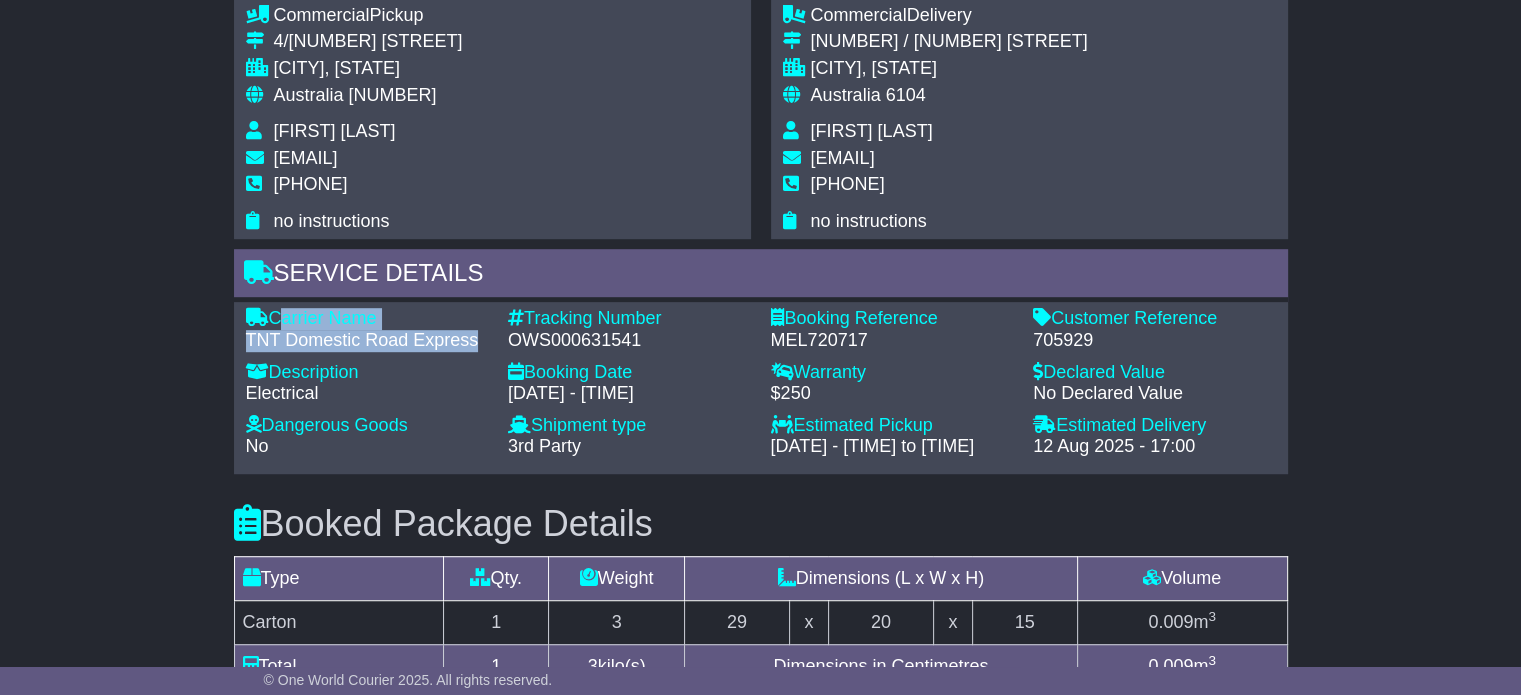 scroll, scrollTop: 1100, scrollLeft: 0, axis: vertical 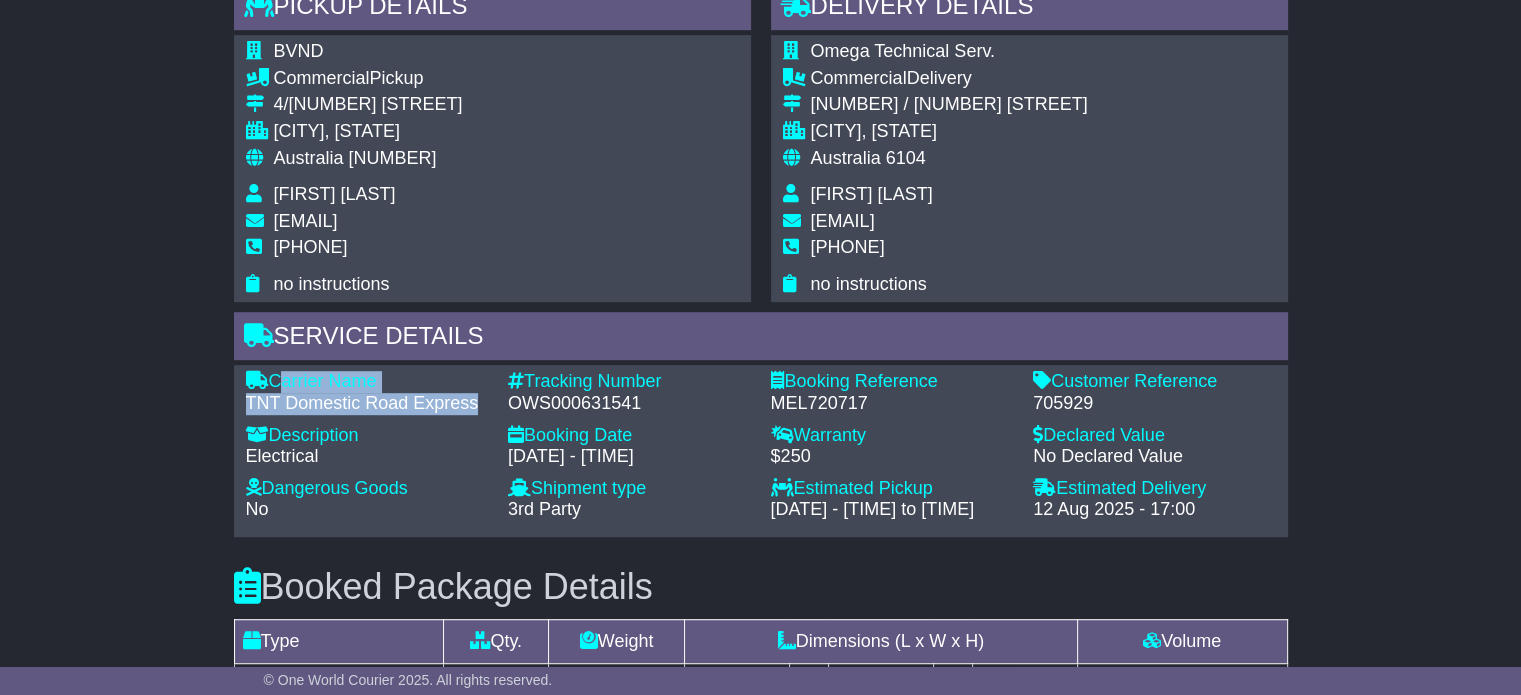 copy on "Carrier Name
-
TNT Domestic Road Express" 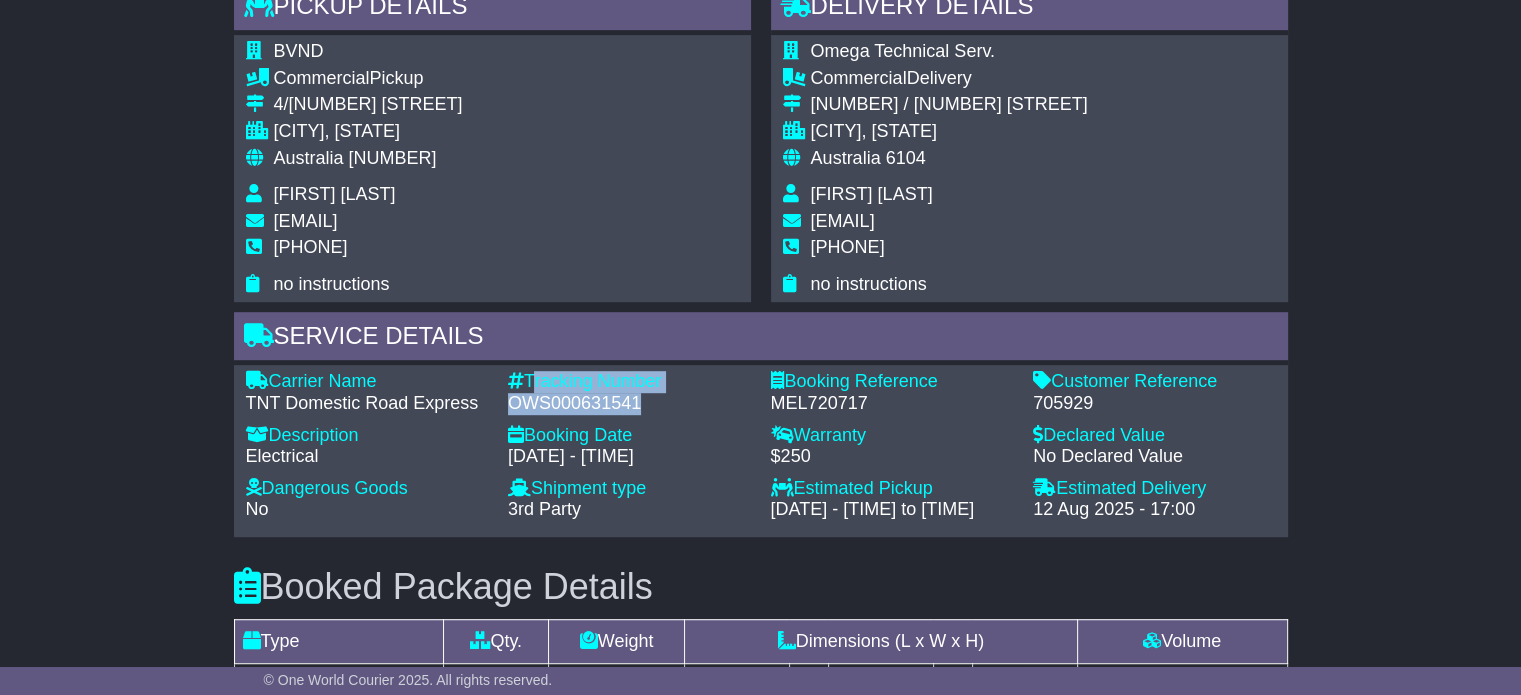 drag, startPoint x: 647, startPoint y: 401, endPoint x: 529, endPoint y: 380, distance: 119.85408 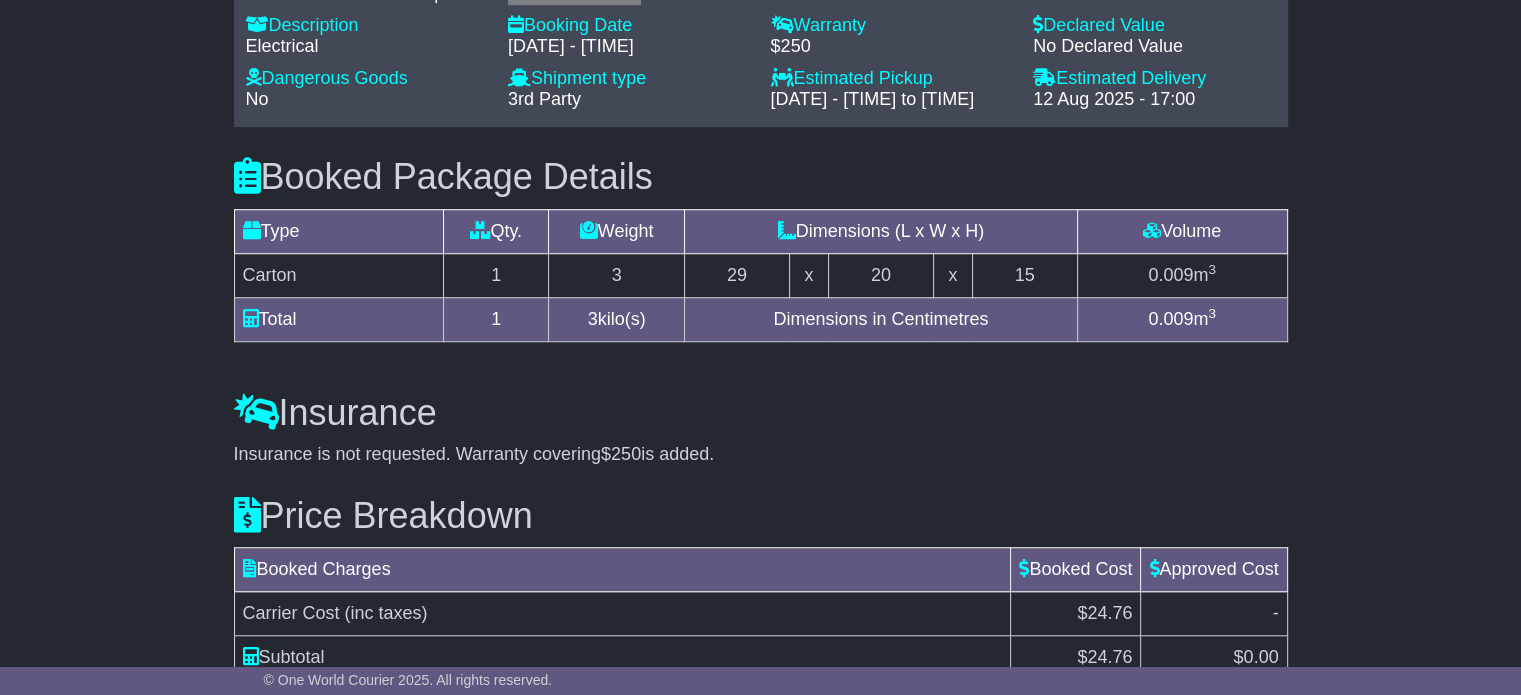 scroll, scrollTop: 1394, scrollLeft: 0, axis: vertical 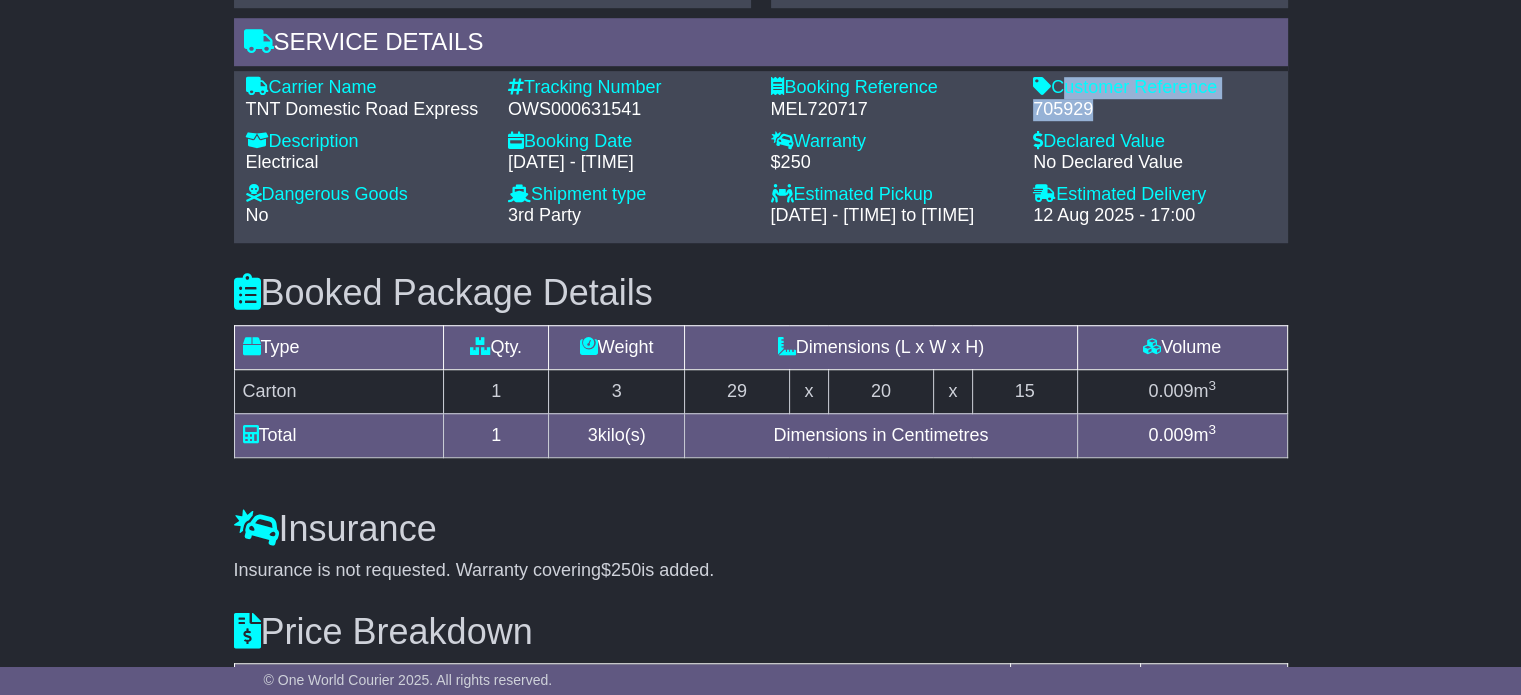 drag, startPoint x: 1092, startPoint y: 101, endPoint x: 1057, endPoint y: 84, distance: 38.910152 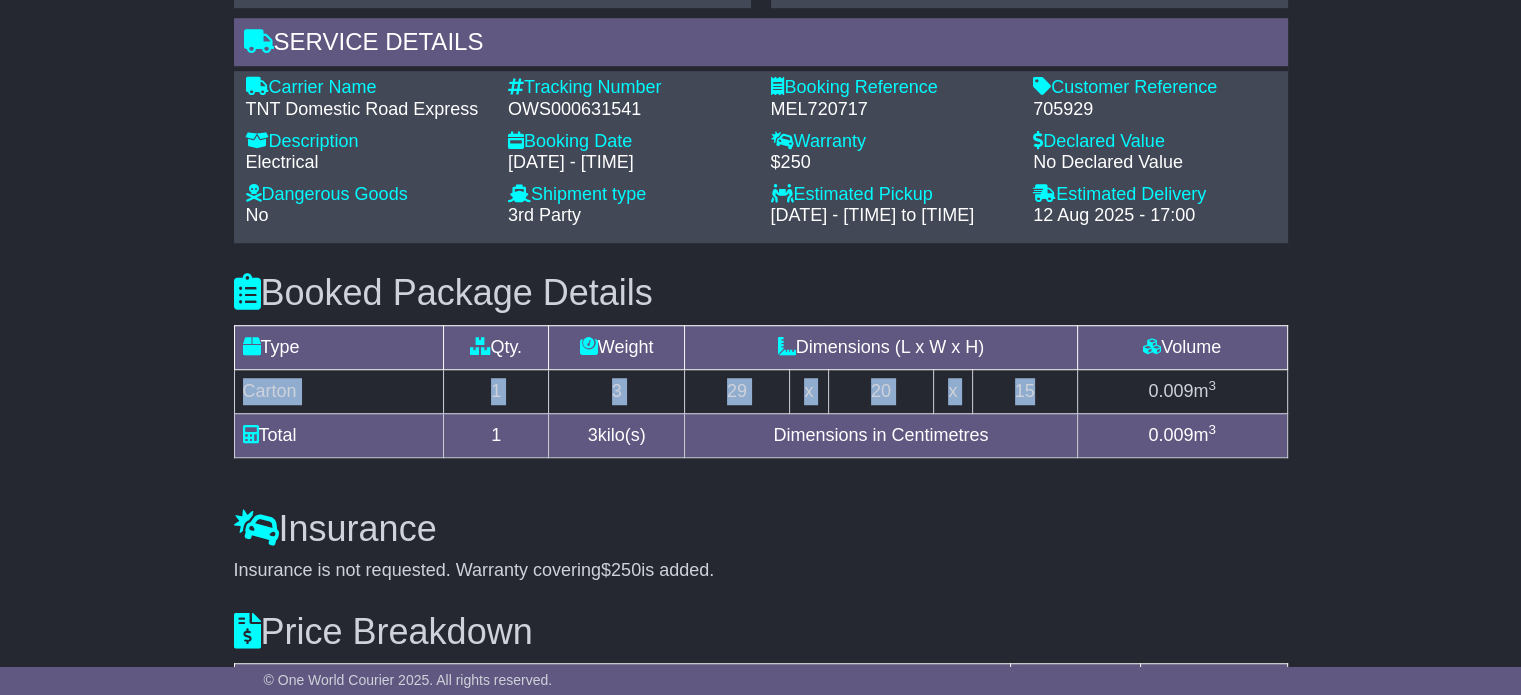 drag, startPoint x: 244, startPoint y: 379, endPoint x: 1083, endPoint y: 377, distance: 839.0024 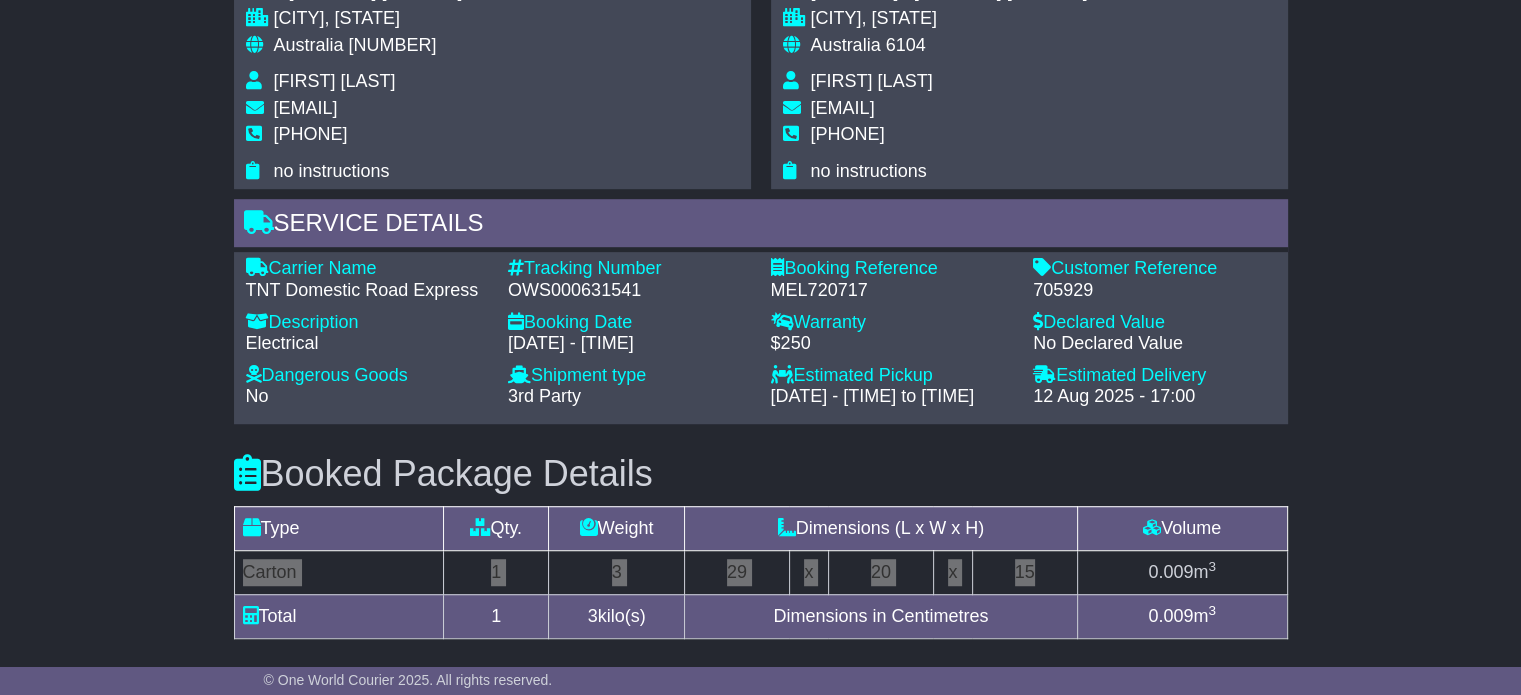 scroll, scrollTop: 994, scrollLeft: 0, axis: vertical 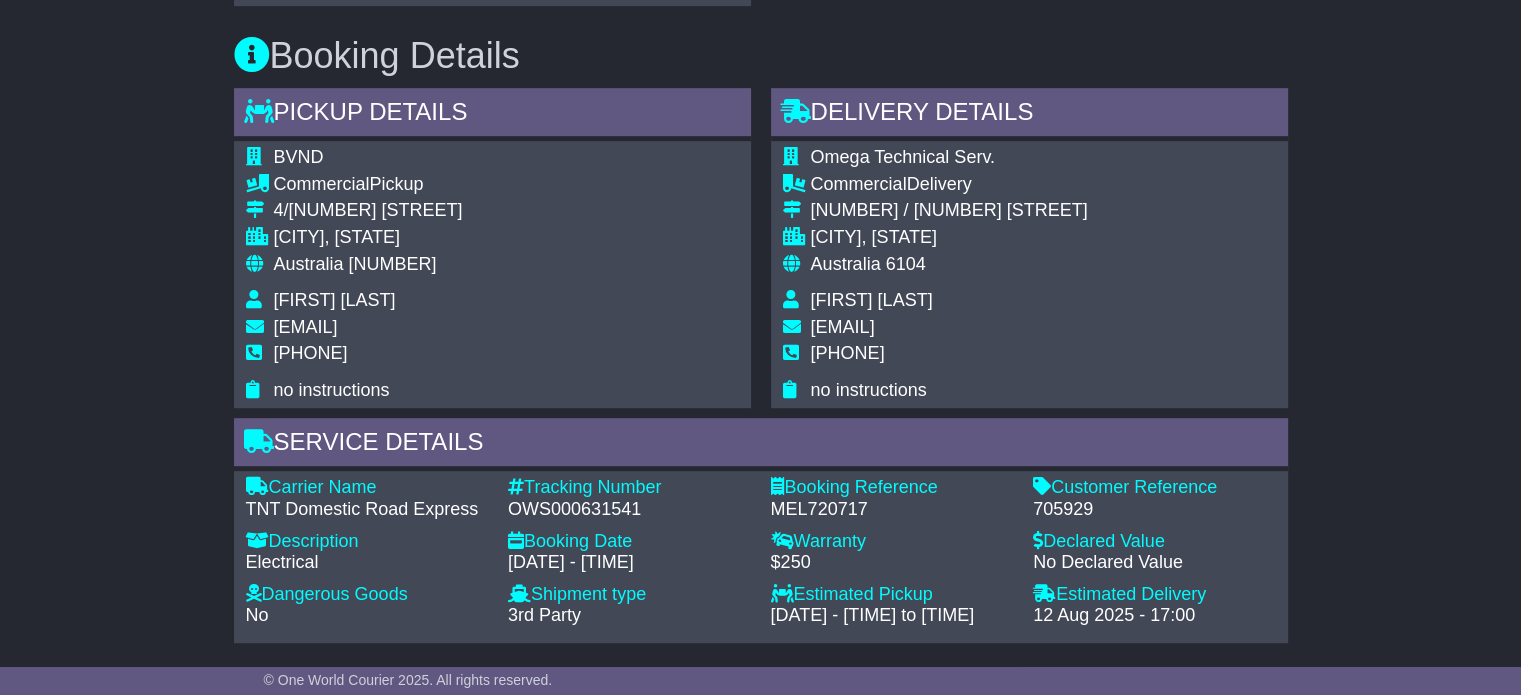 click on "Craig Beatson" at bounding box center (872, 300) 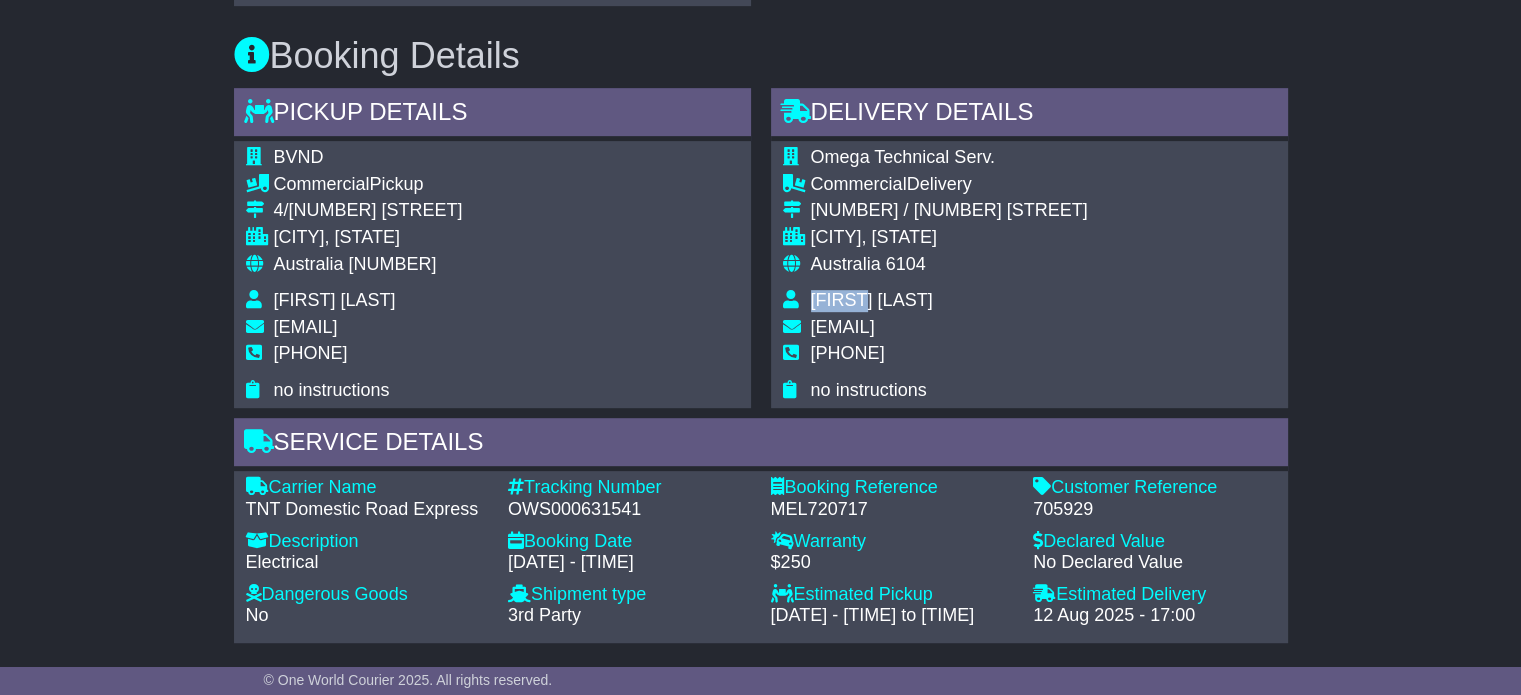 click on "Craig Beatson" at bounding box center [872, 300] 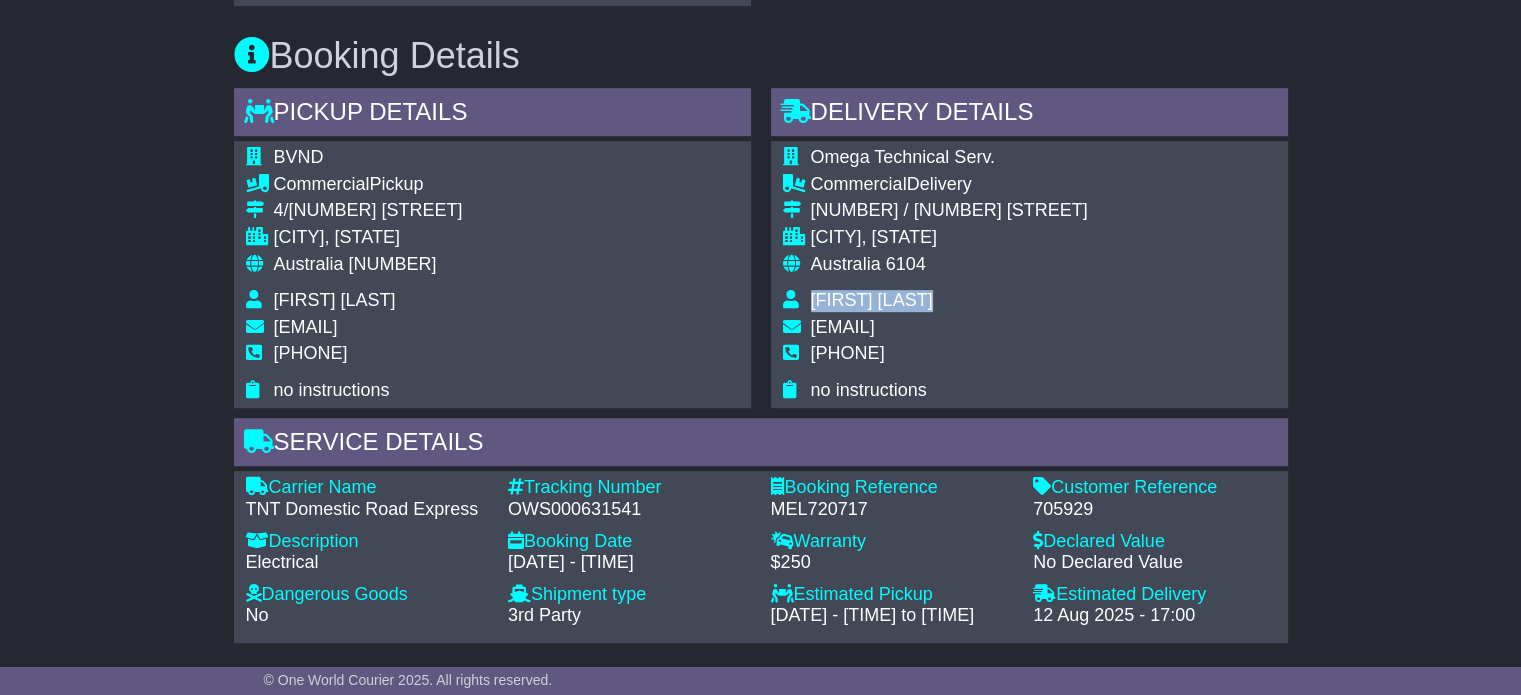click on "Craig Beatson" at bounding box center (872, 300) 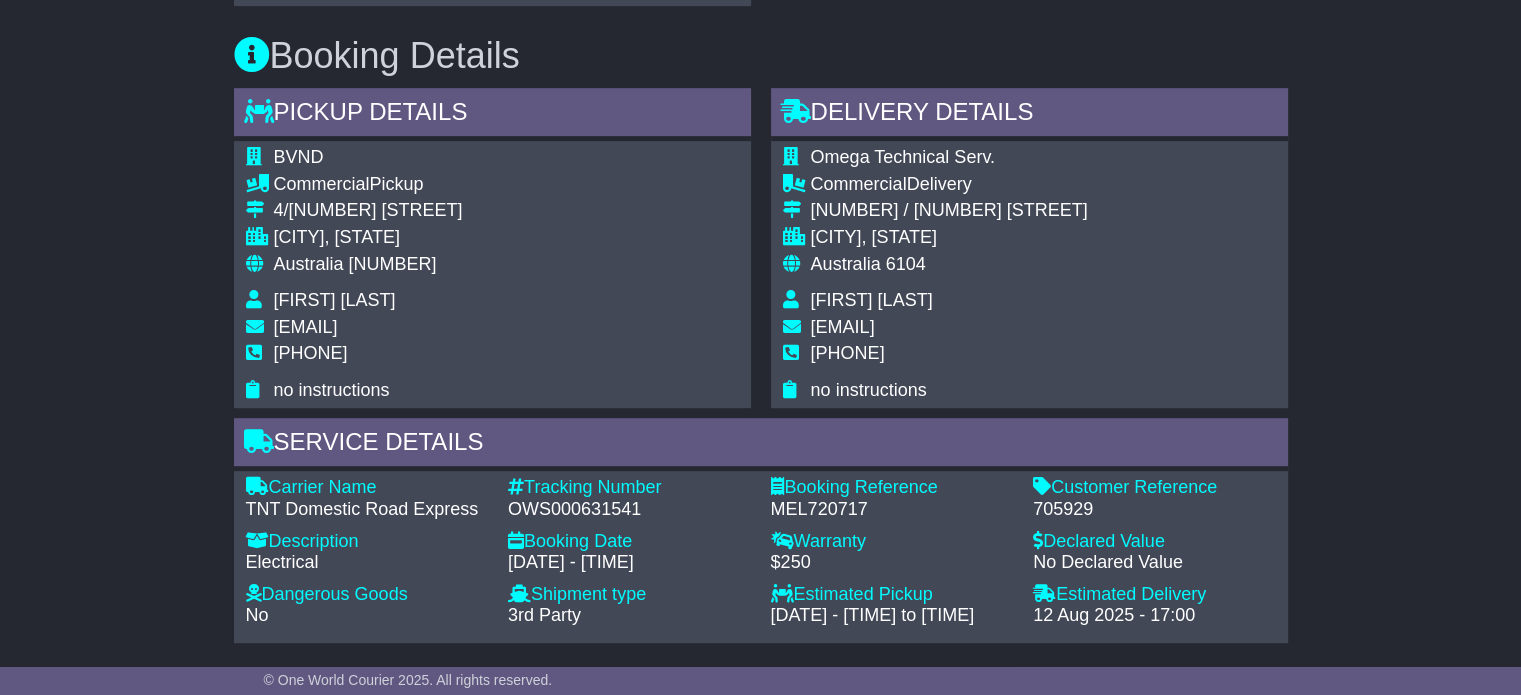 click on "0439 889 177" at bounding box center (949, 361) 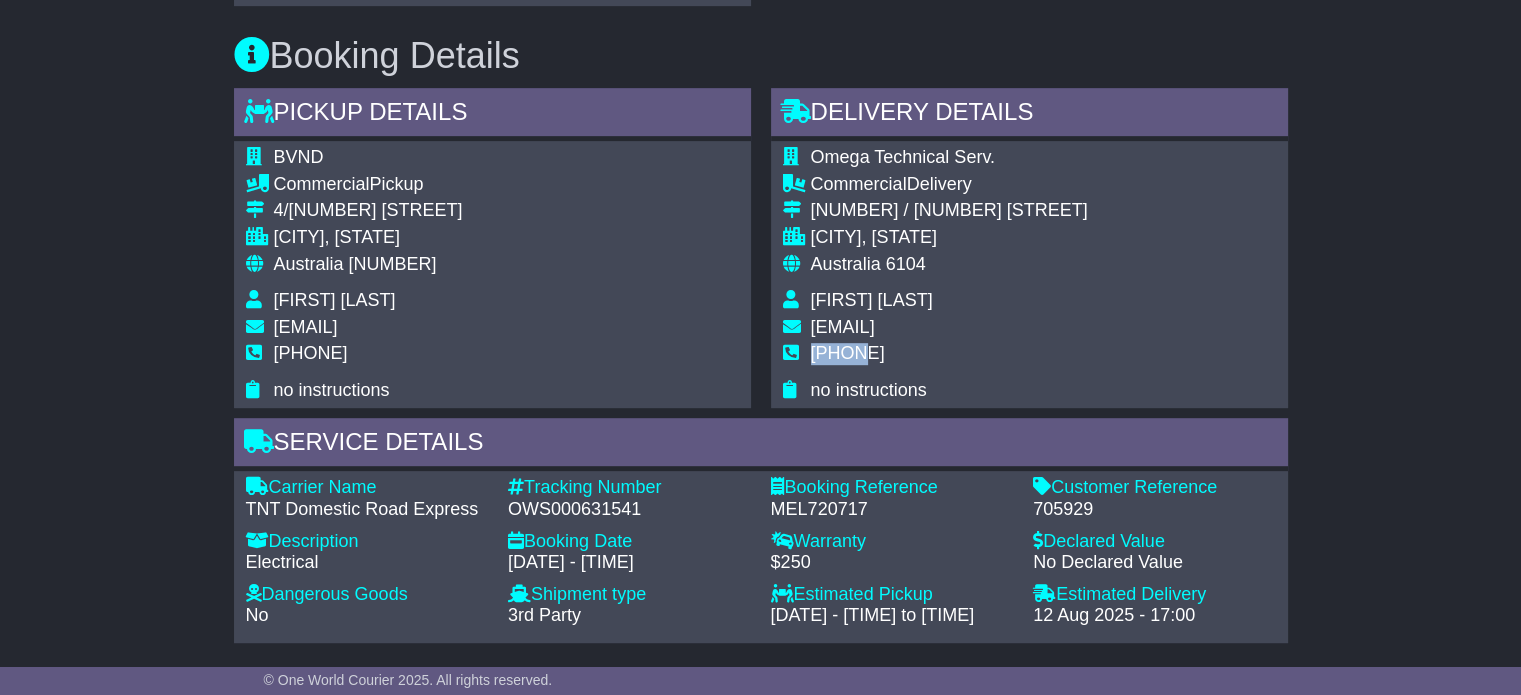 click on "0439 889 177" at bounding box center (848, 353) 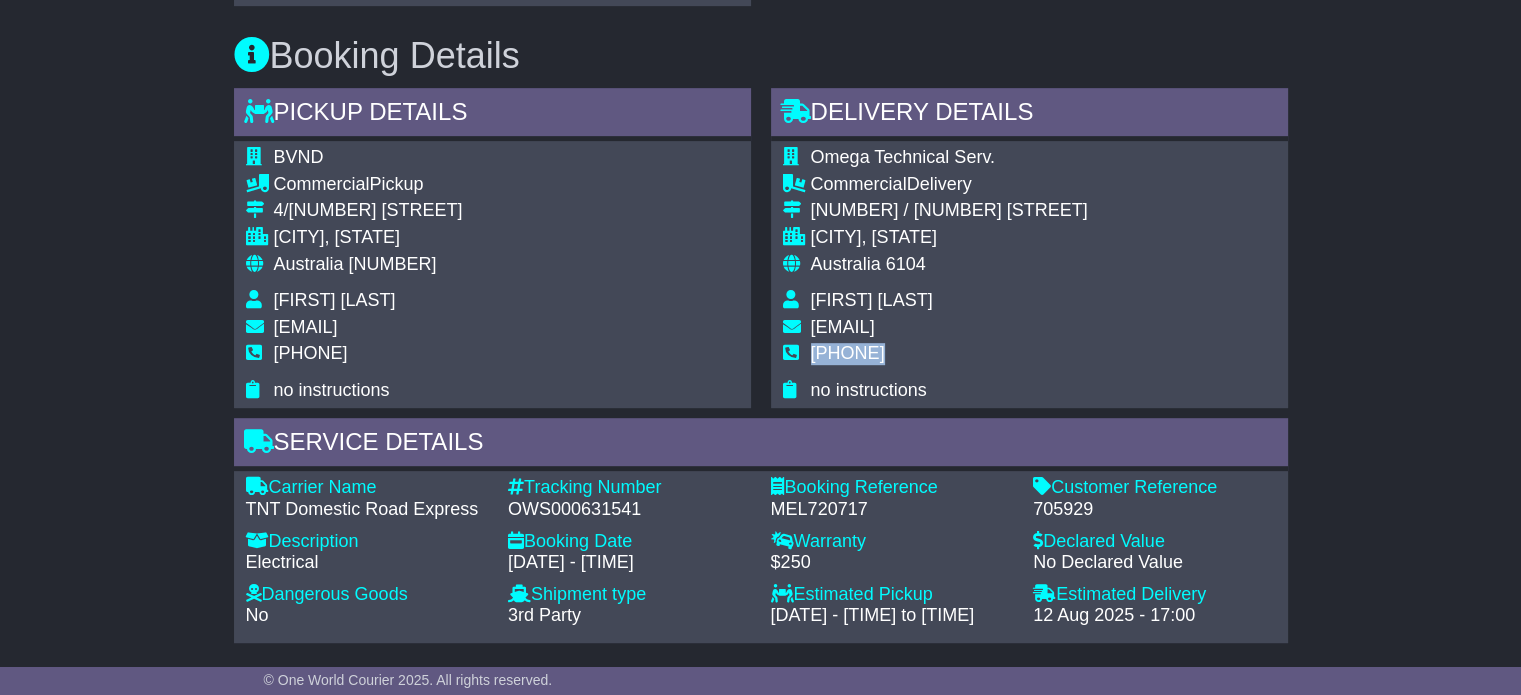 click on "0439 889 177" at bounding box center [848, 353] 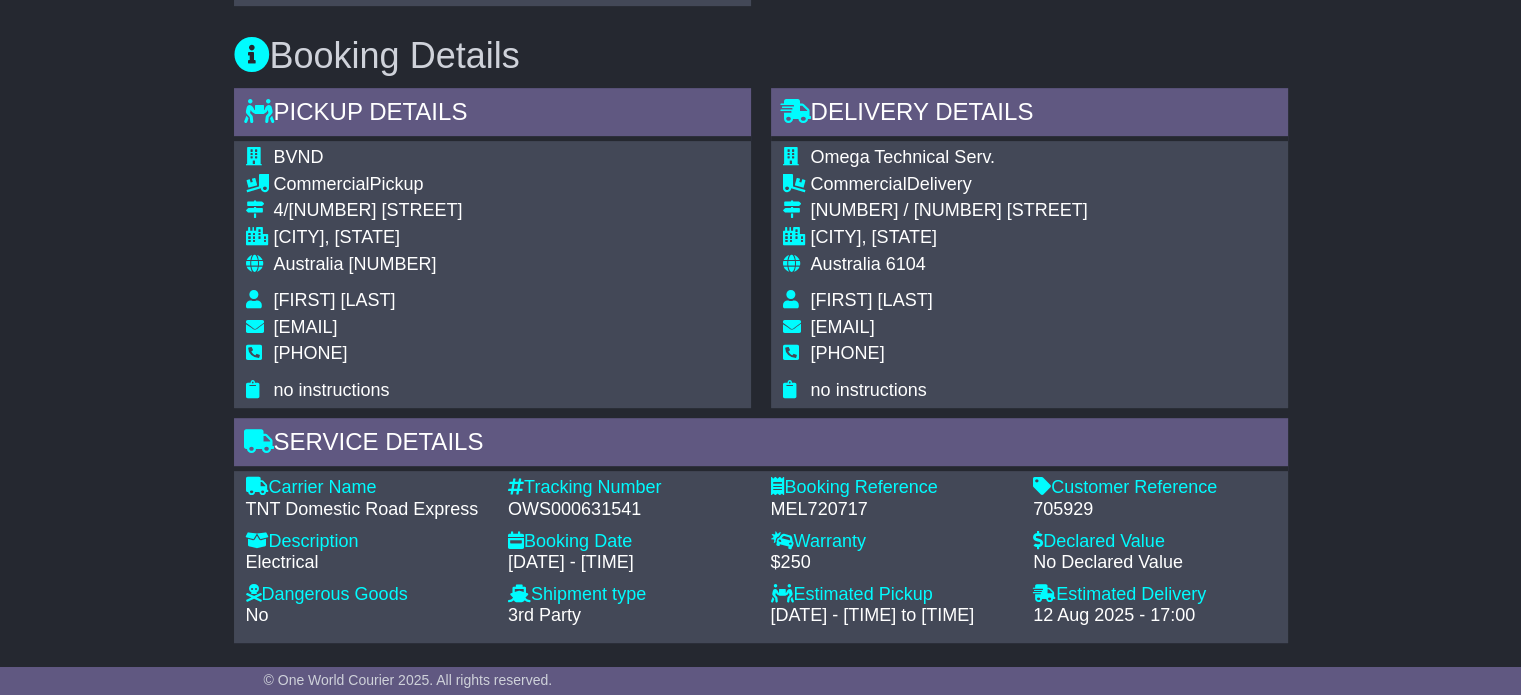 click on "Australia" at bounding box center [309, 264] 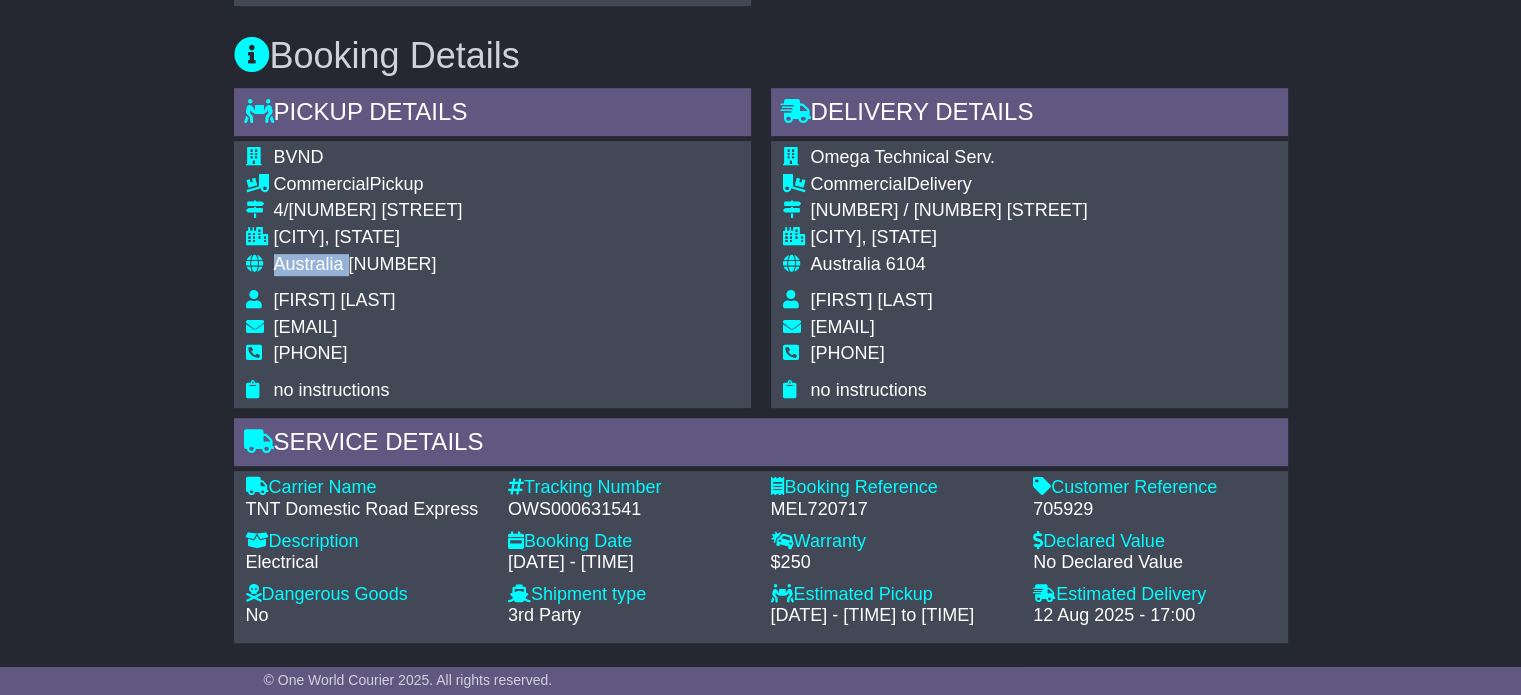 click on "Australia" at bounding box center (309, 264) 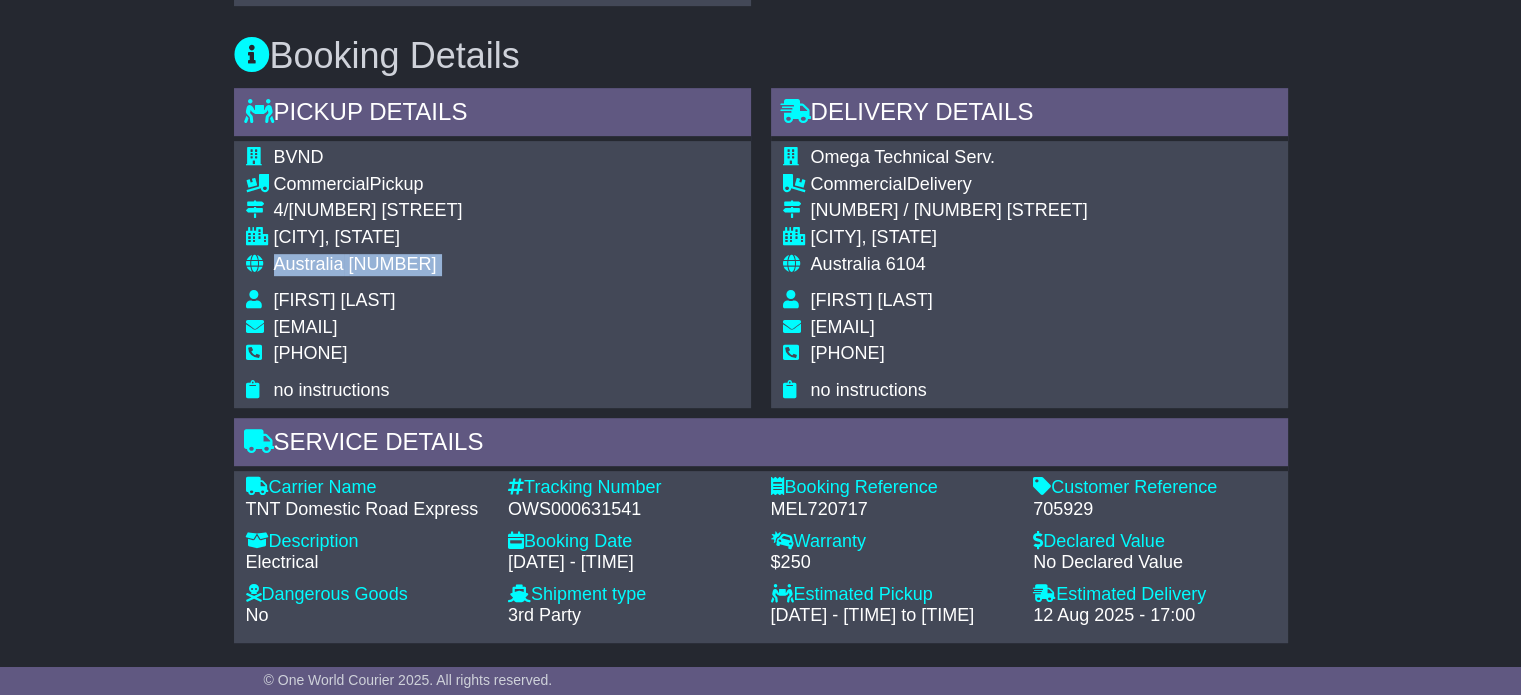 click on "Australia" at bounding box center [309, 264] 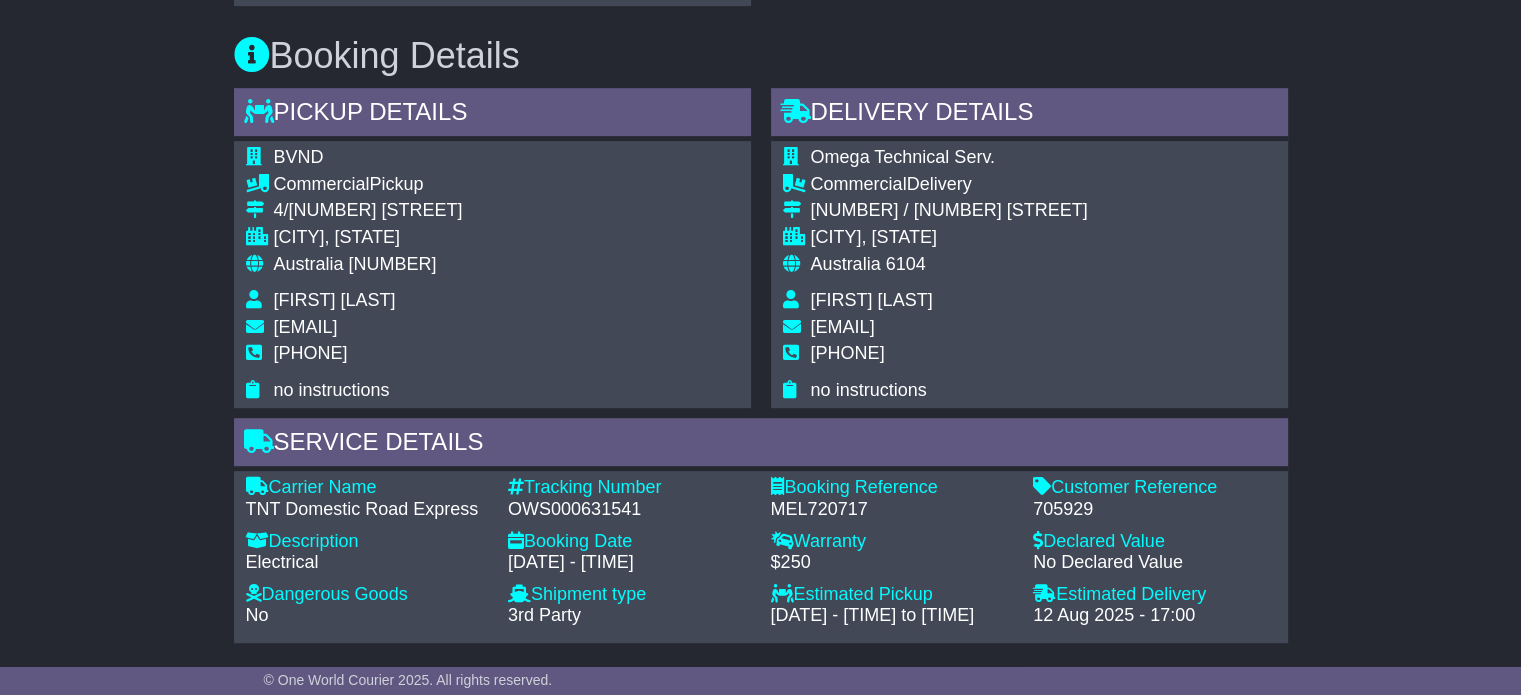 click on "Australia" at bounding box center [846, 264] 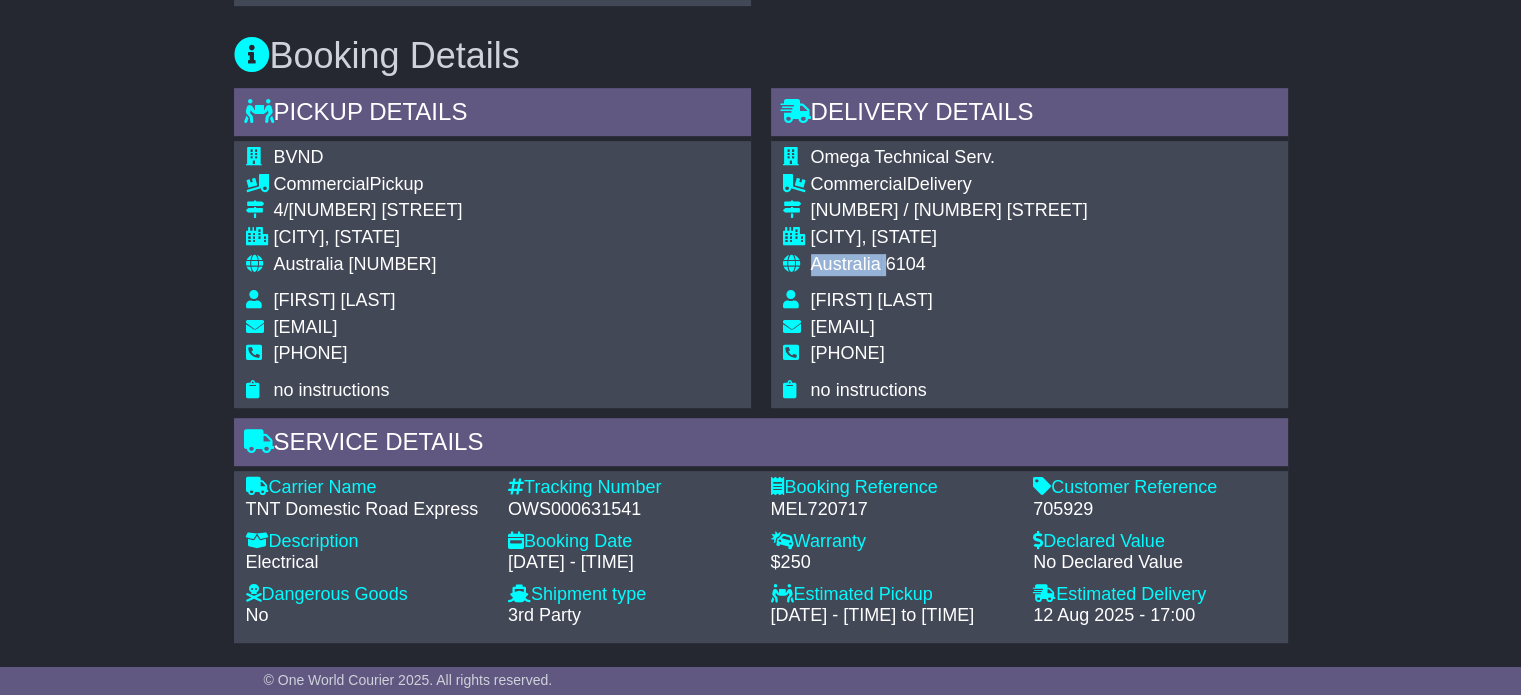 click on "Australia" at bounding box center [846, 264] 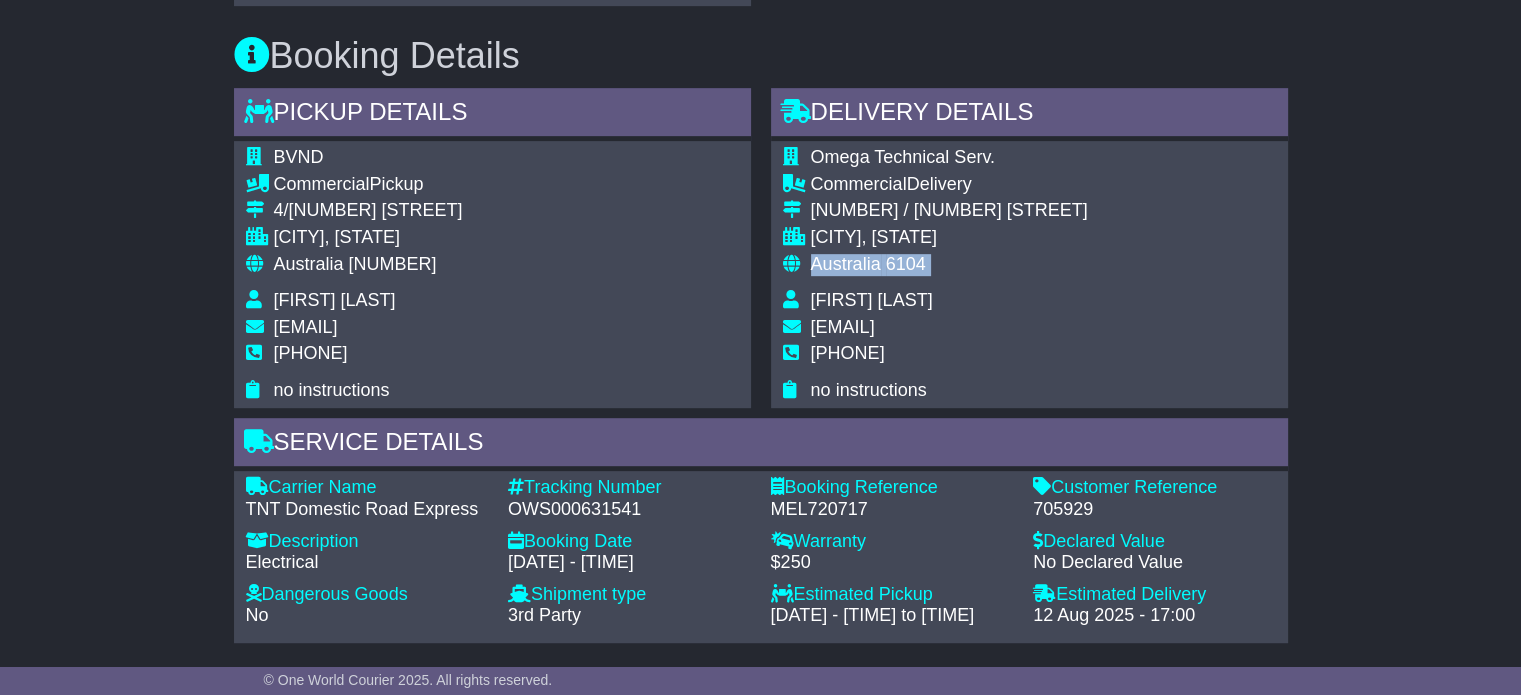 click on "Australia" at bounding box center [846, 264] 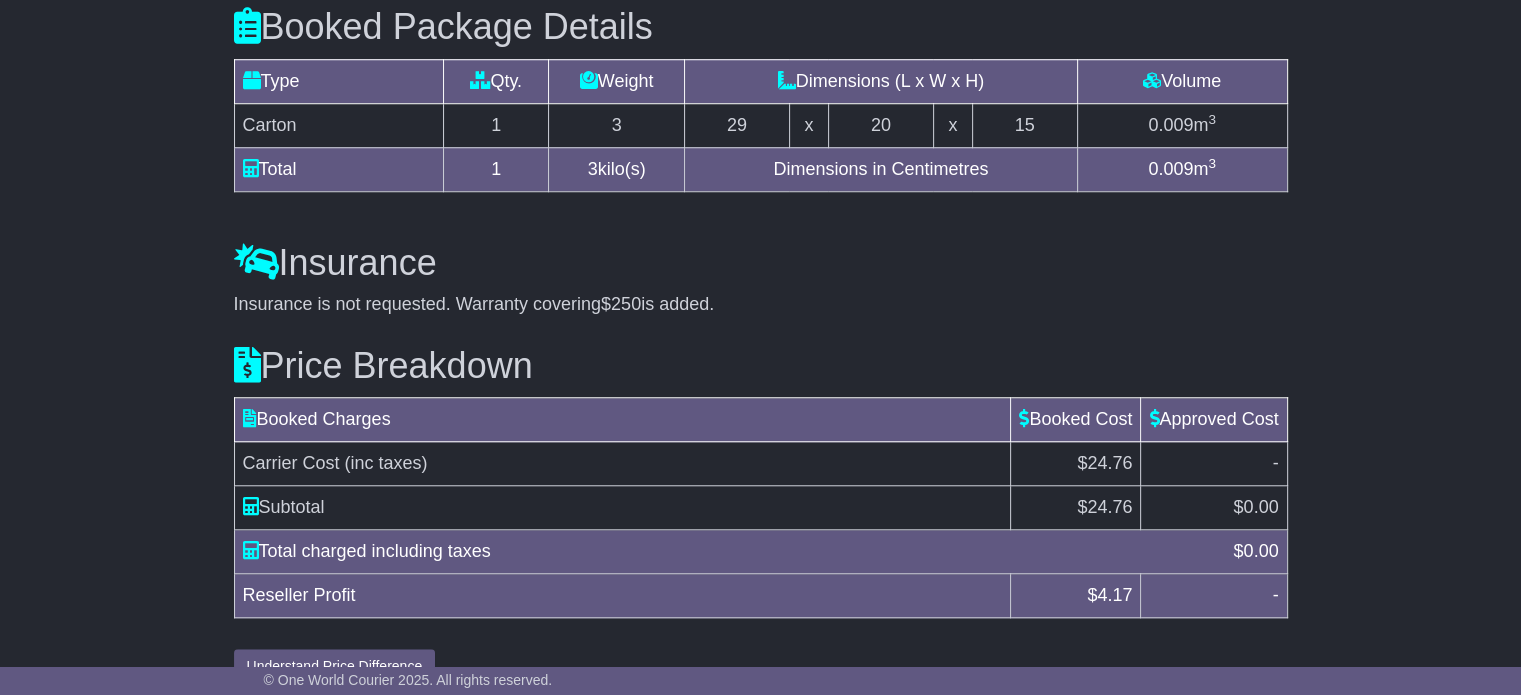 scroll, scrollTop: 1694, scrollLeft: 0, axis: vertical 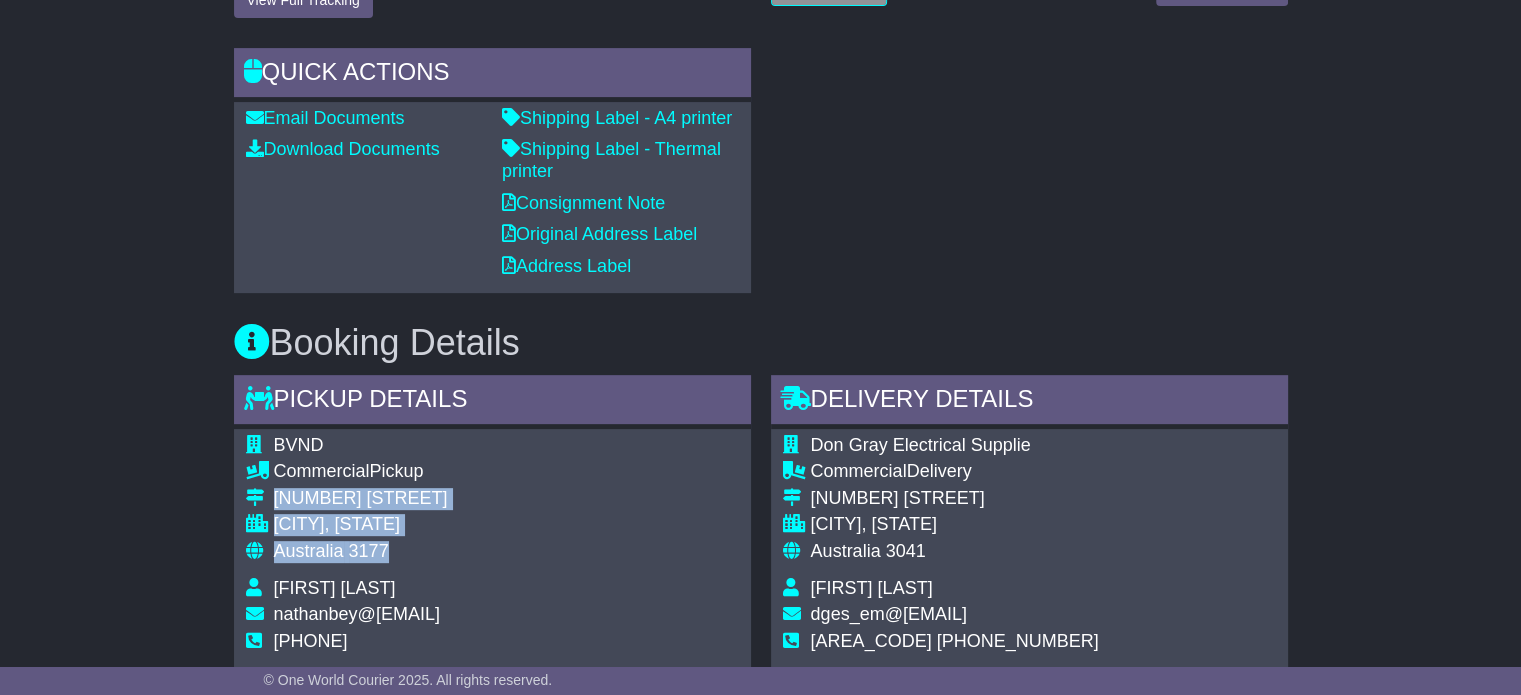 drag, startPoint x: 397, startPoint y: 554, endPoint x: 277, endPoint y: 507, distance: 128.87592 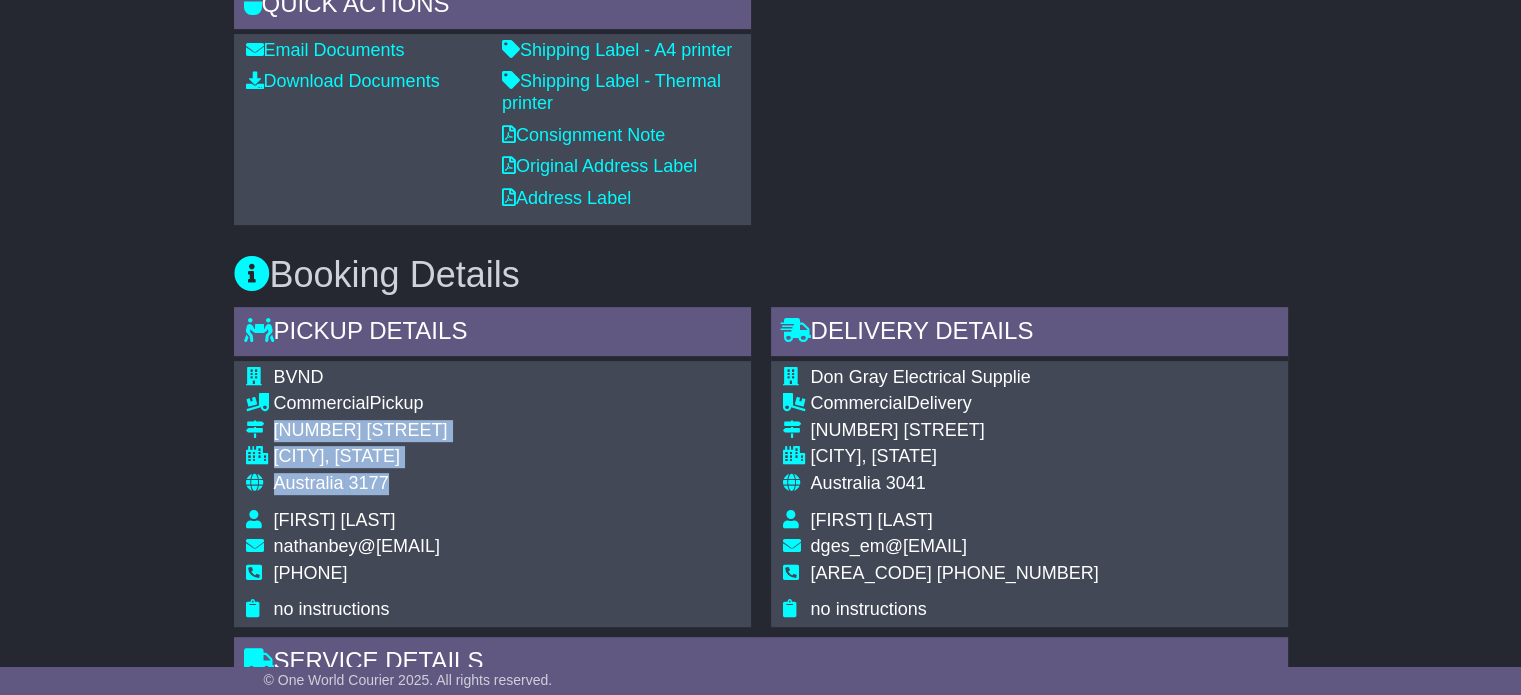 scroll, scrollTop: 1000, scrollLeft: 0, axis: vertical 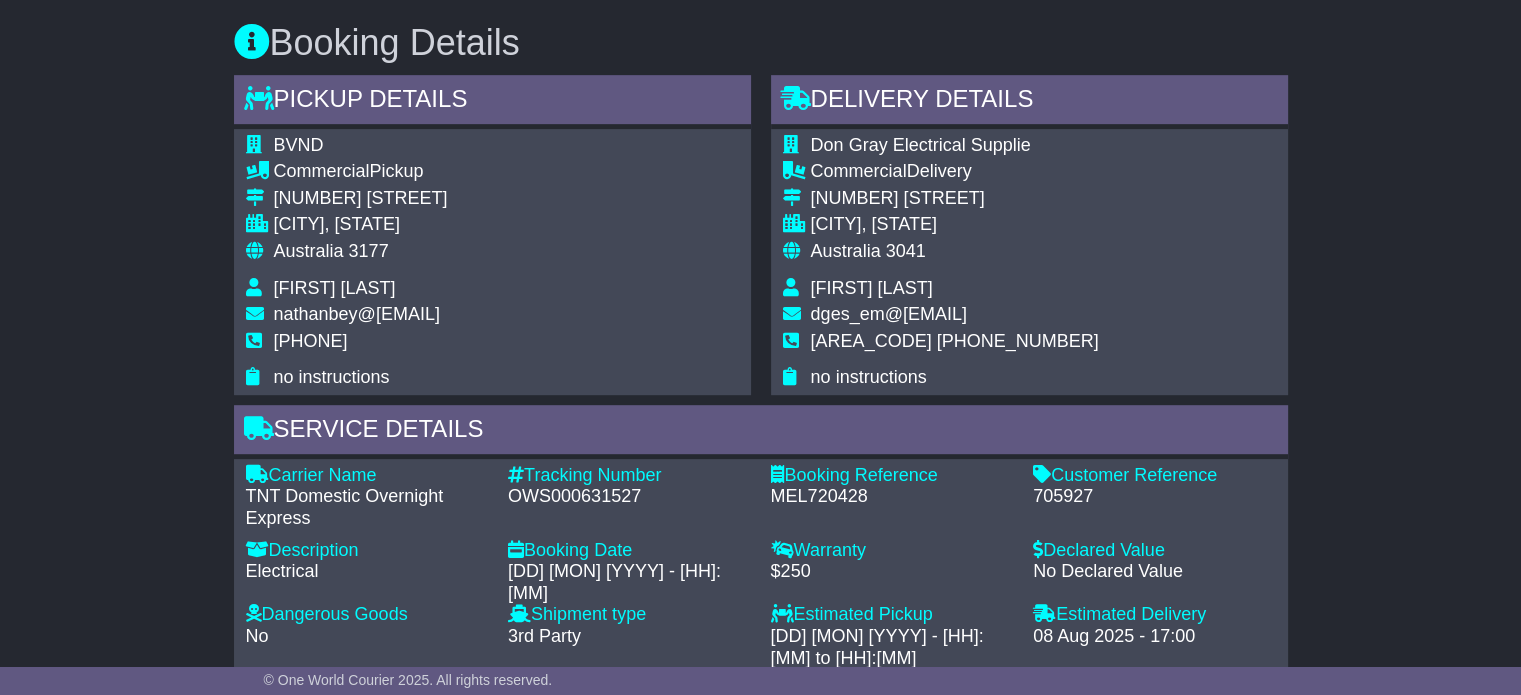click on "[PHONE]" at bounding box center (311, 341) 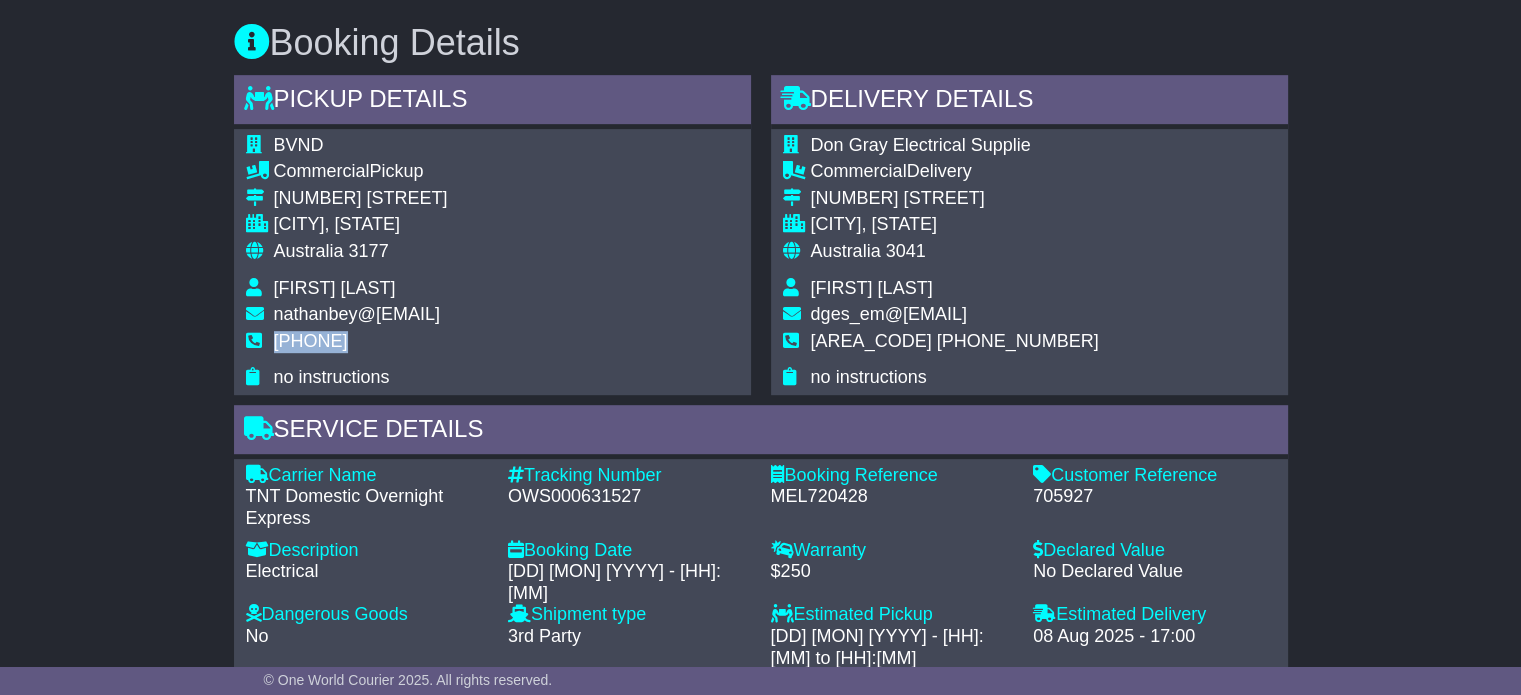 click on "[PHONE]" at bounding box center (311, 341) 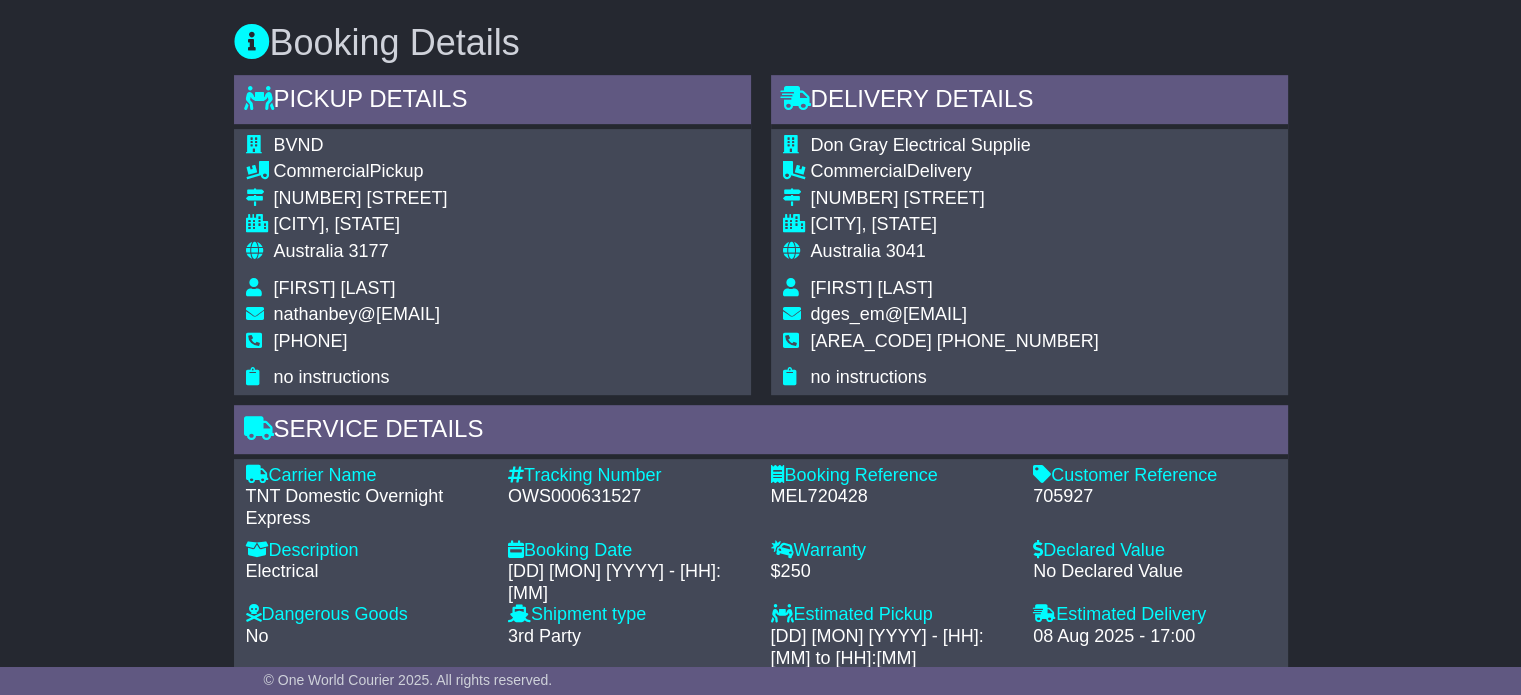 click on "OWS000631527" at bounding box center (629, 497) 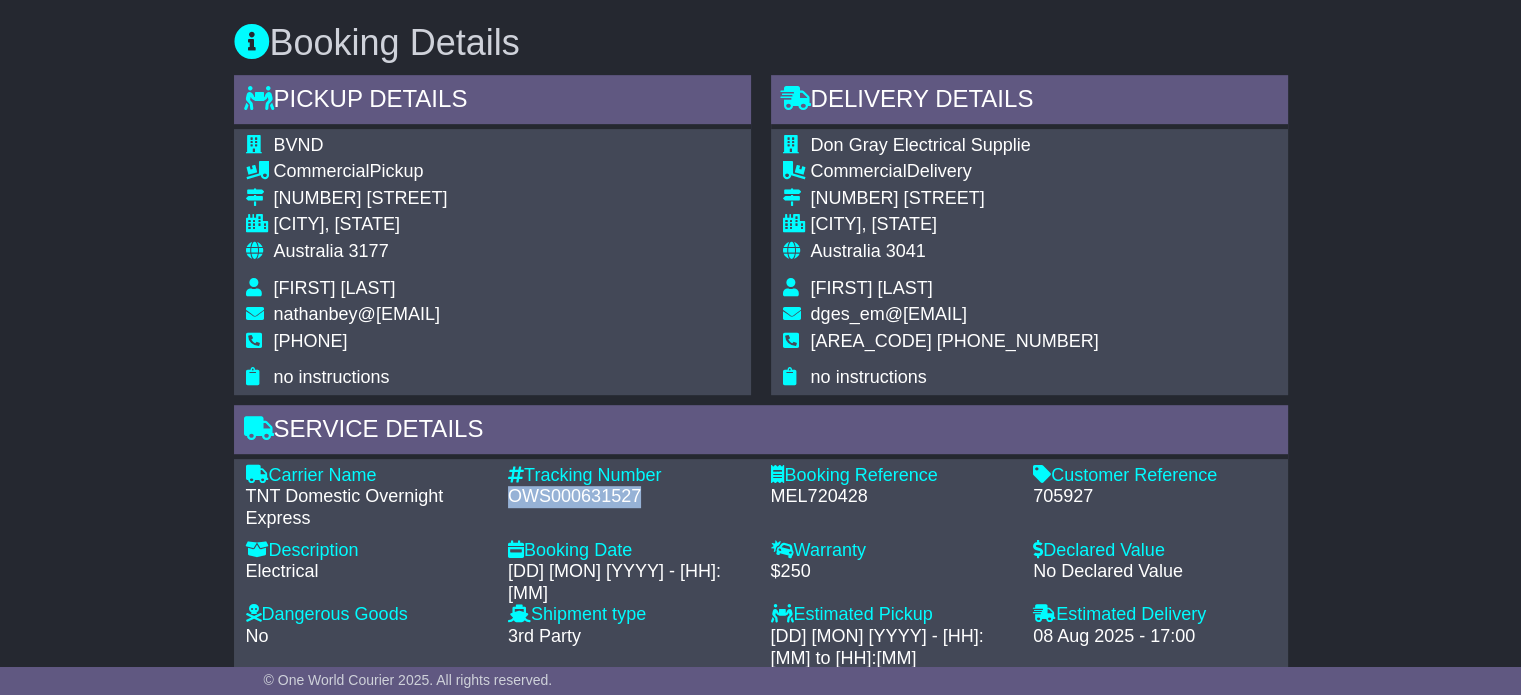 click on "OWS000631527" at bounding box center [629, 497] 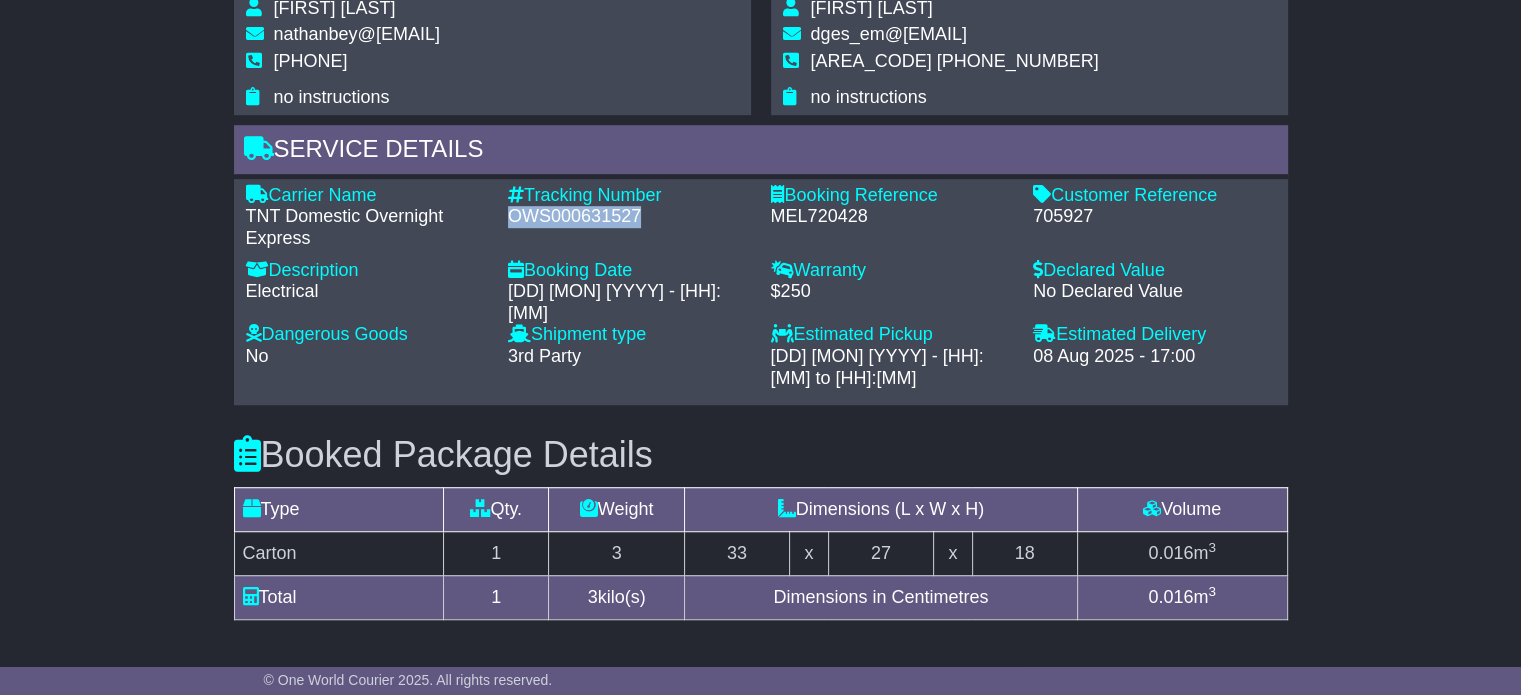 scroll, scrollTop: 1300, scrollLeft: 0, axis: vertical 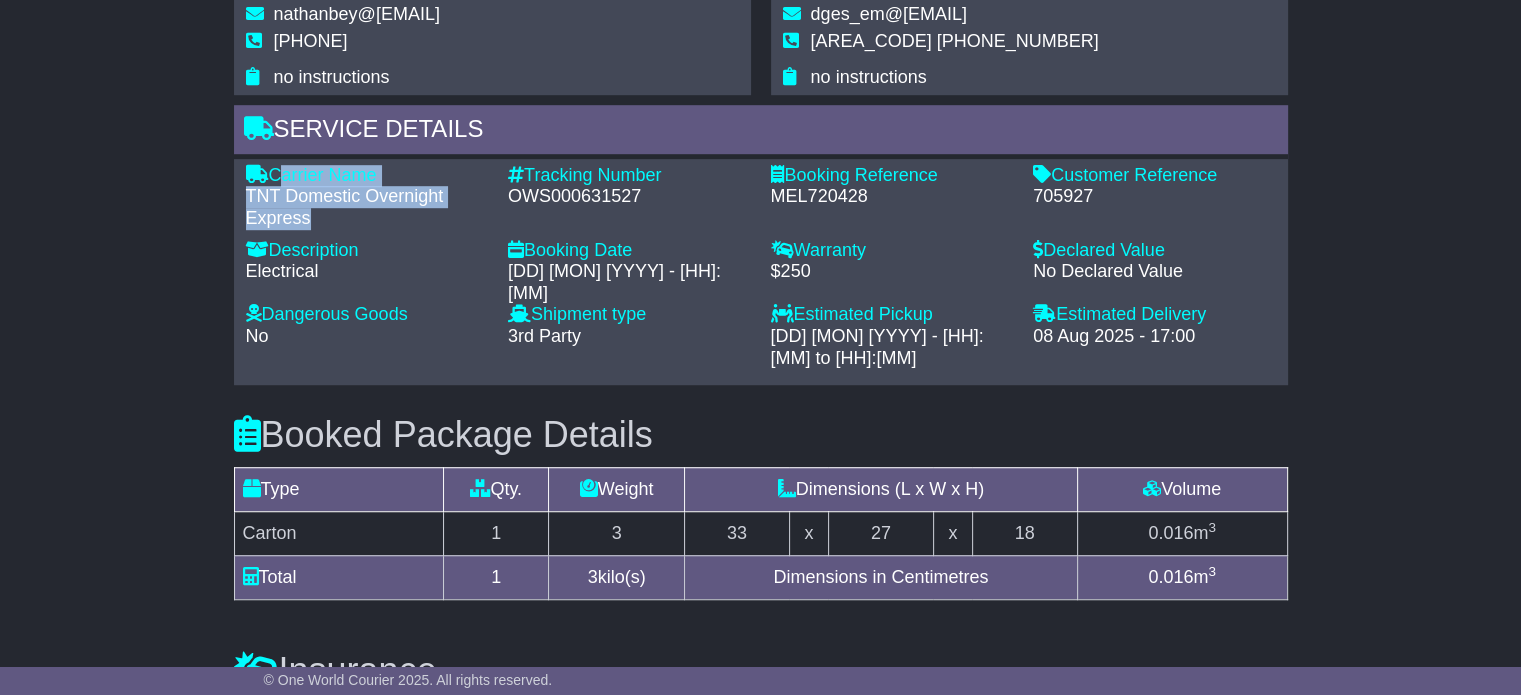 drag, startPoint x: 332, startPoint y: 218, endPoint x: 274, endPoint y: 169, distance: 75.9276 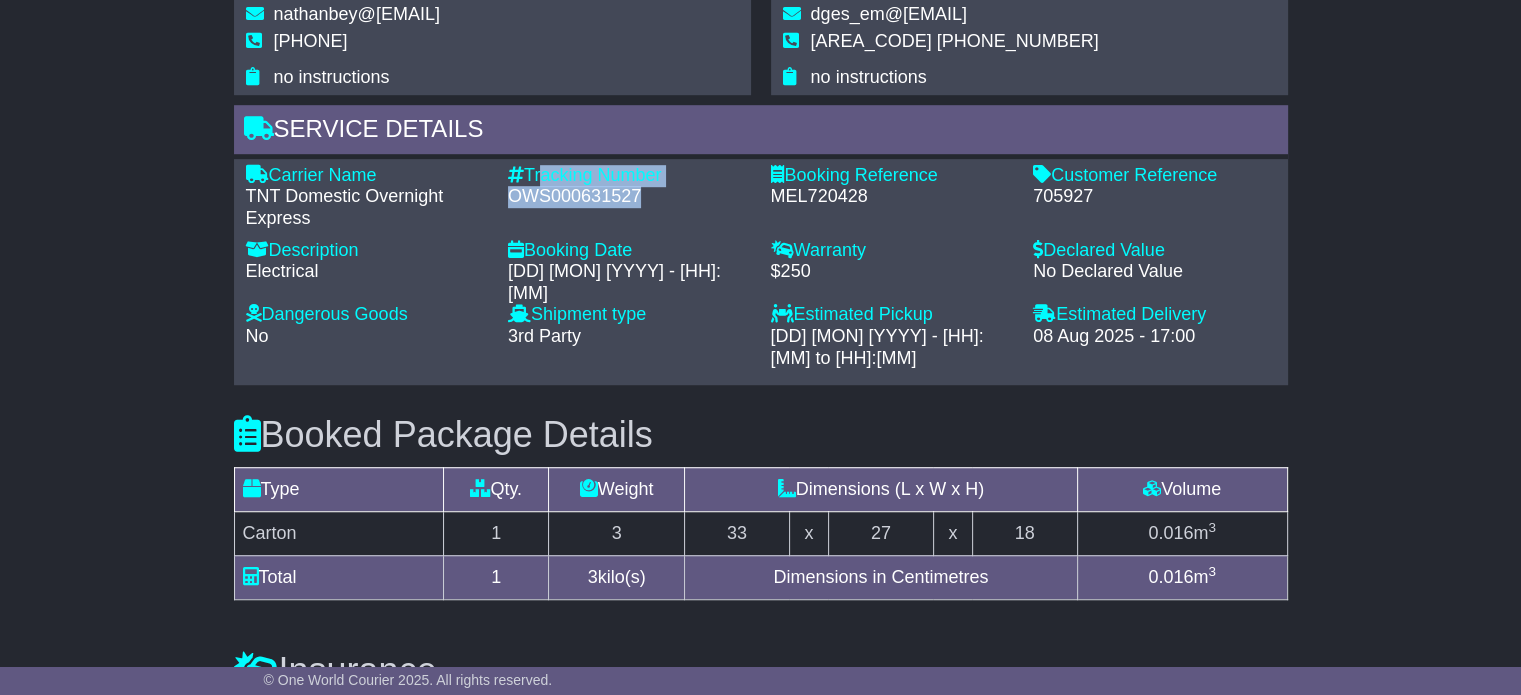 drag, startPoint x: 639, startPoint y: 188, endPoint x: 533, endPoint y: 173, distance: 107.05606 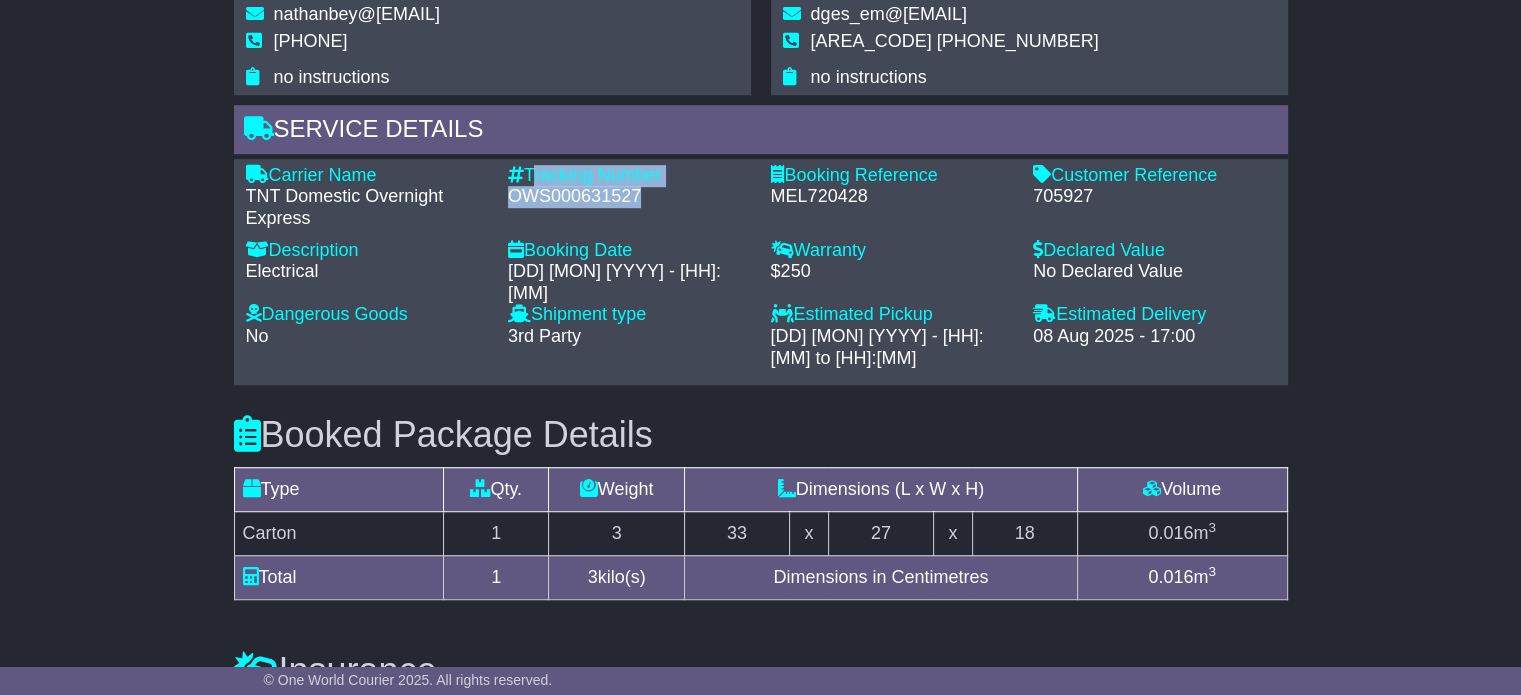 drag, startPoint x: 529, startPoint y: 171, endPoint x: 640, endPoint y: 198, distance: 114.236595 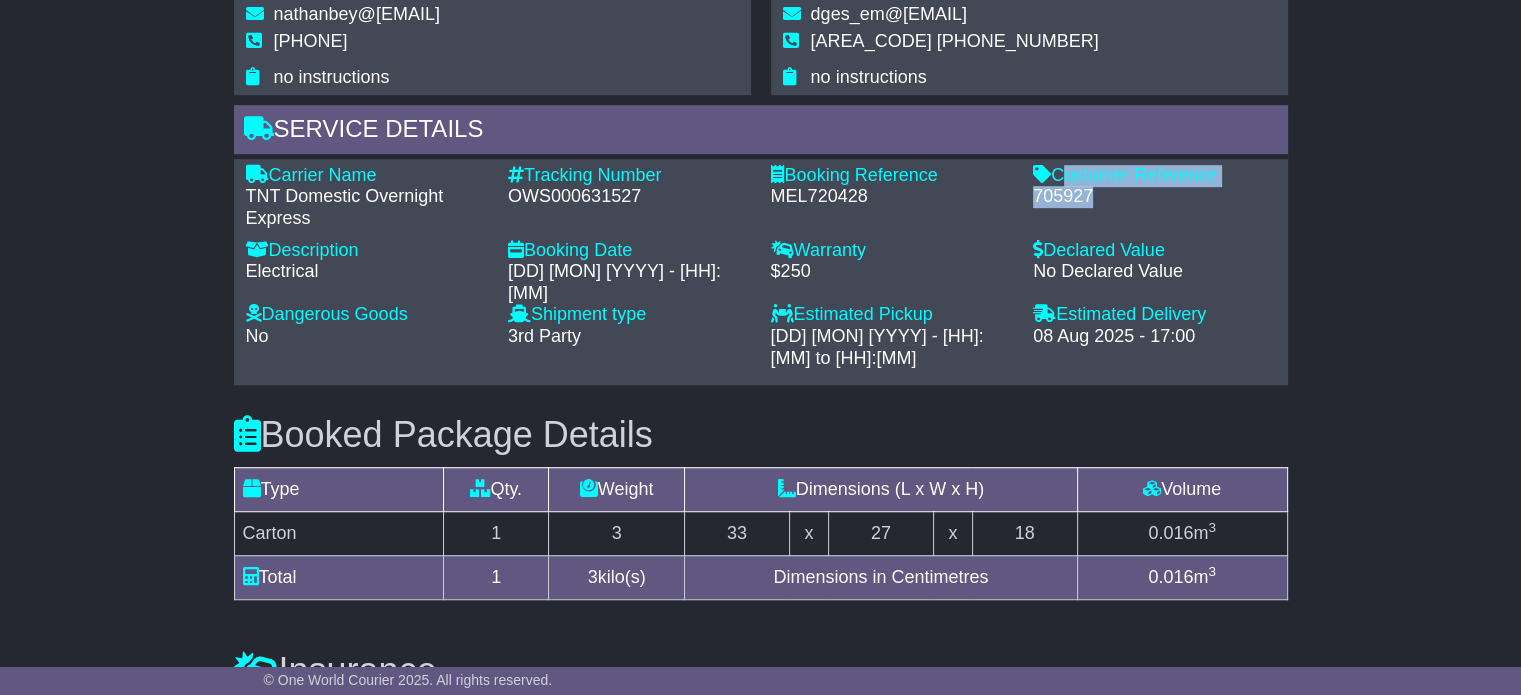 drag, startPoint x: 1089, startPoint y: 189, endPoint x: 1060, endPoint y: 178, distance: 31.016125 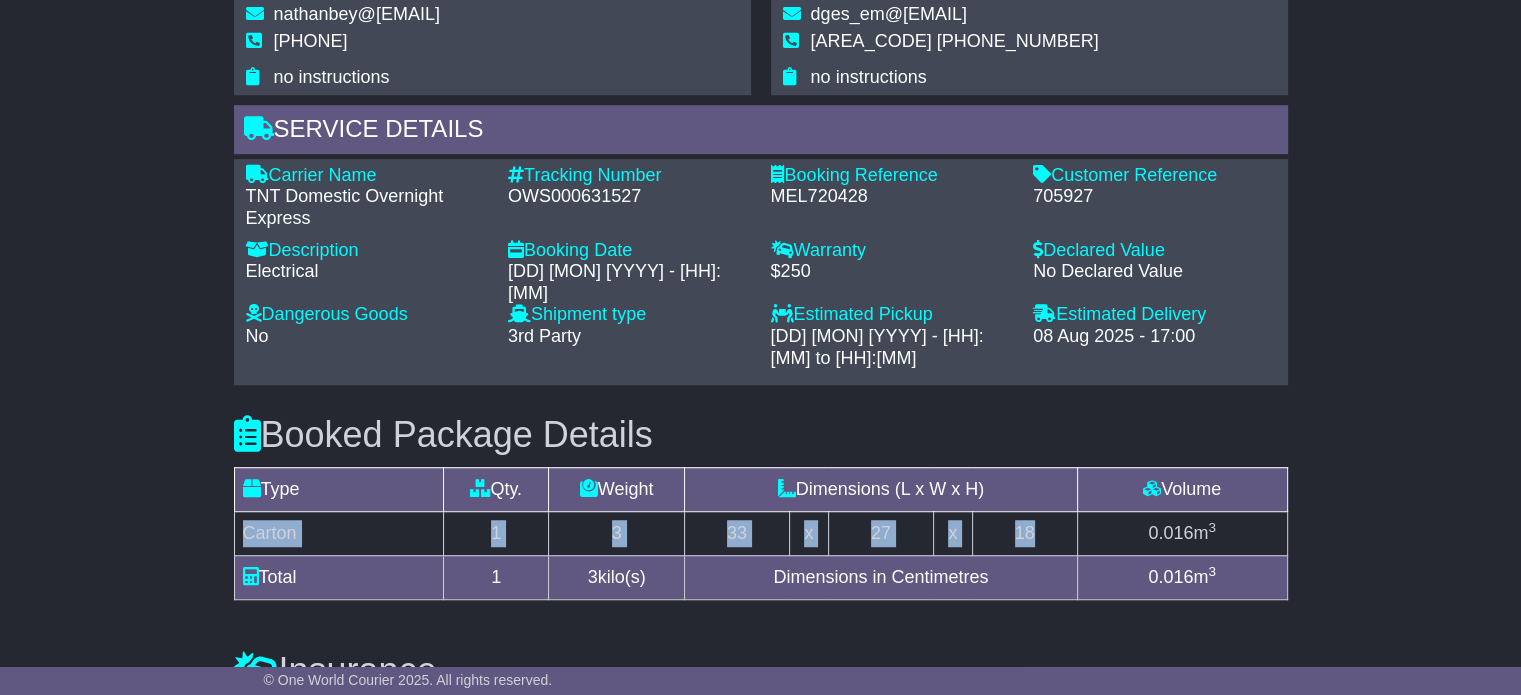 drag, startPoint x: 1038, startPoint y: 494, endPoint x: 234, endPoint y: 487, distance: 804.03046 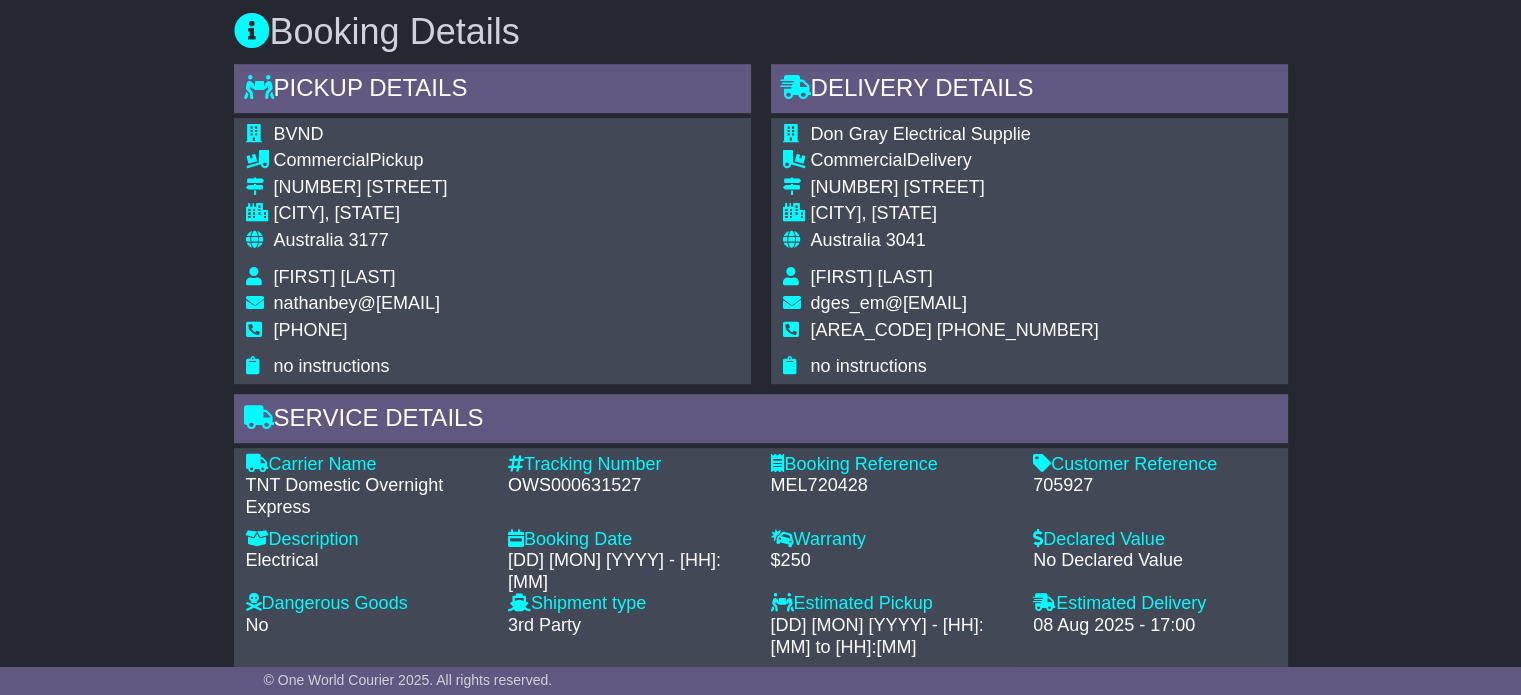 scroll, scrollTop: 1000, scrollLeft: 0, axis: vertical 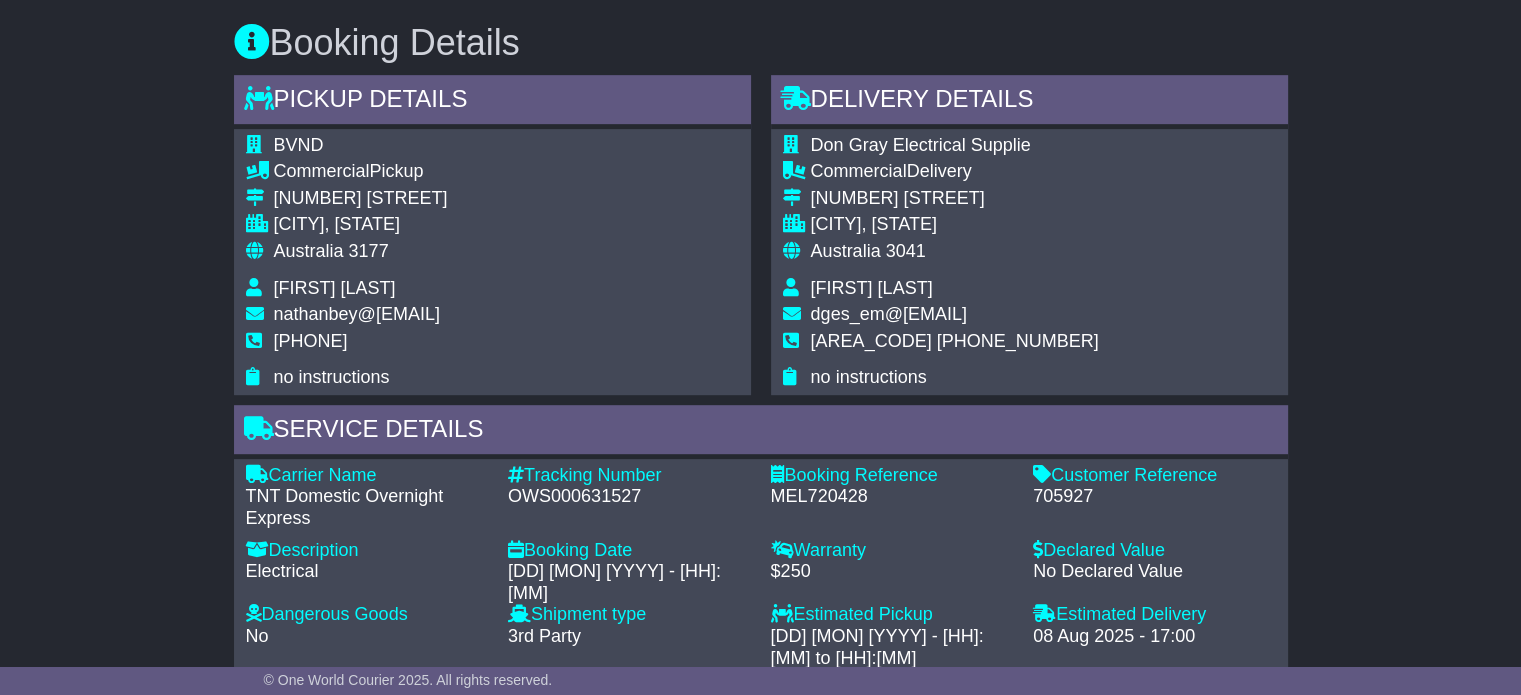 click on "[FIRST] [LAST]" at bounding box center (872, 288) 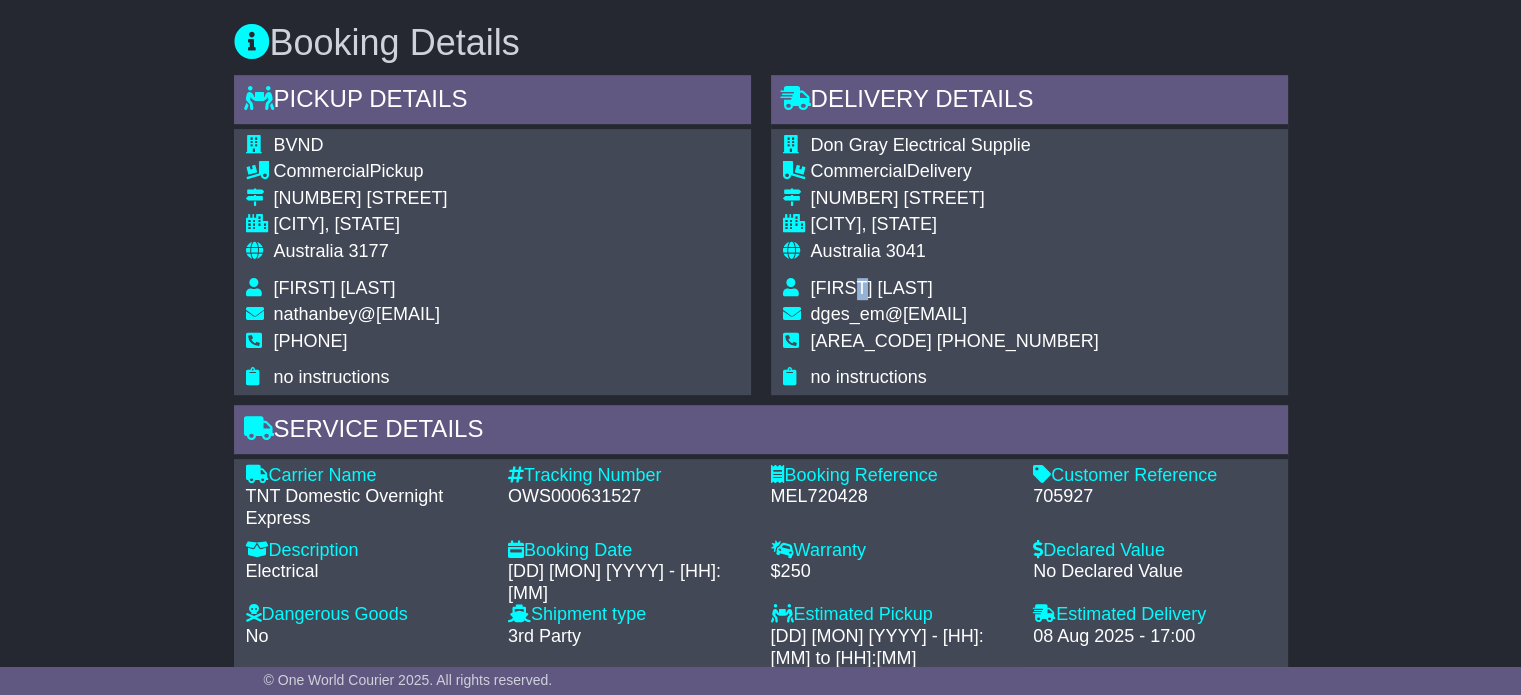 click on "[FIRST] [LAST]" at bounding box center [872, 288] 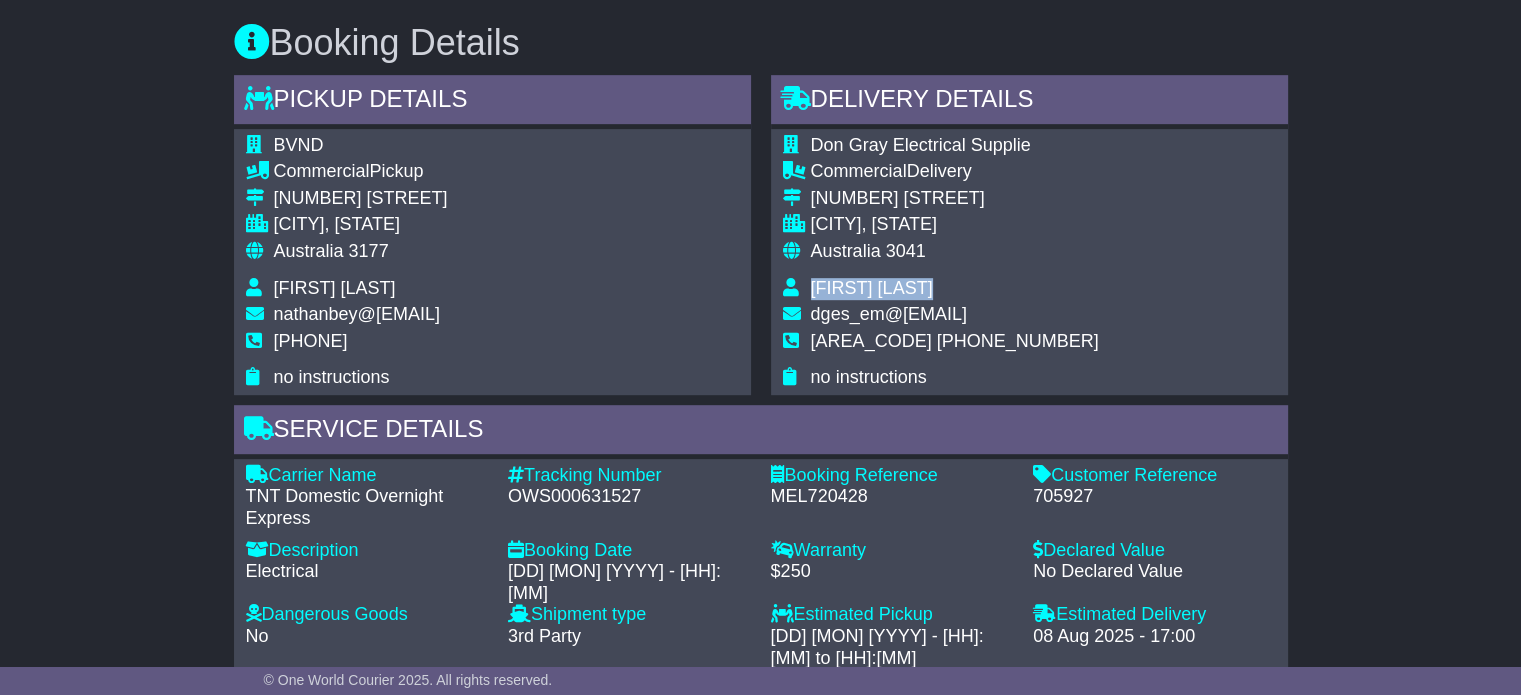 click on "[FIRST] [LAST]" at bounding box center (872, 288) 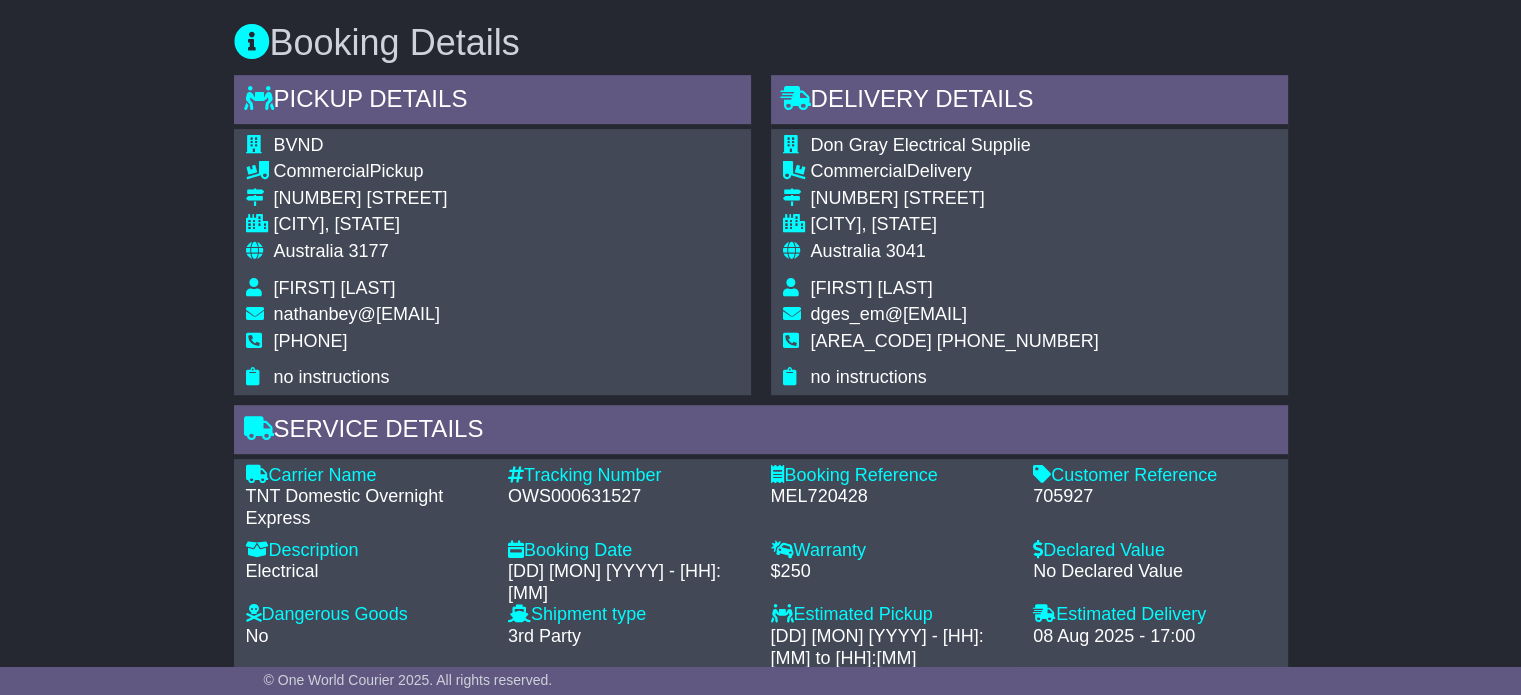 click on "[AREA_CODE] [PHONE_NUMBER]" at bounding box center [955, 341] 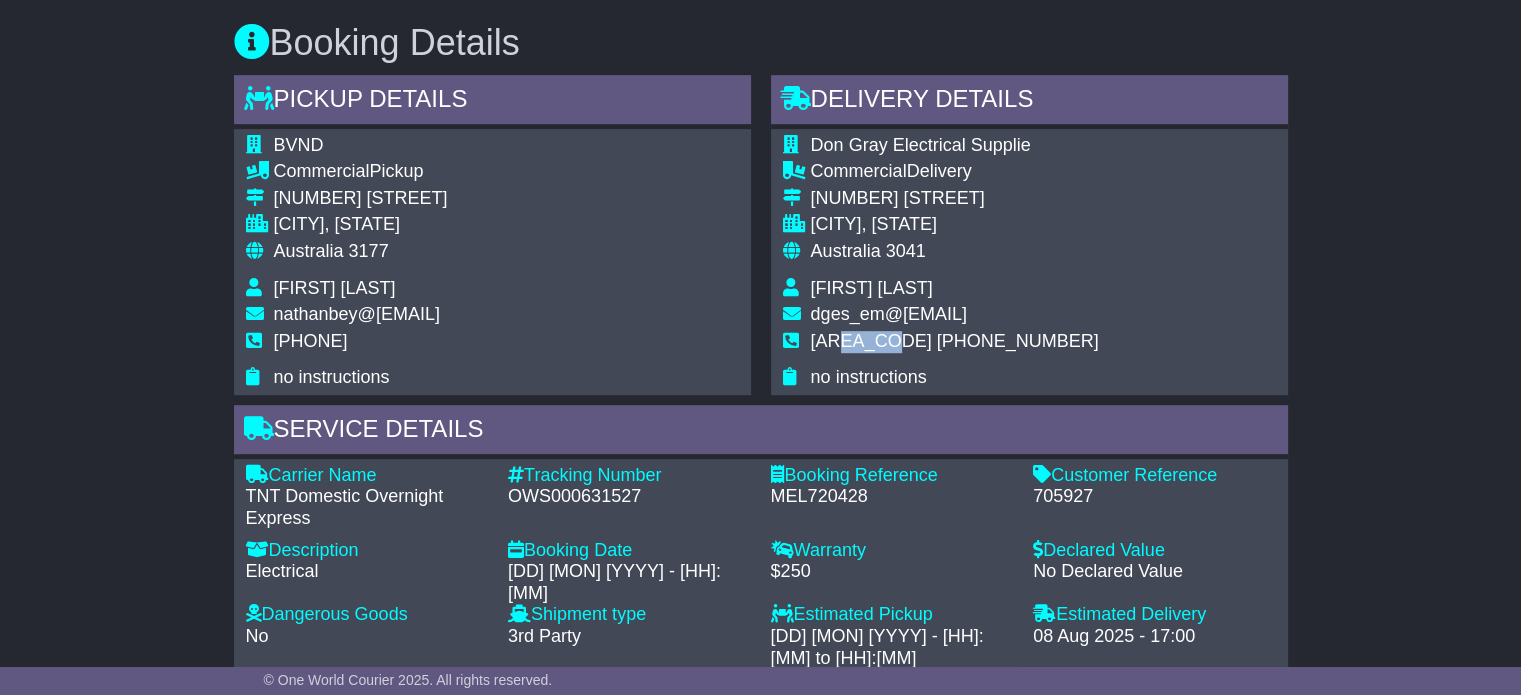 click on "[AREA_CODE] [PHONE_NUMBER]" at bounding box center [955, 341] 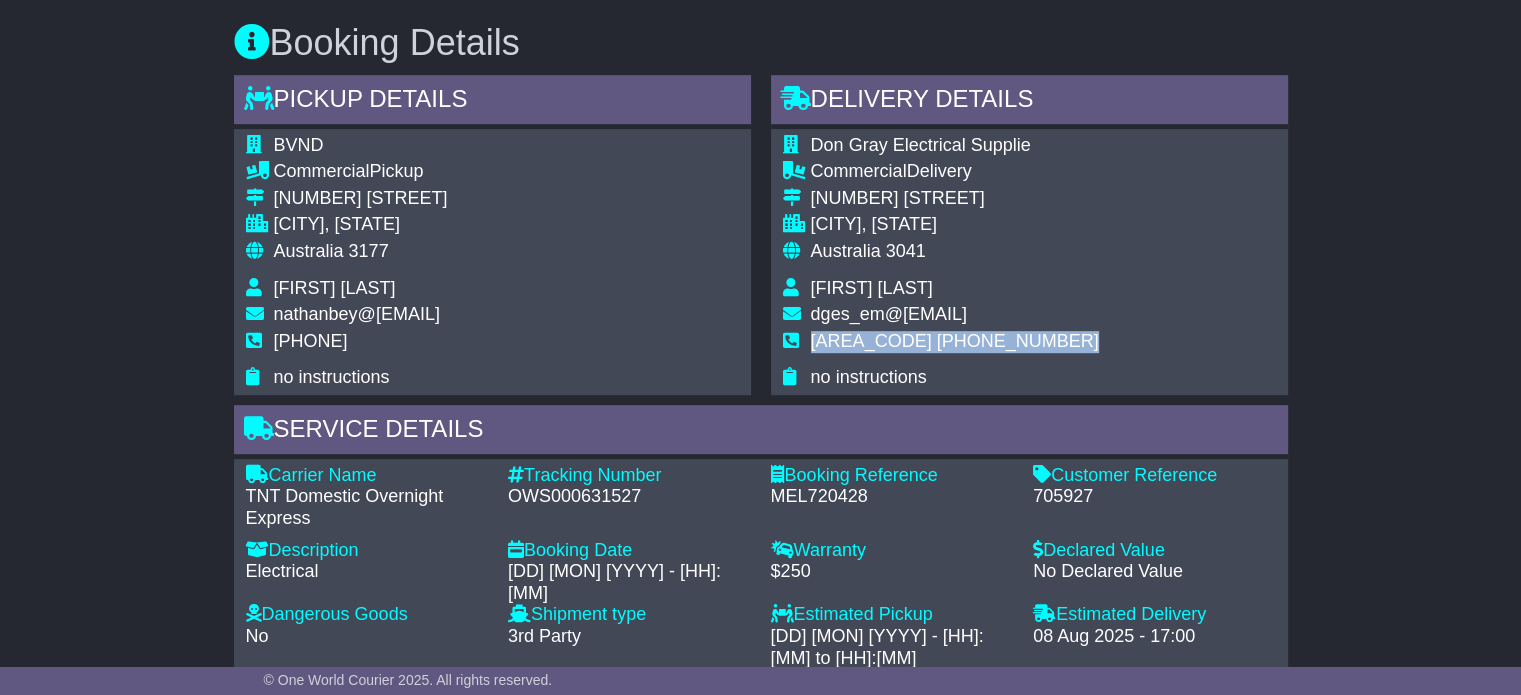 click on "[AREA_CODE] [PHONE_NUMBER]" at bounding box center [955, 341] 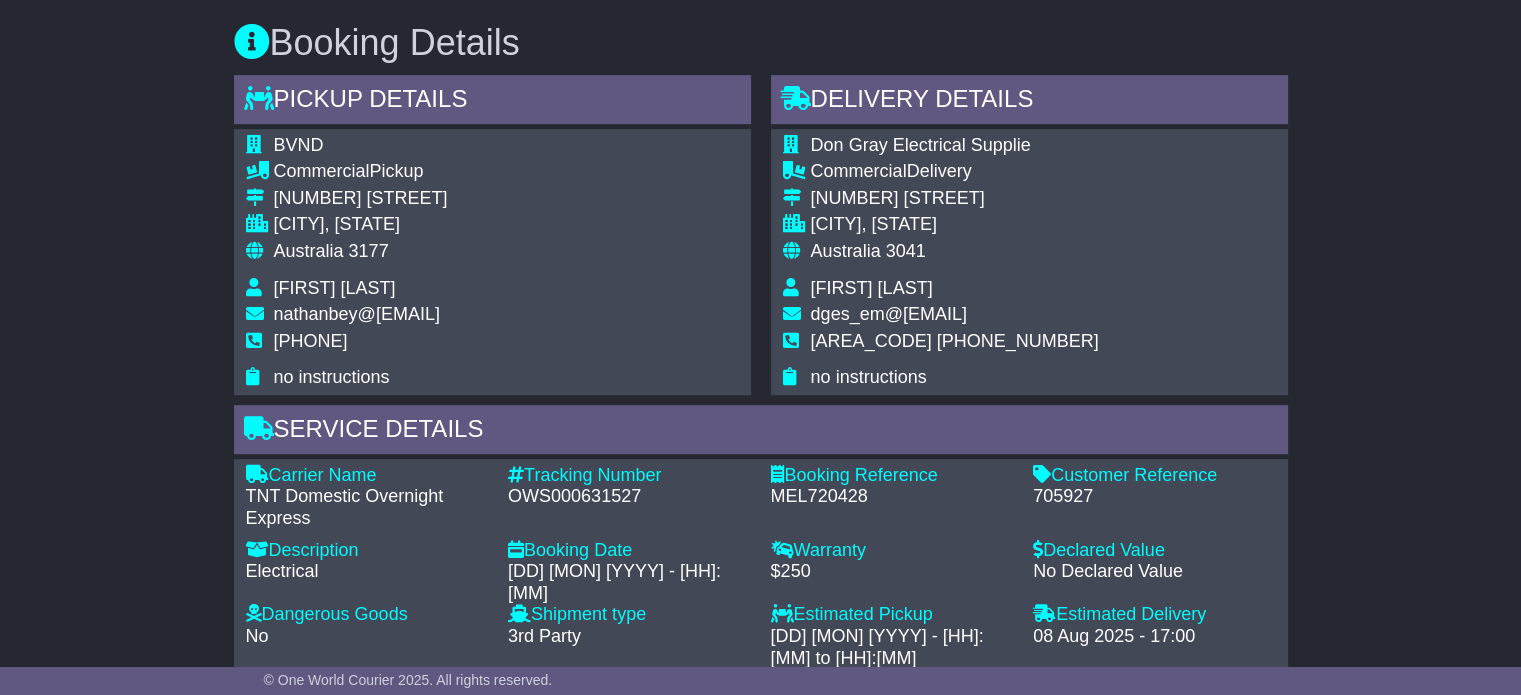 click on "Australia
[ZIP]" at bounding box center (361, 252) 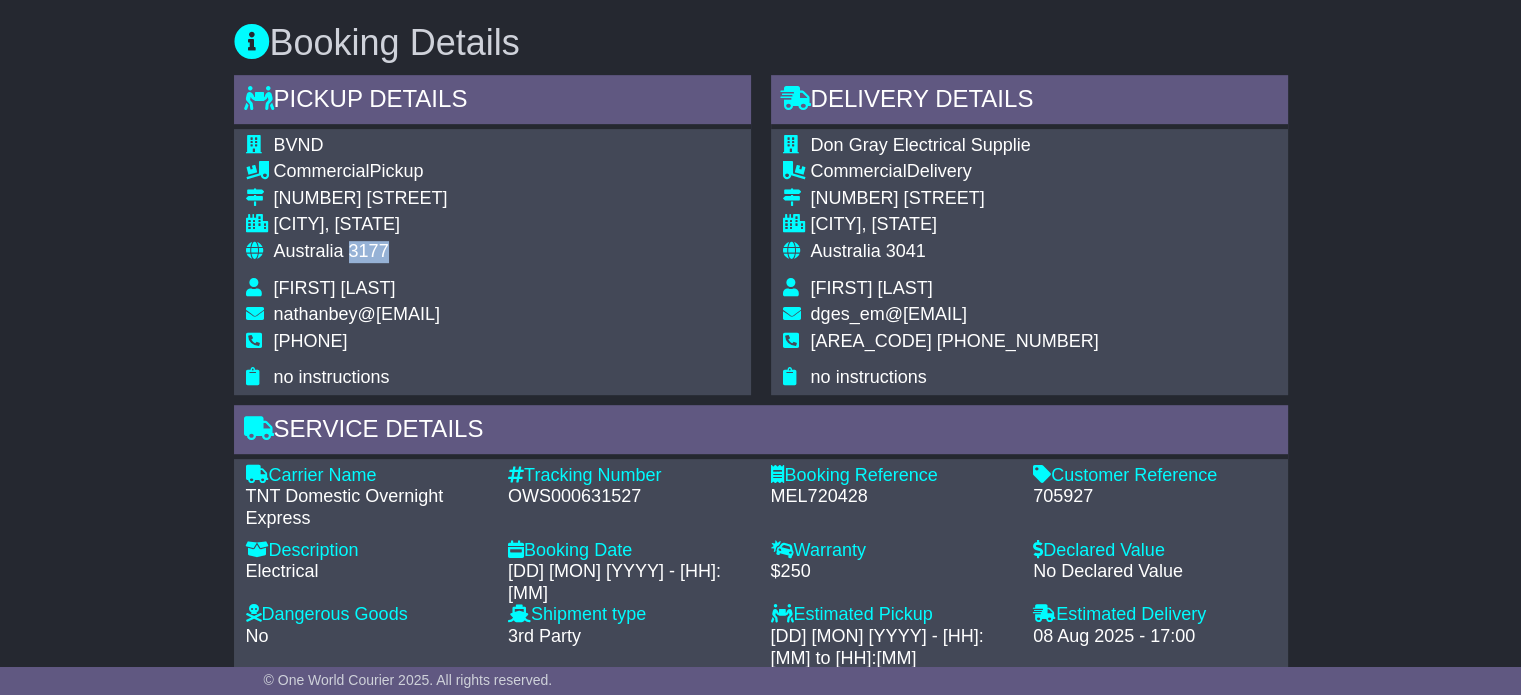 click on "Australia
[ZIP]" at bounding box center (361, 252) 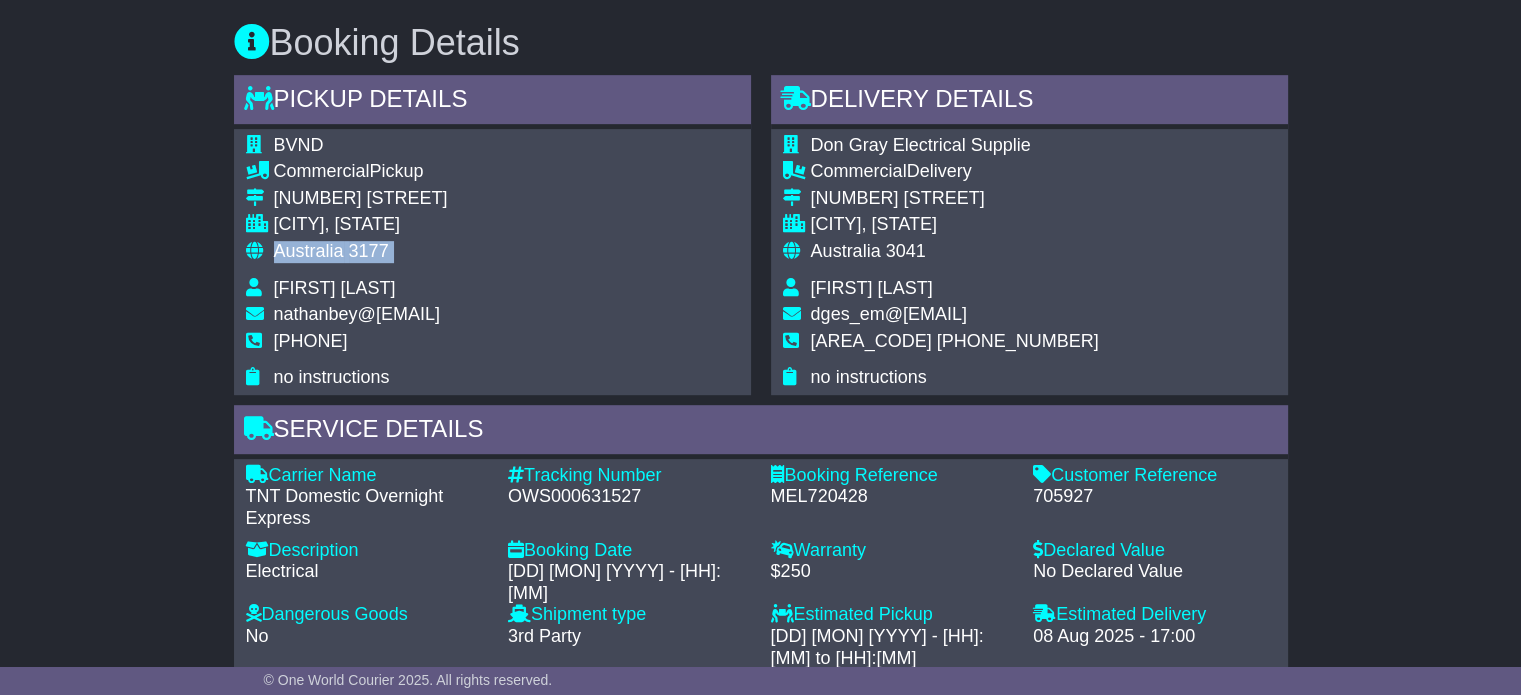 click on "Australia
[ZIP]" at bounding box center (361, 252) 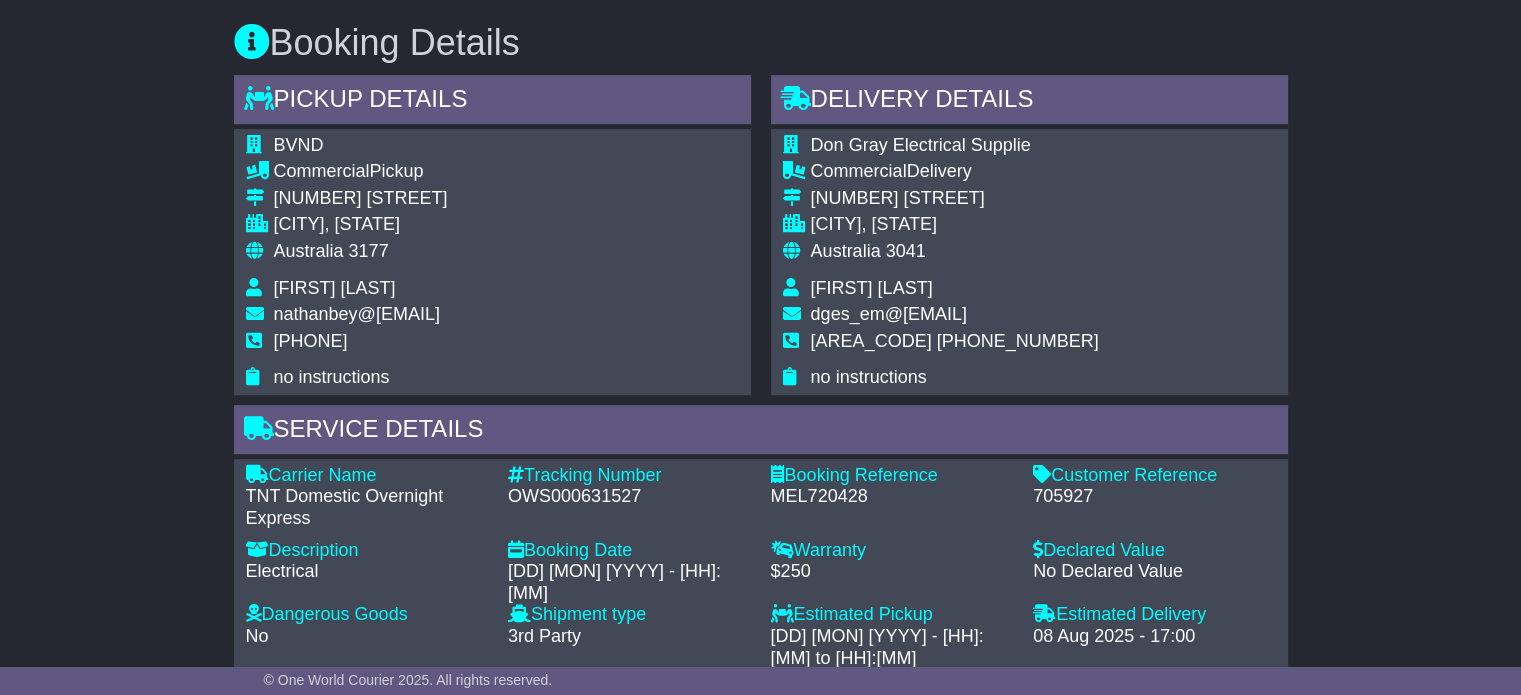 click on "Australia" at bounding box center (846, 251) 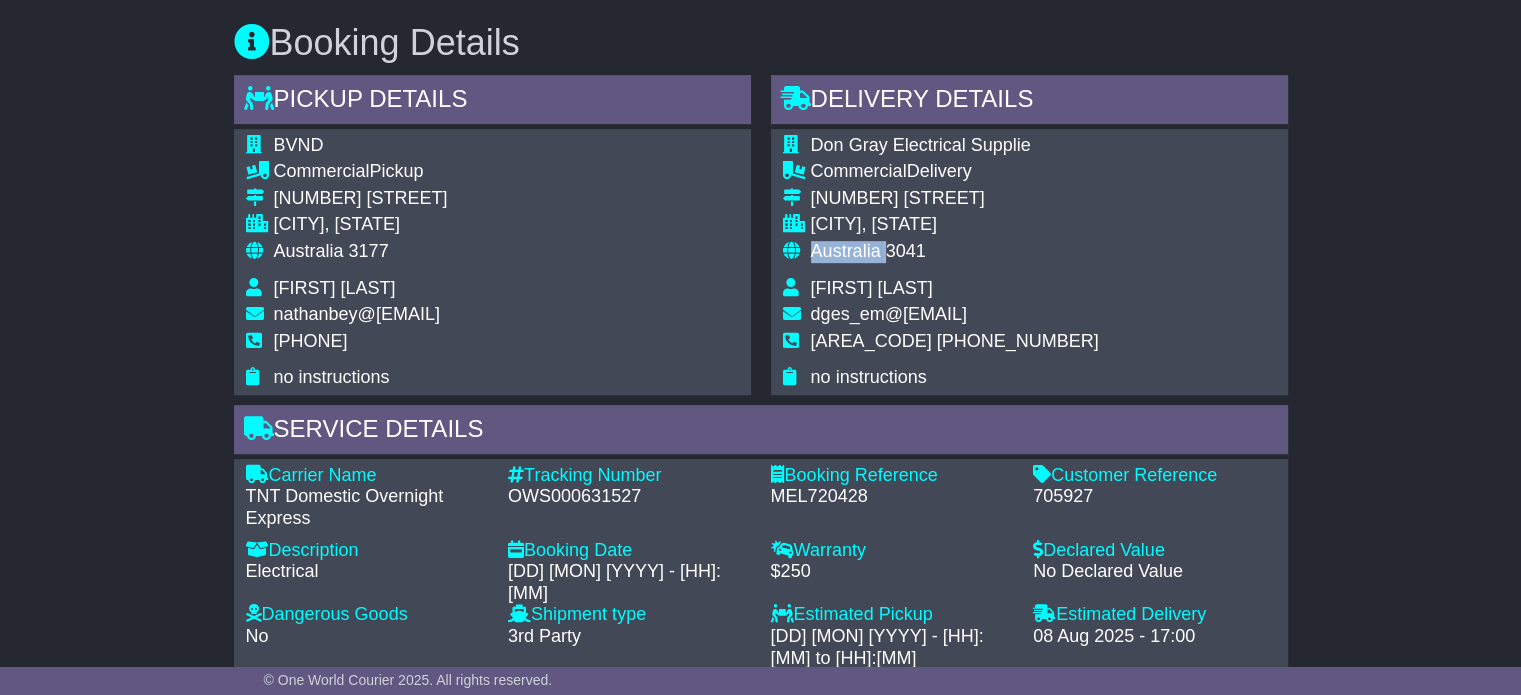 click on "Australia" at bounding box center [846, 251] 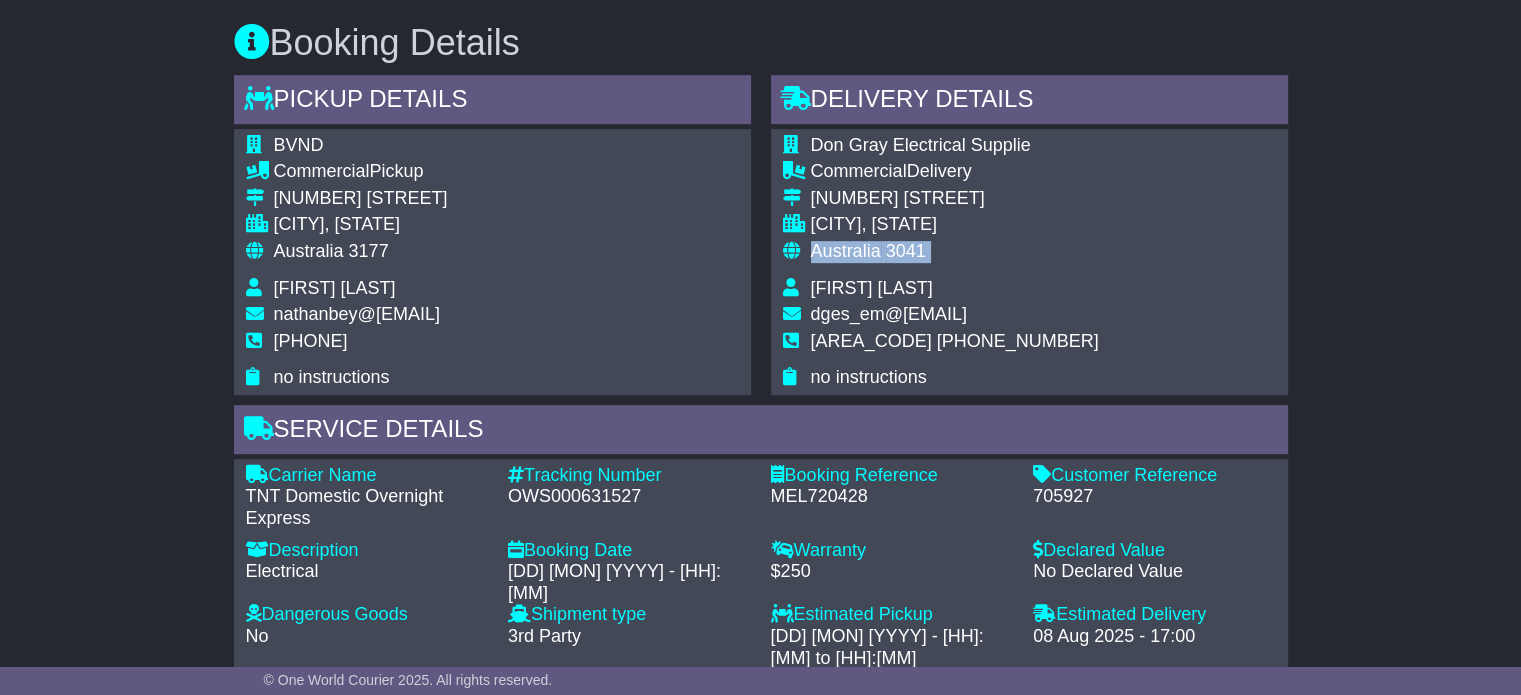 click on "Australia" at bounding box center [846, 251] 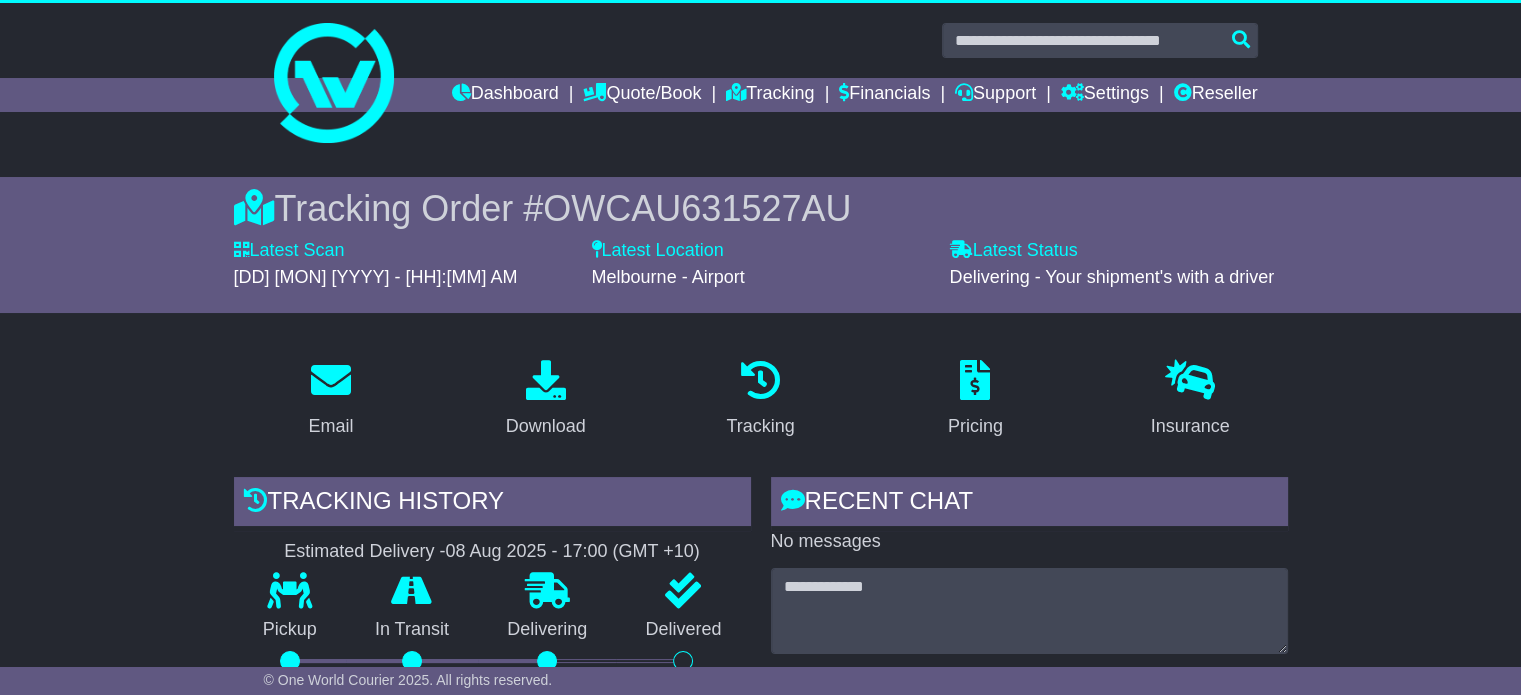 scroll, scrollTop: 0, scrollLeft: 0, axis: both 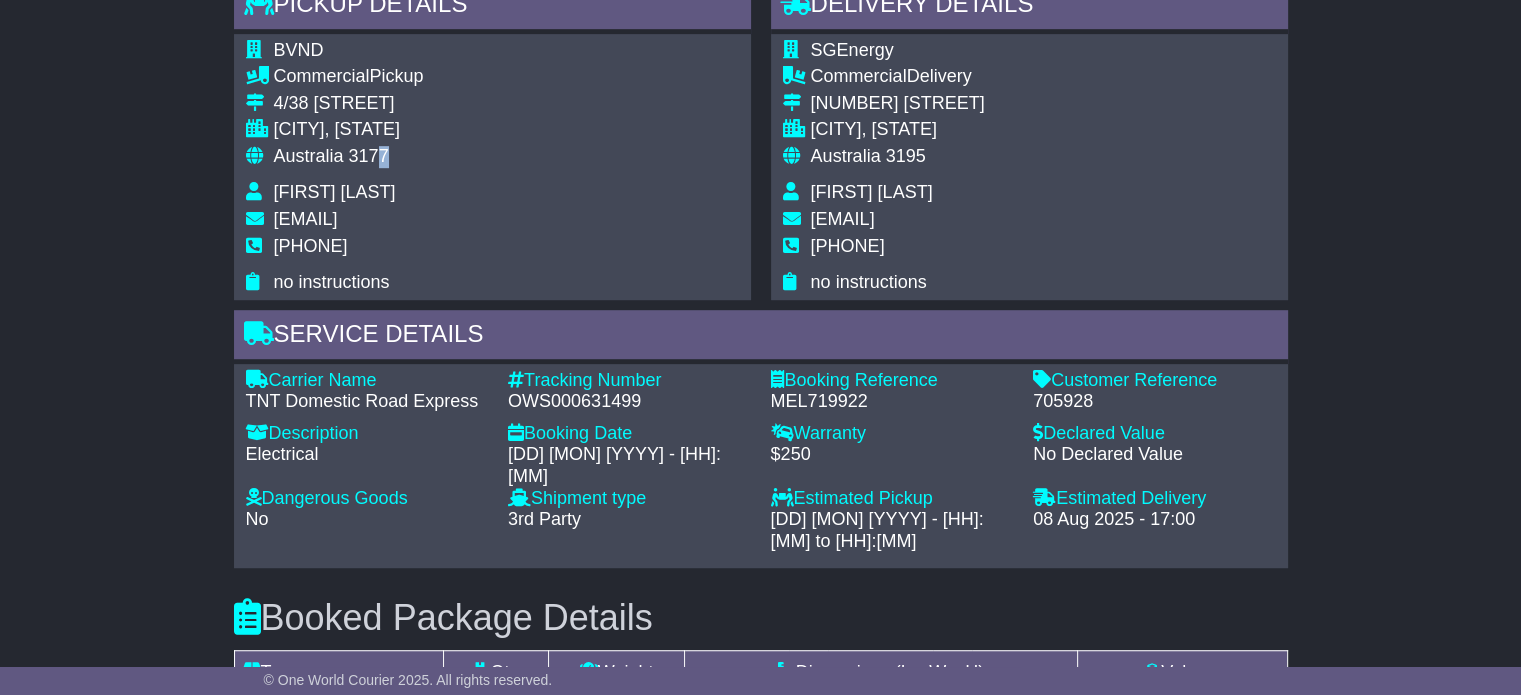 click on "3177" at bounding box center (369, 156) 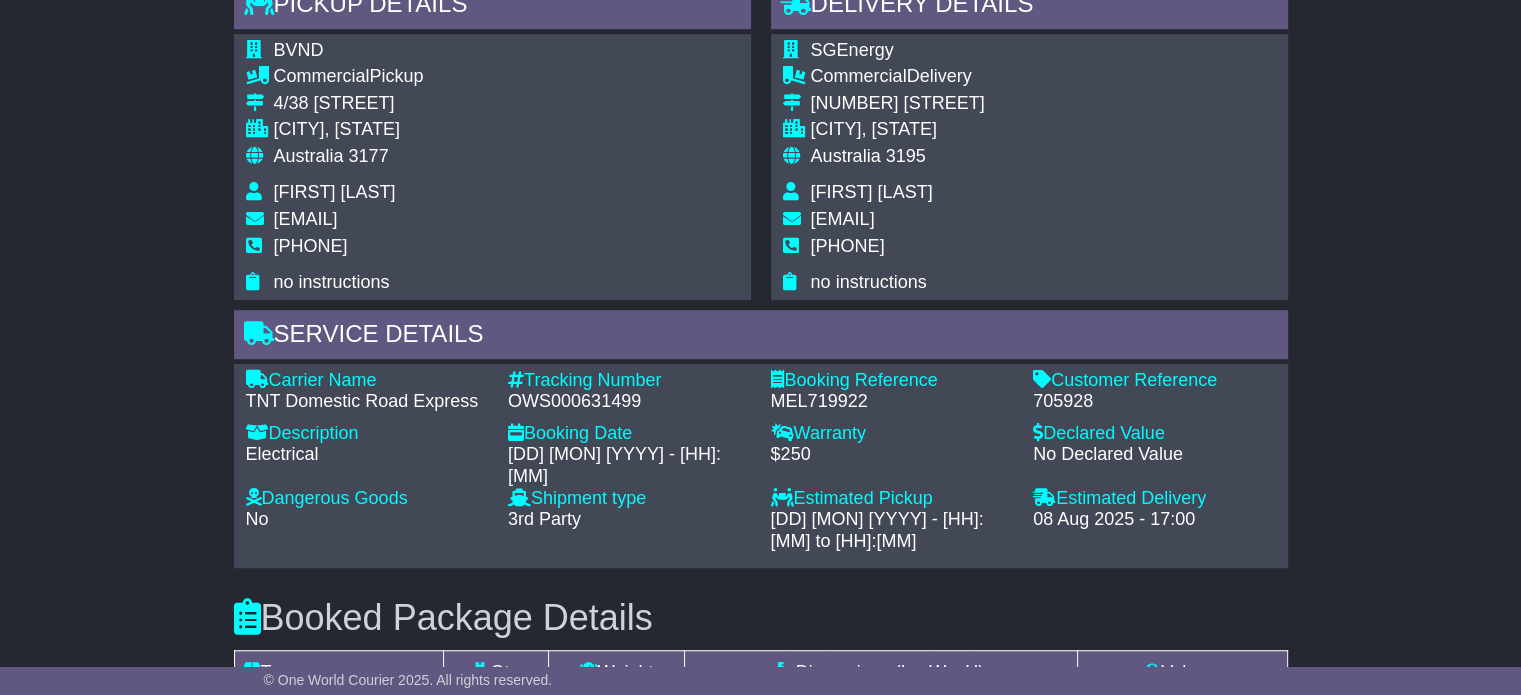 click on "[EMAIL]" at bounding box center (898, 222) 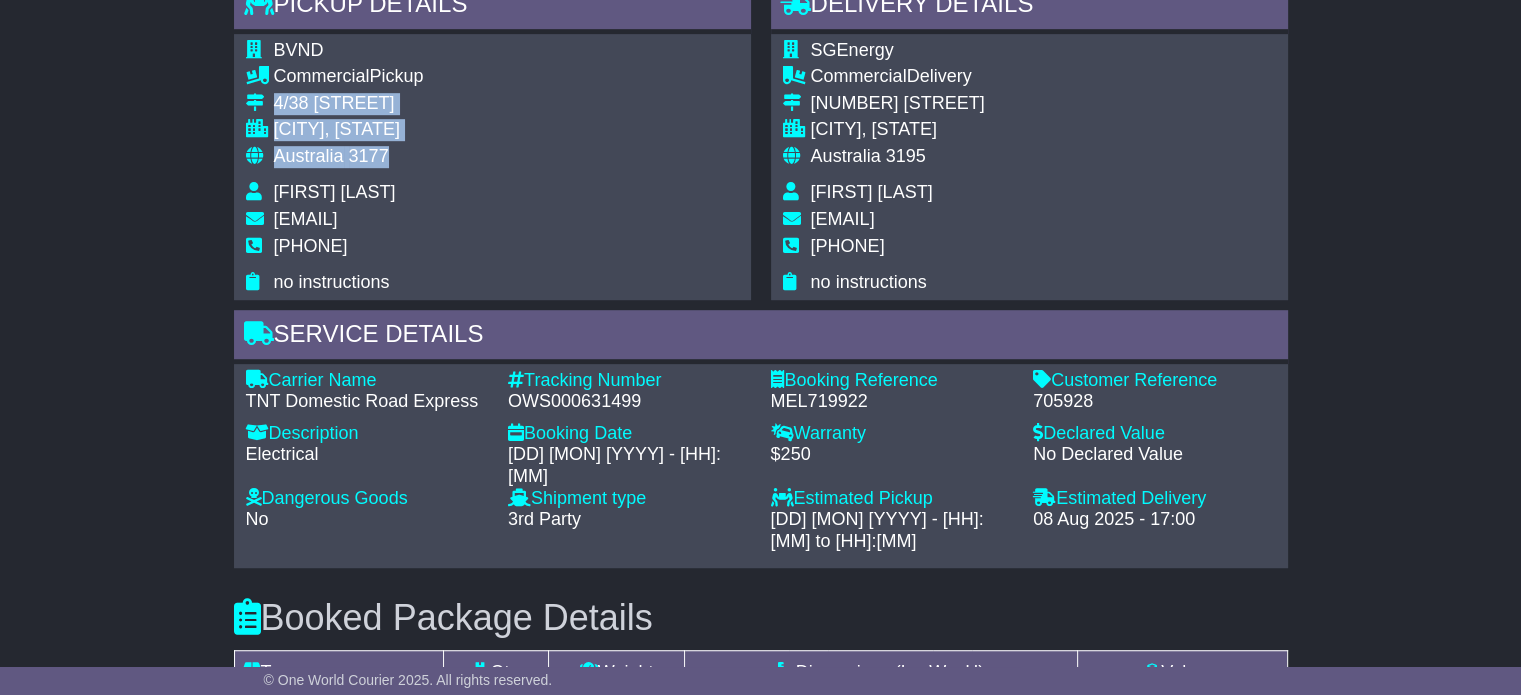 drag, startPoint x: 387, startPoint y: 147, endPoint x: 265, endPoint y: 107, distance: 128.39003 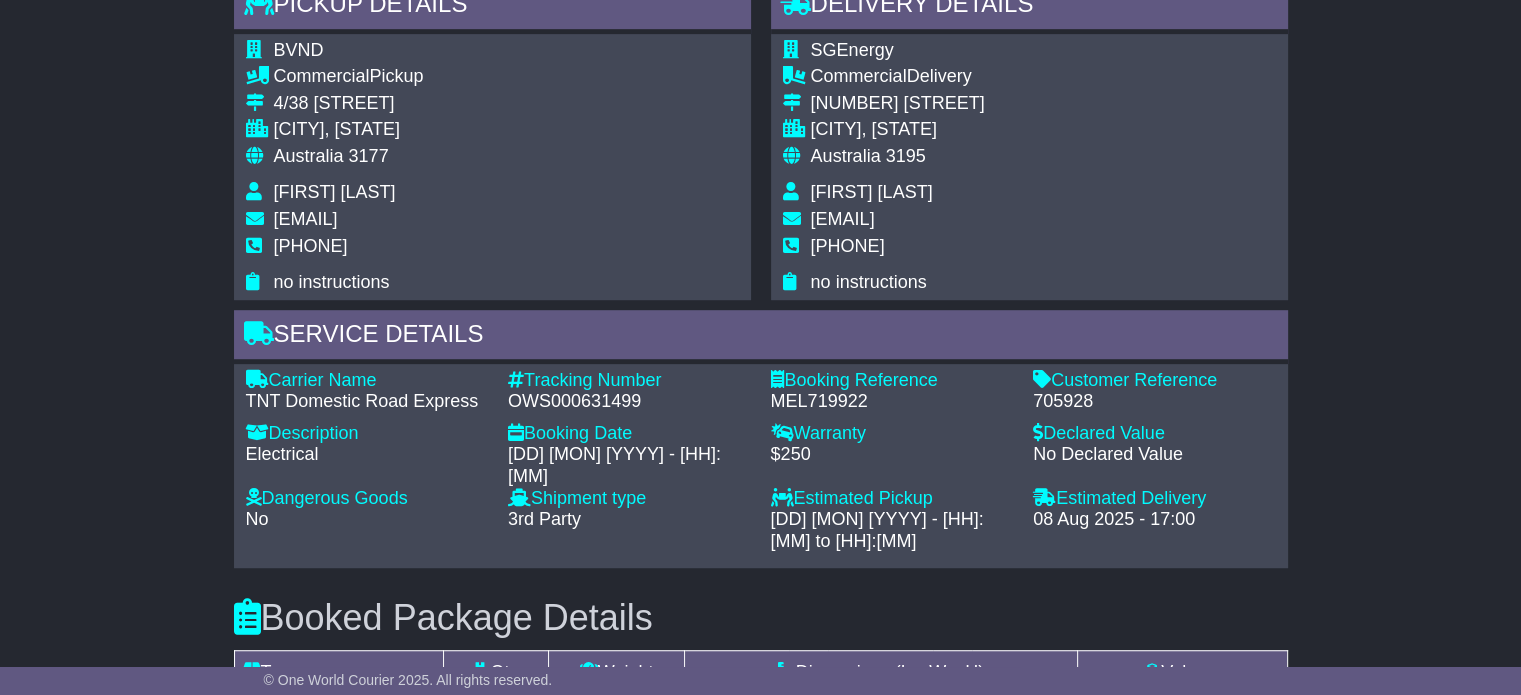 click on "[PHONE]" at bounding box center (311, 246) 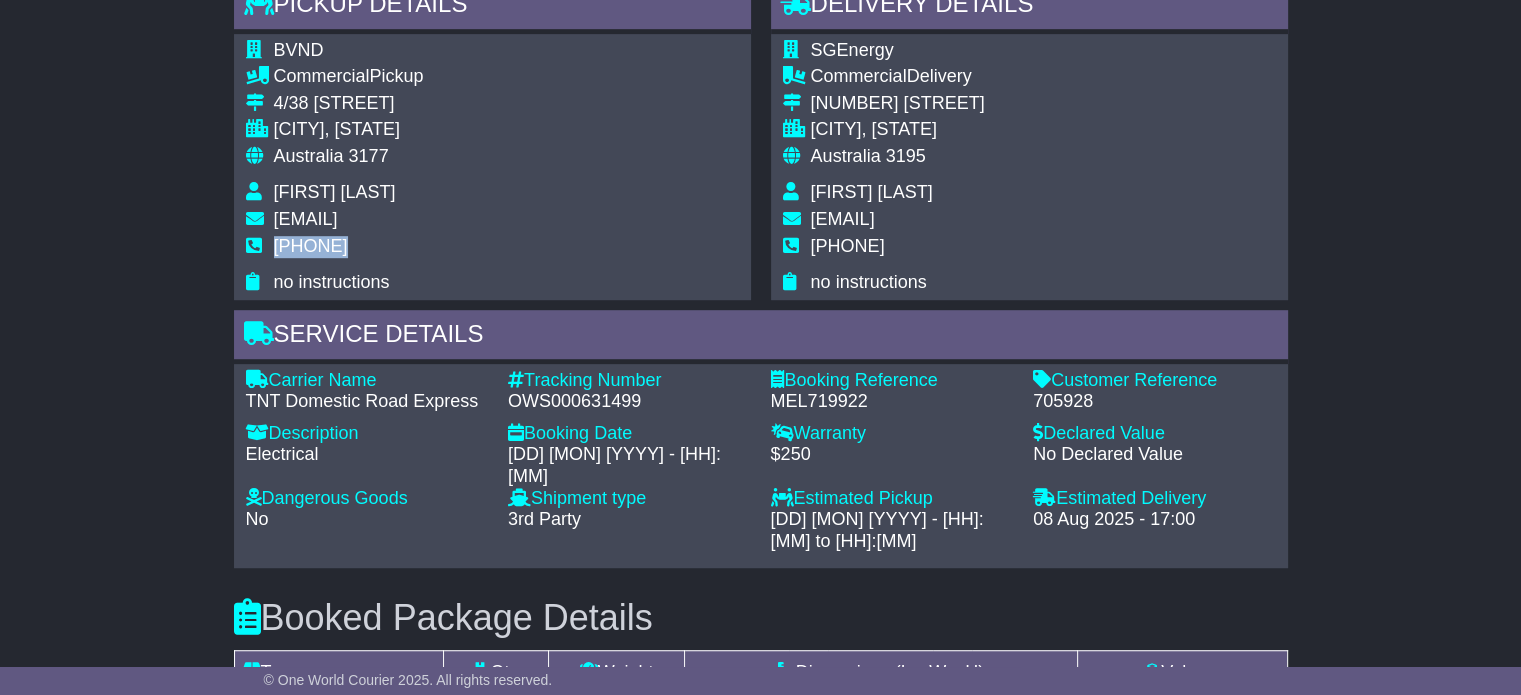 click on "[PHONE]" at bounding box center (311, 246) 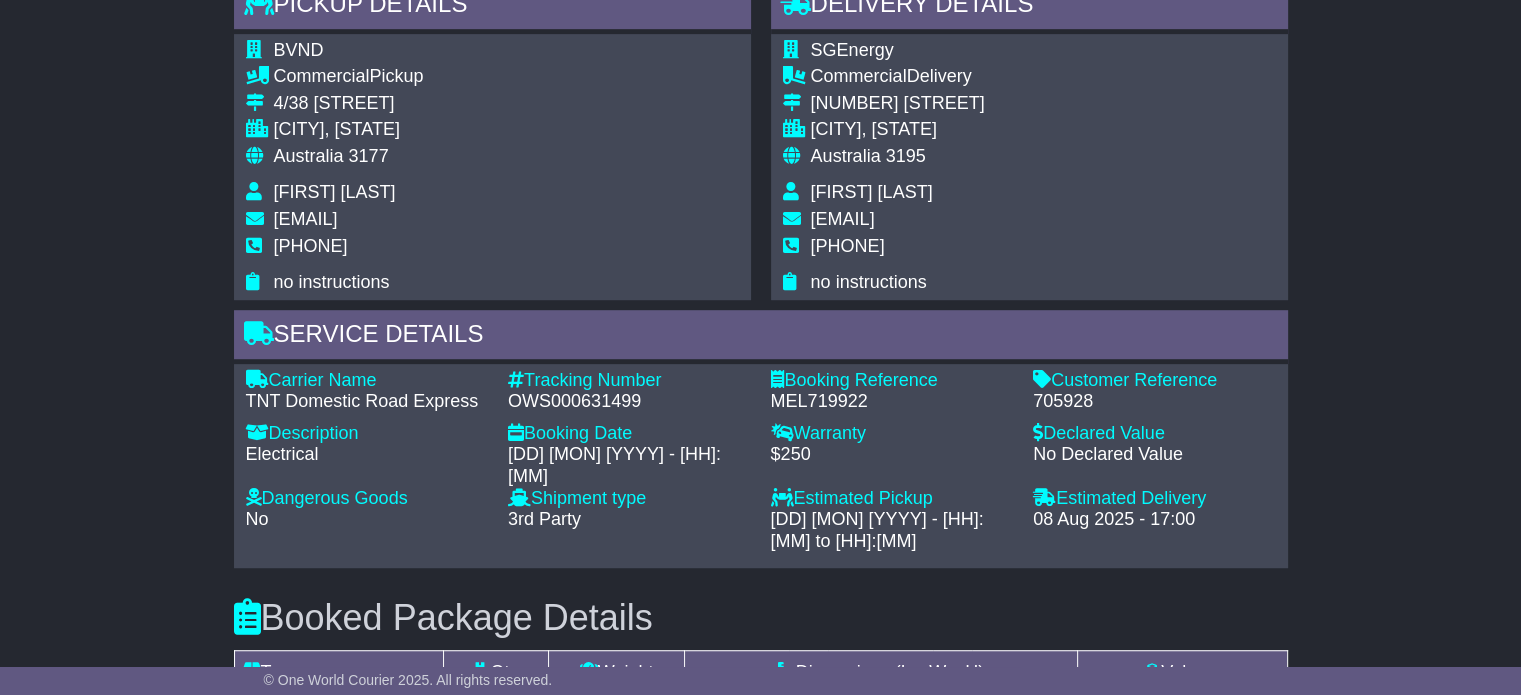 click on "OWS000631499" at bounding box center (629, 402) 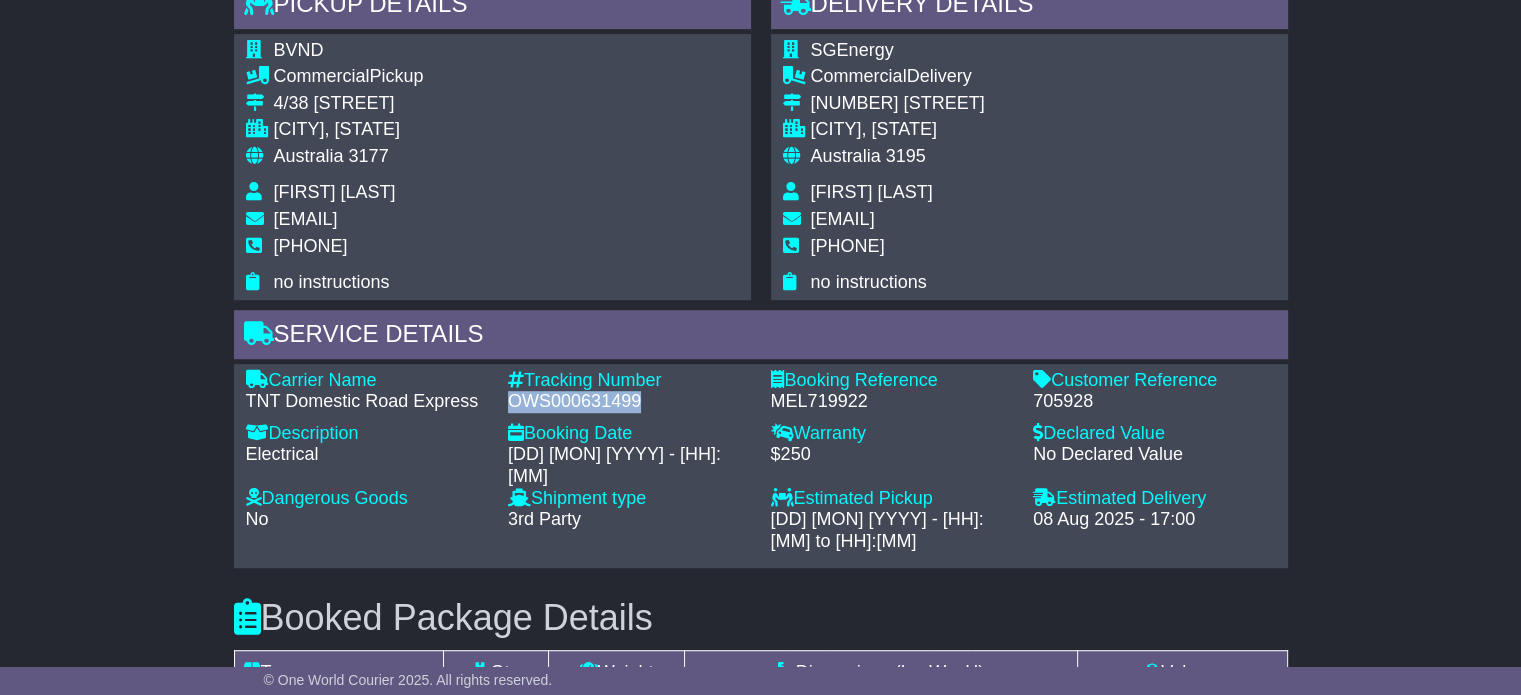 click on "OWS000631499" at bounding box center [629, 402] 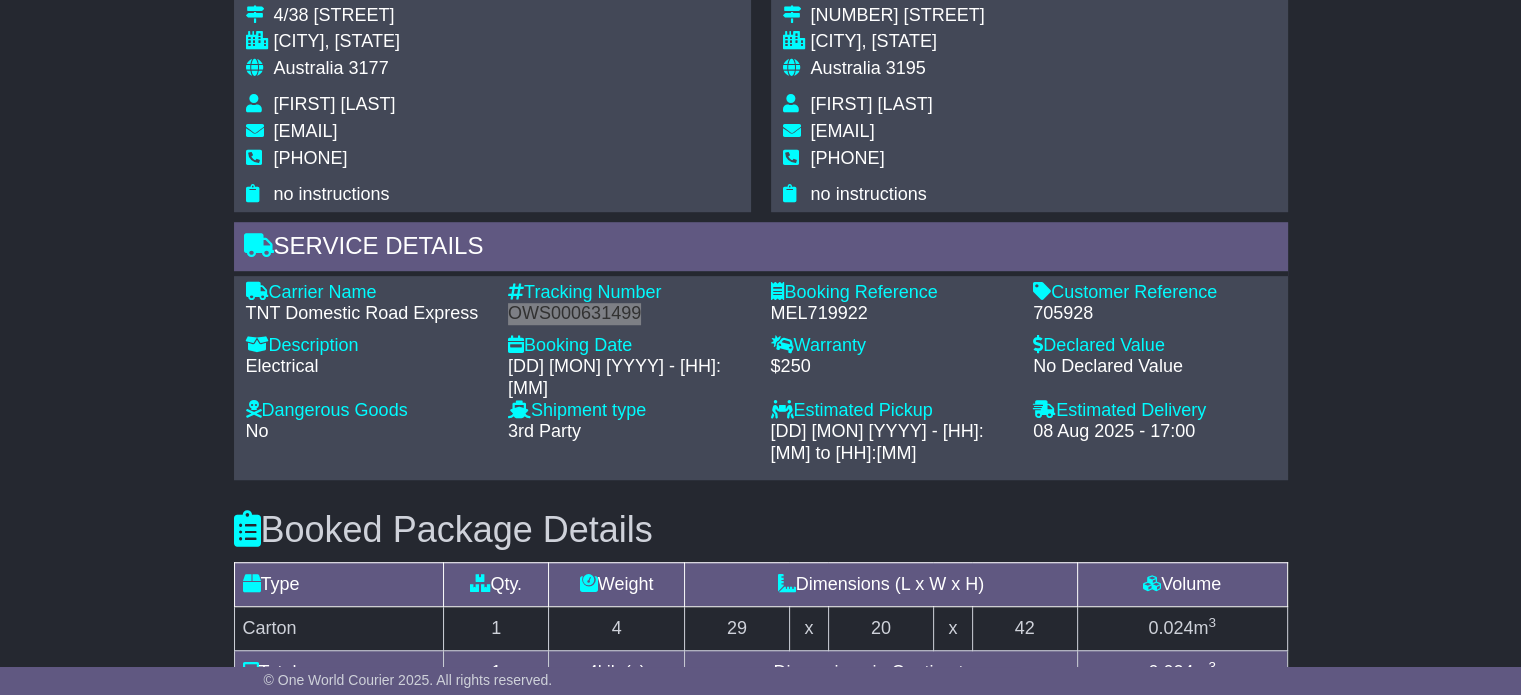 scroll, scrollTop: 1479, scrollLeft: 0, axis: vertical 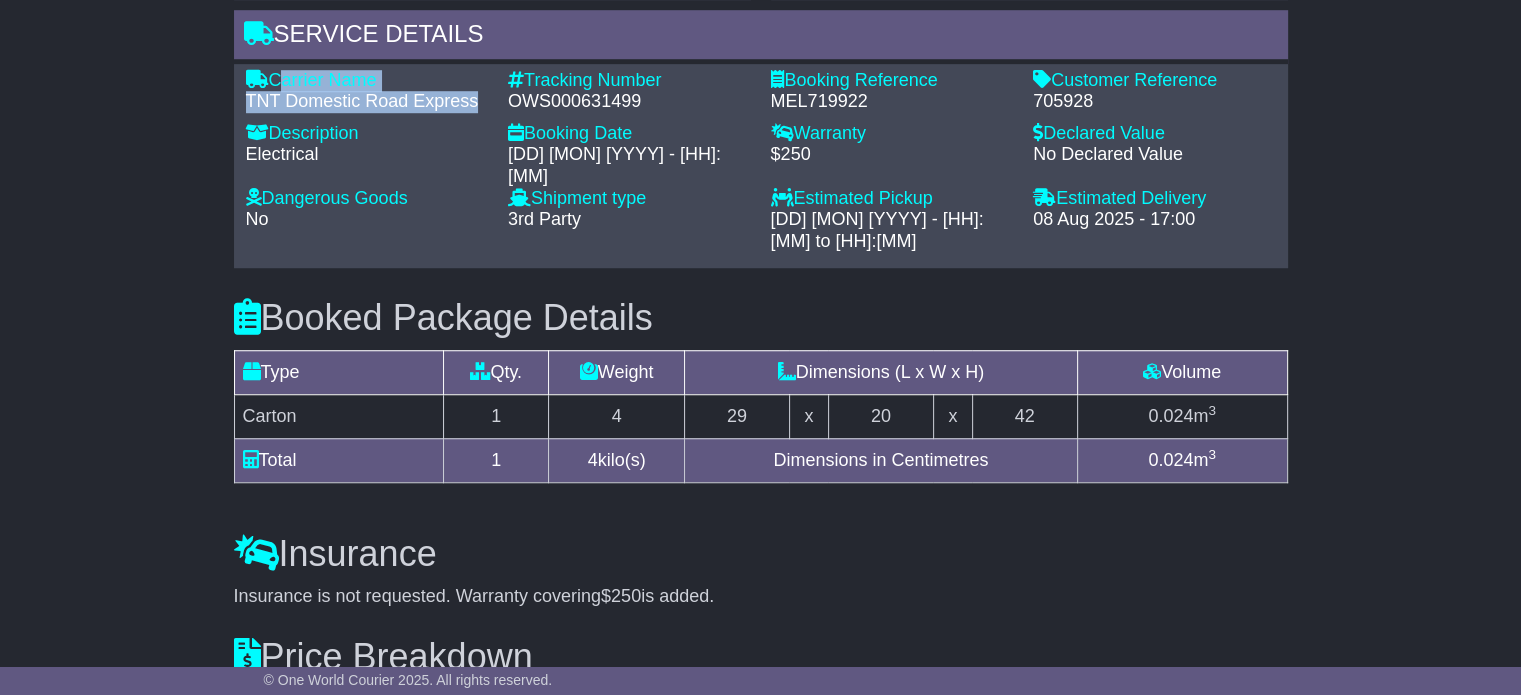 drag, startPoint x: 474, startPoint y: 98, endPoint x: 273, endPoint y: 84, distance: 201.48697 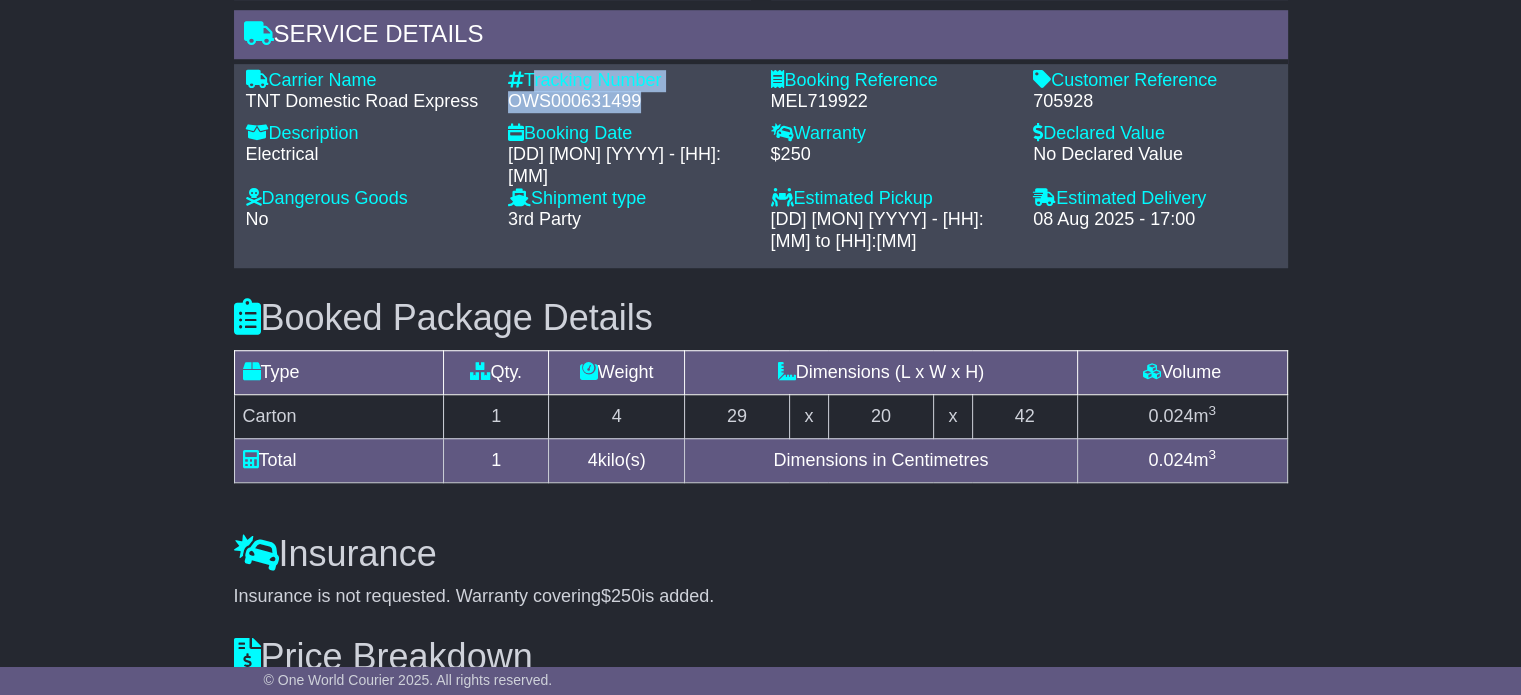 drag, startPoint x: 642, startPoint y: 94, endPoint x: 526, endPoint y: 71, distance: 118.258194 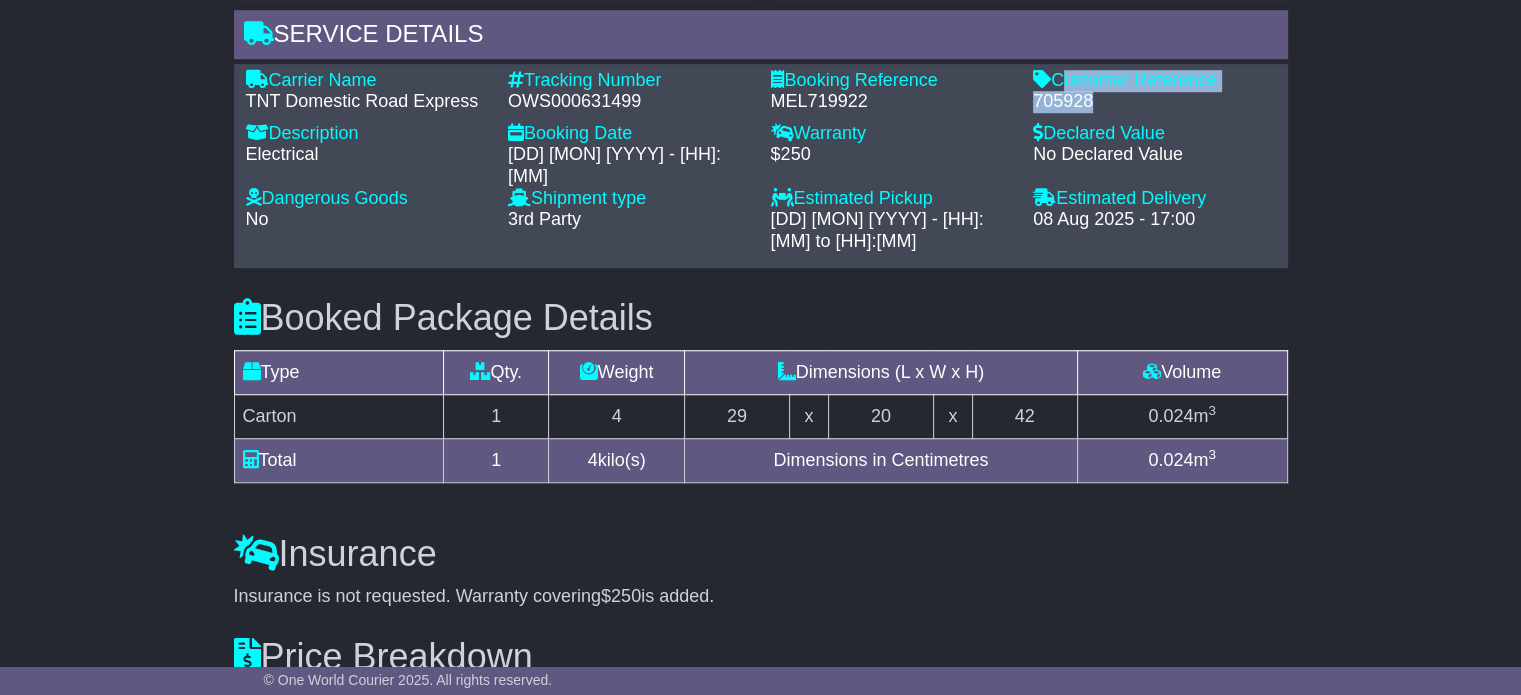 drag, startPoint x: 1091, startPoint y: 99, endPoint x: 1058, endPoint y: 79, distance: 38.587563 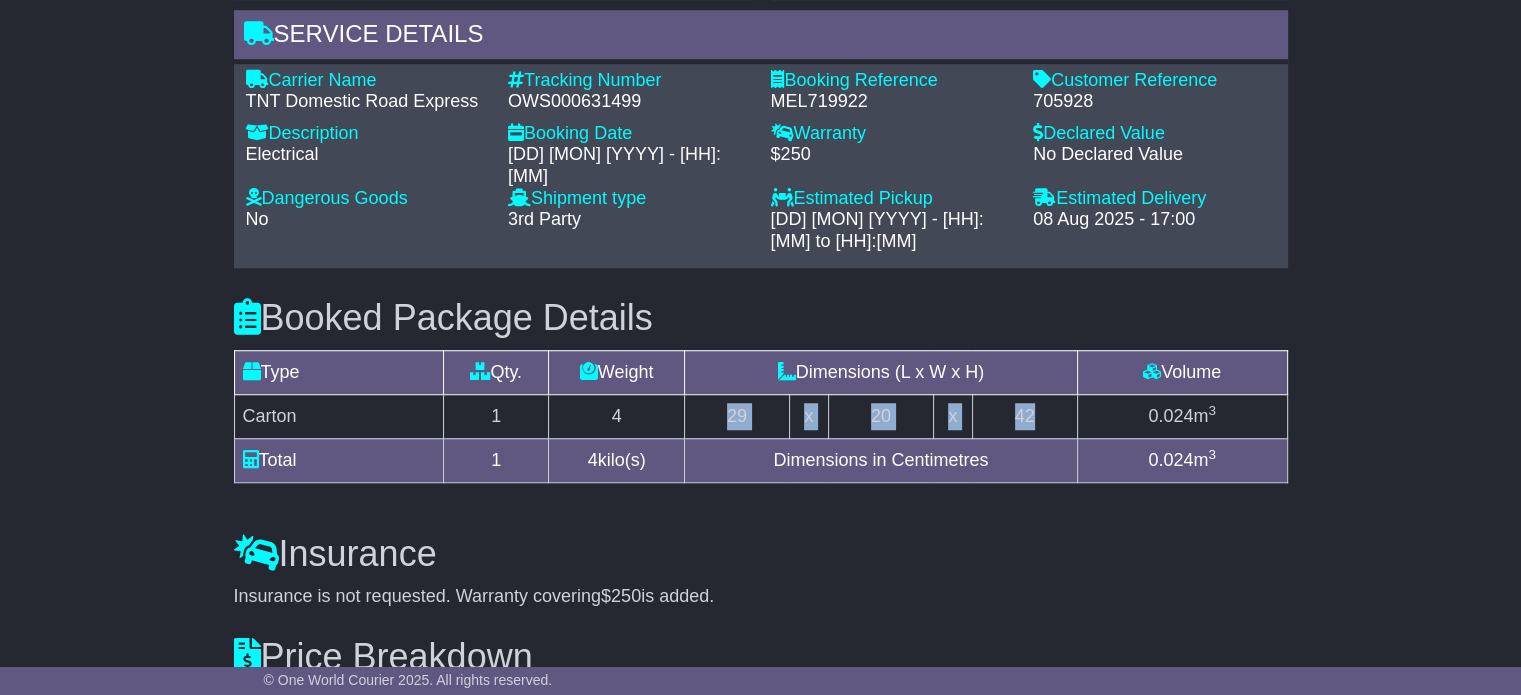 drag, startPoint x: 1083, startPoint y: 379, endPoint x: 667, endPoint y: 390, distance: 416.14542 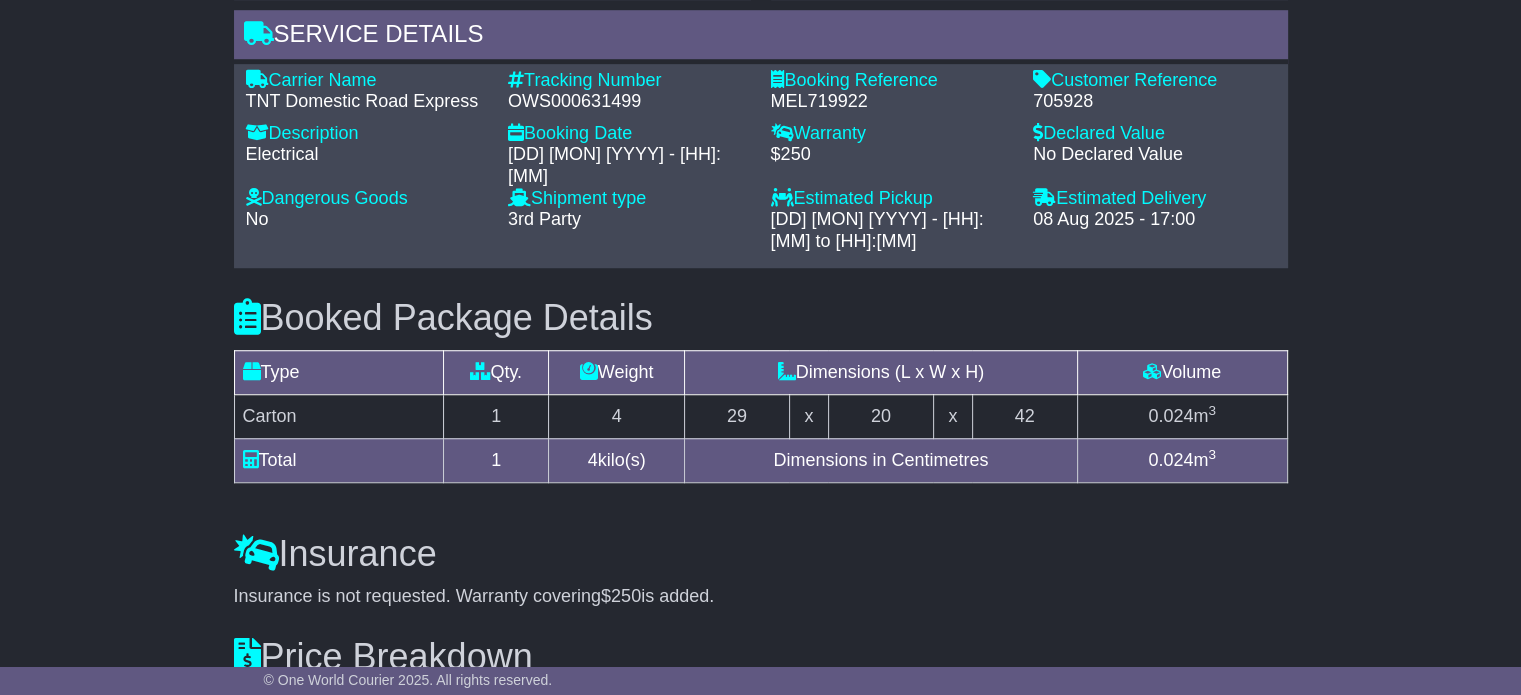 click on "Insurance
Insurance is not requested. Warranty covering  $250  is added.
Add Insurance
Insurance covering $  is requested. Insurance price is added to the booking price breakdown.
Your insurance consignment number is  OWCAU631499AU .
Freight Safe  claims for loss or damage goods are accepted according to the  Freight Safe  terms and conditions.
I accept the  Freight Safe  terms and conditions
Retry . ×" at bounding box center (761, 555) 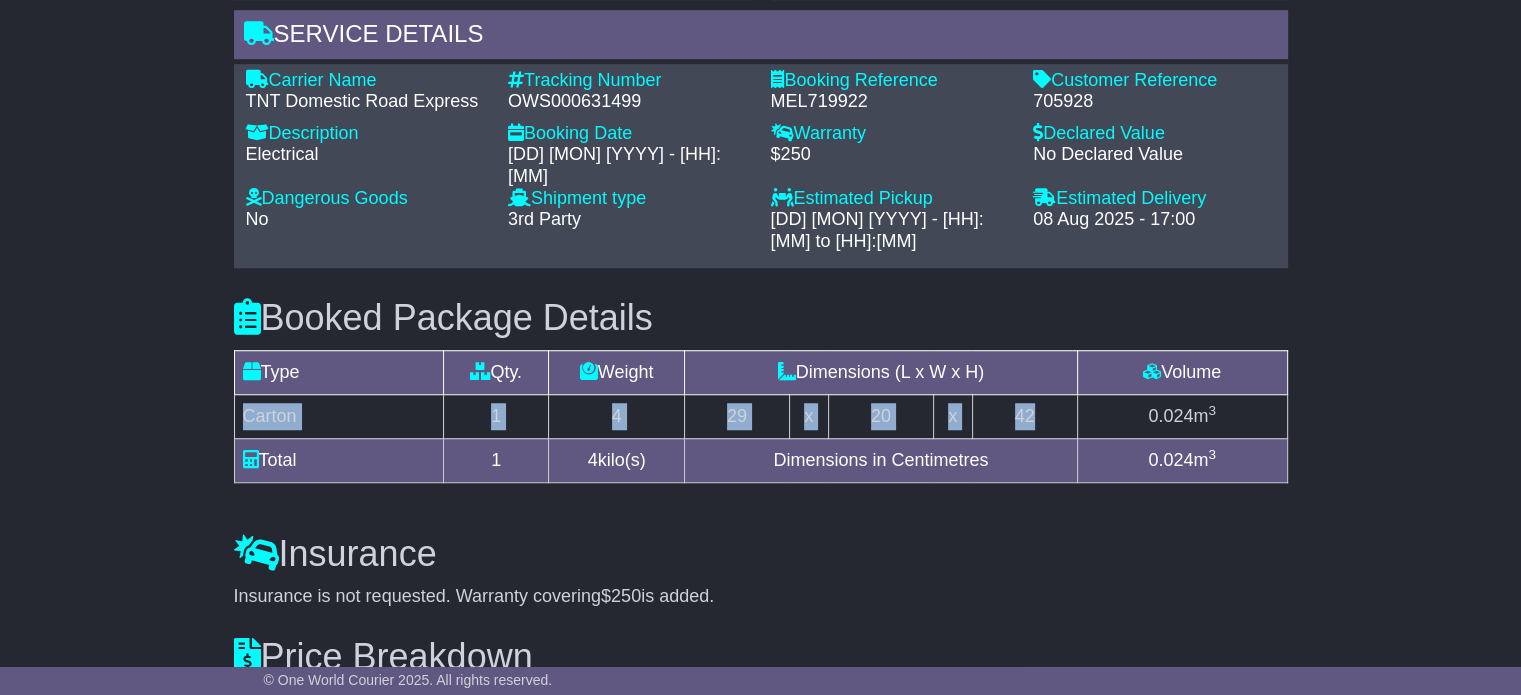 drag, startPoint x: 242, startPoint y: 379, endPoint x: 1039, endPoint y: 370, distance: 797.05084 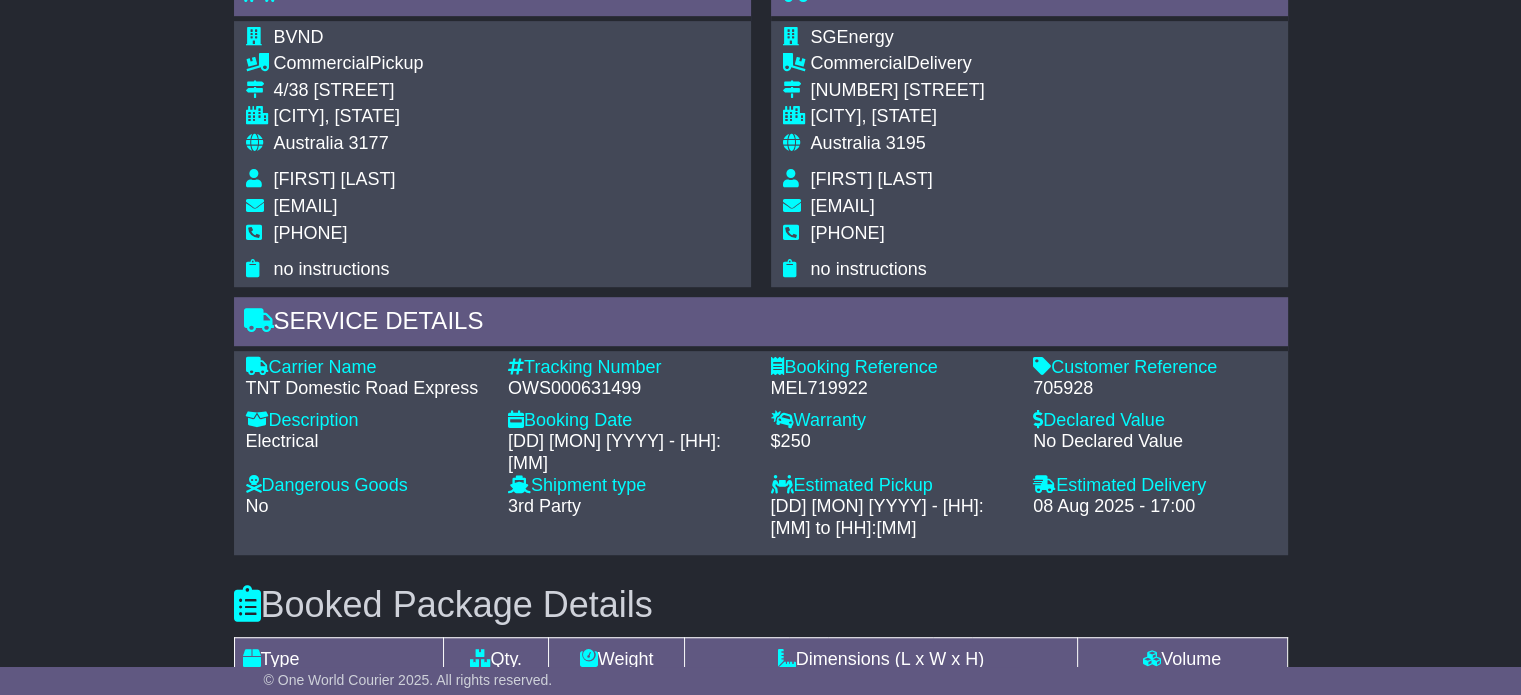 scroll, scrollTop: 979, scrollLeft: 0, axis: vertical 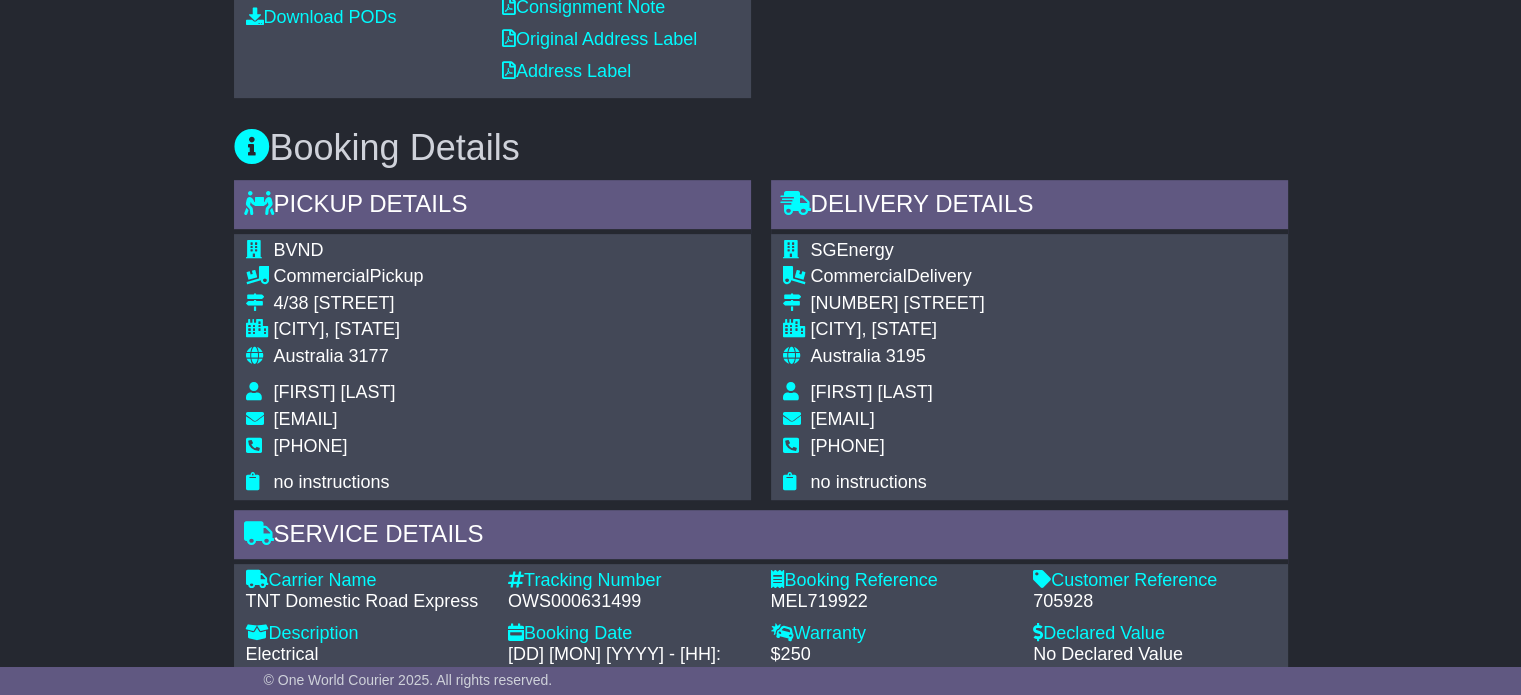 click on "[FIRST] [LAST]" at bounding box center [872, 392] 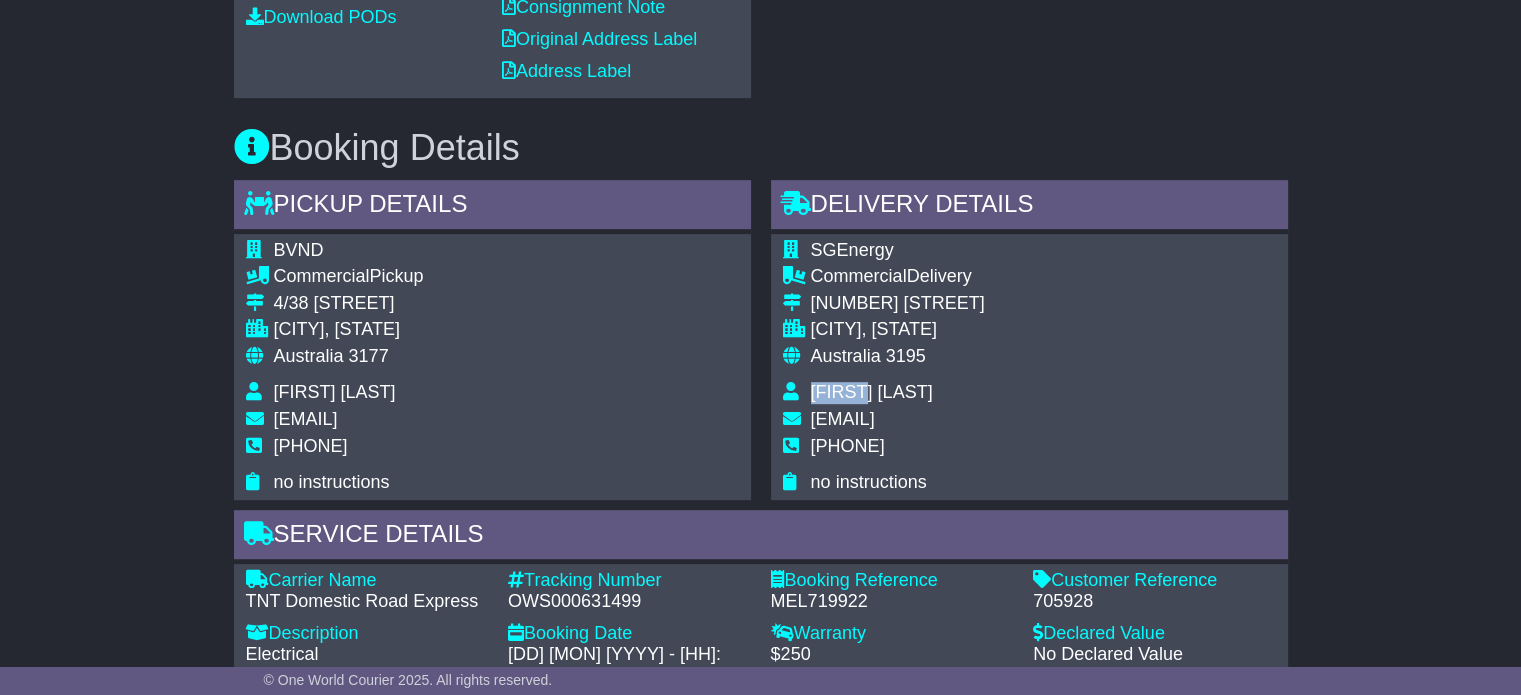 click on "[FIRST] [LAST]" at bounding box center (872, 392) 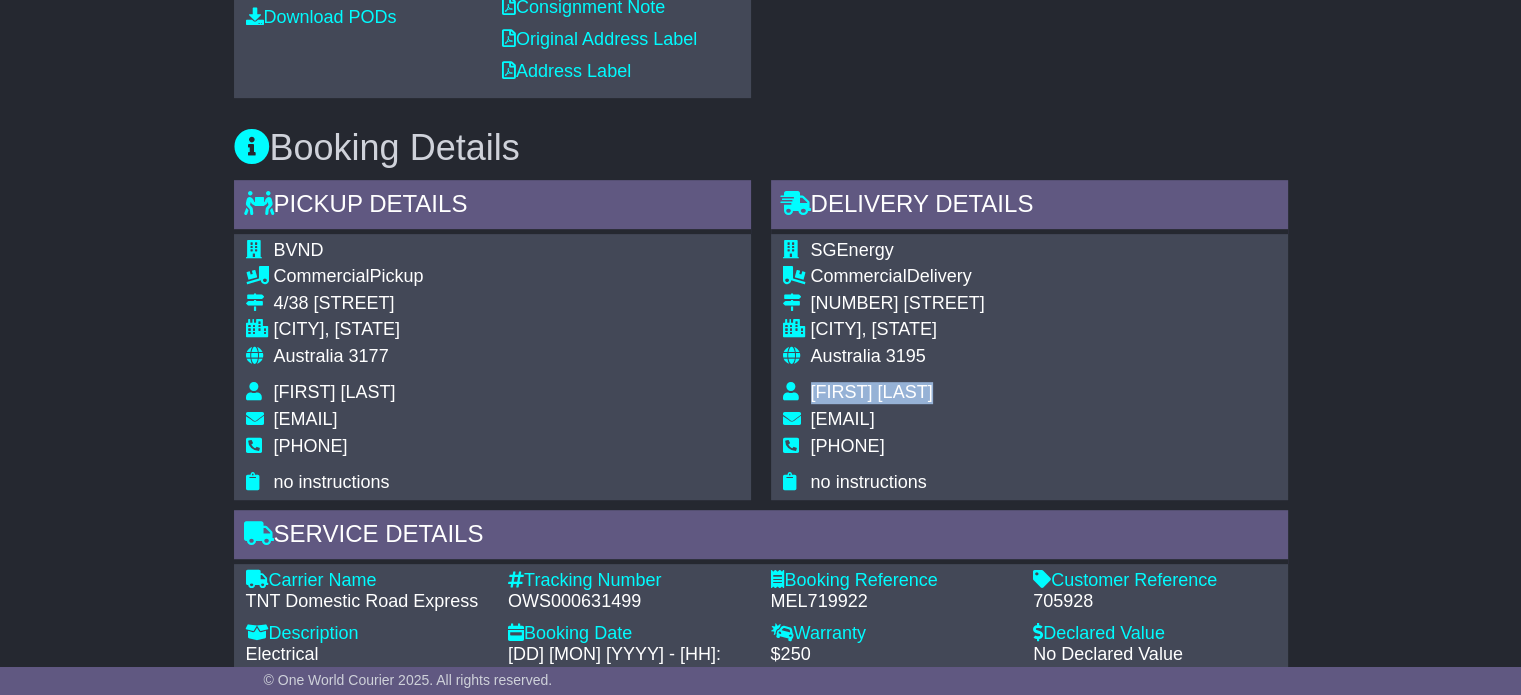 click on "[FIRST] [LAST]" at bounding box center [872, 392] 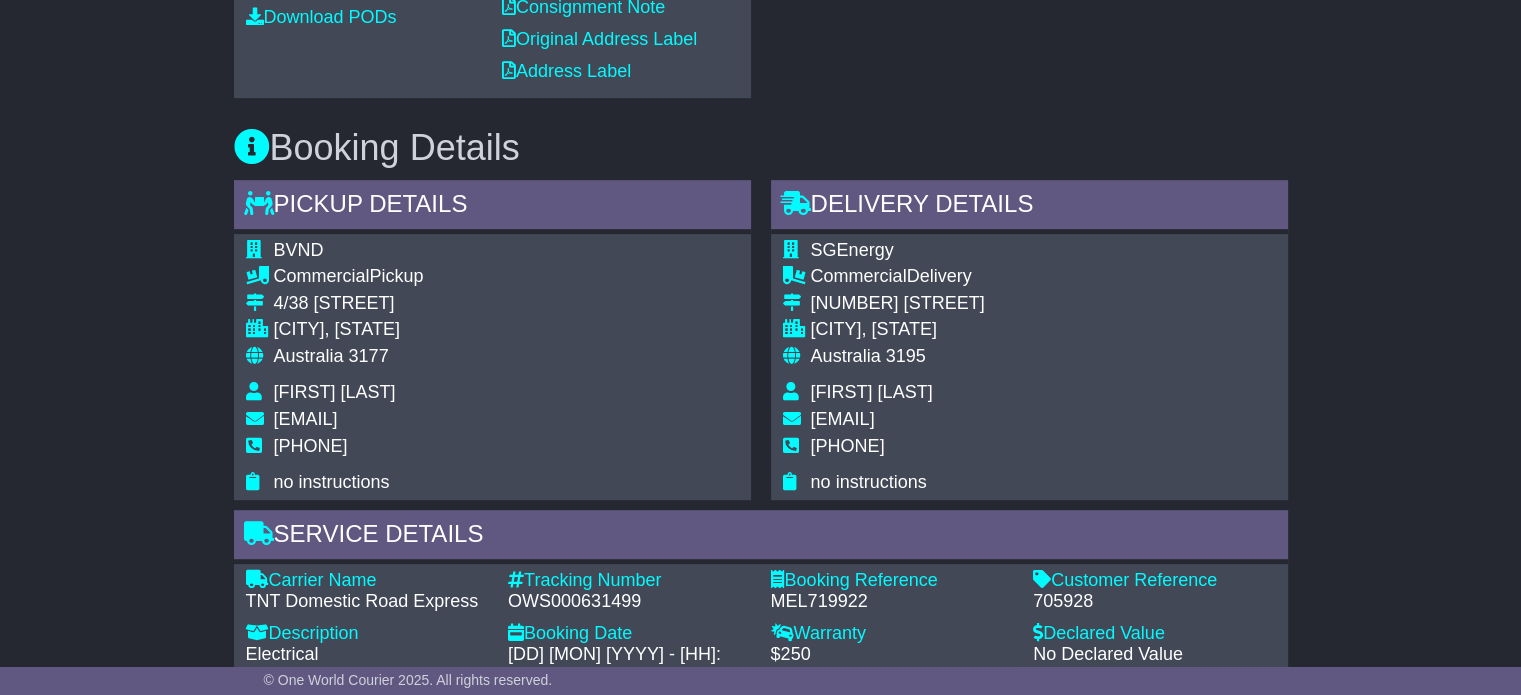 click on "[PHONE]" at bounding box center (898, 454) 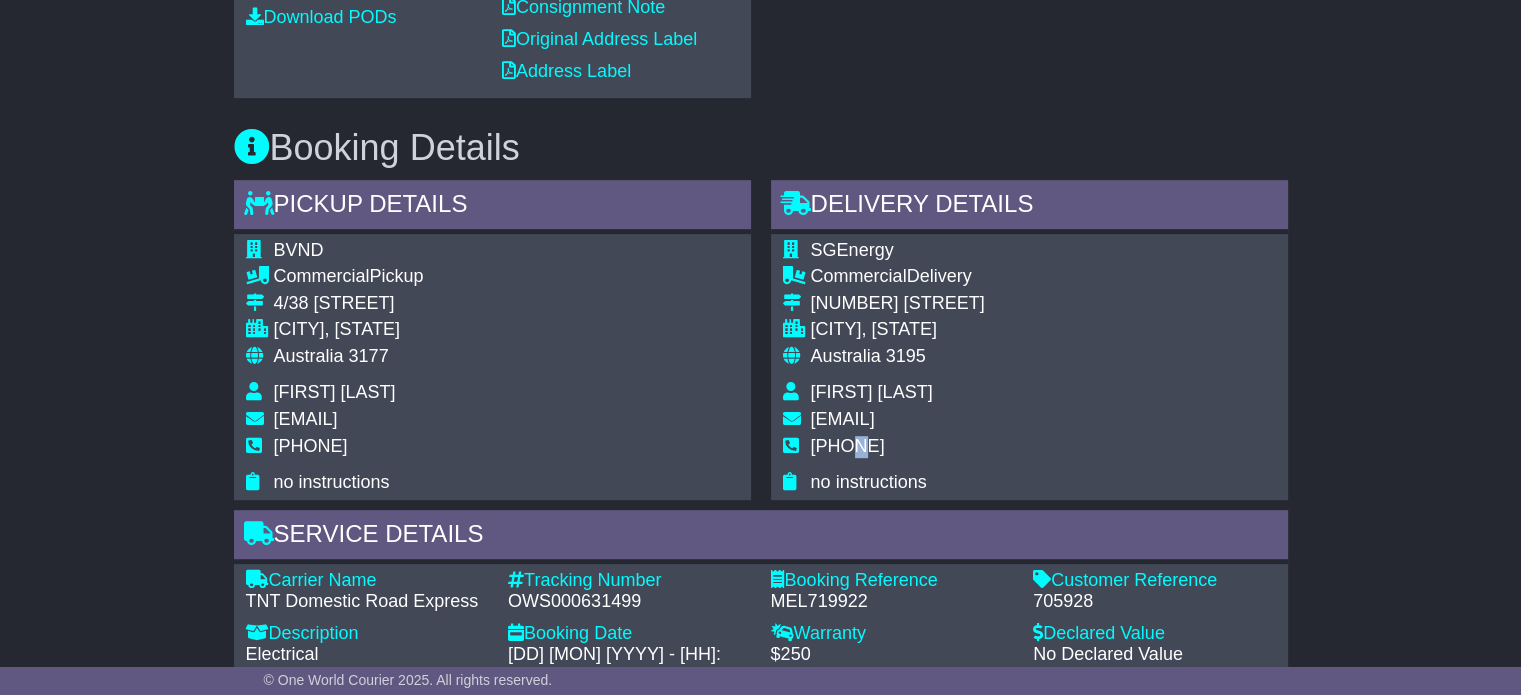 click on "[PHONE]" at bounding box center (848, 446) 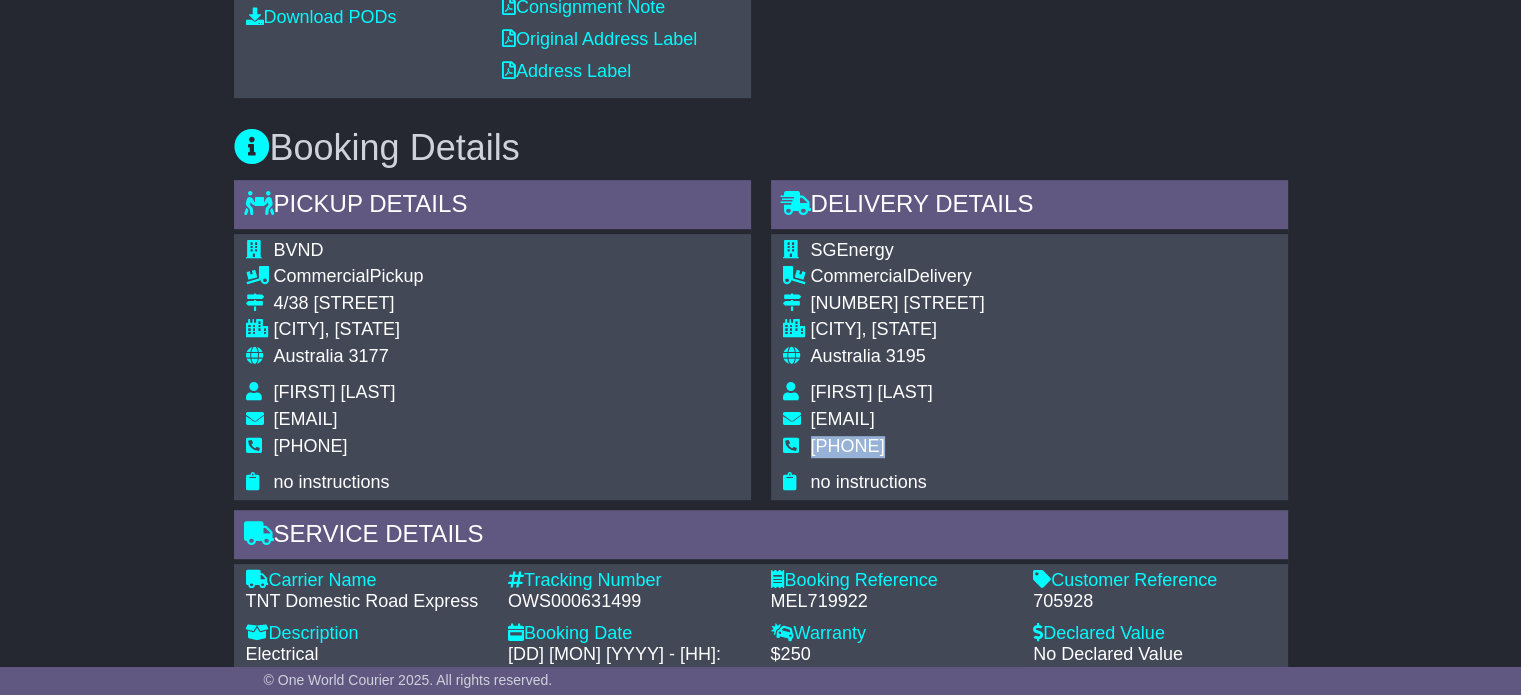 click on "[PHONE]" at bounding box center [848, 446] 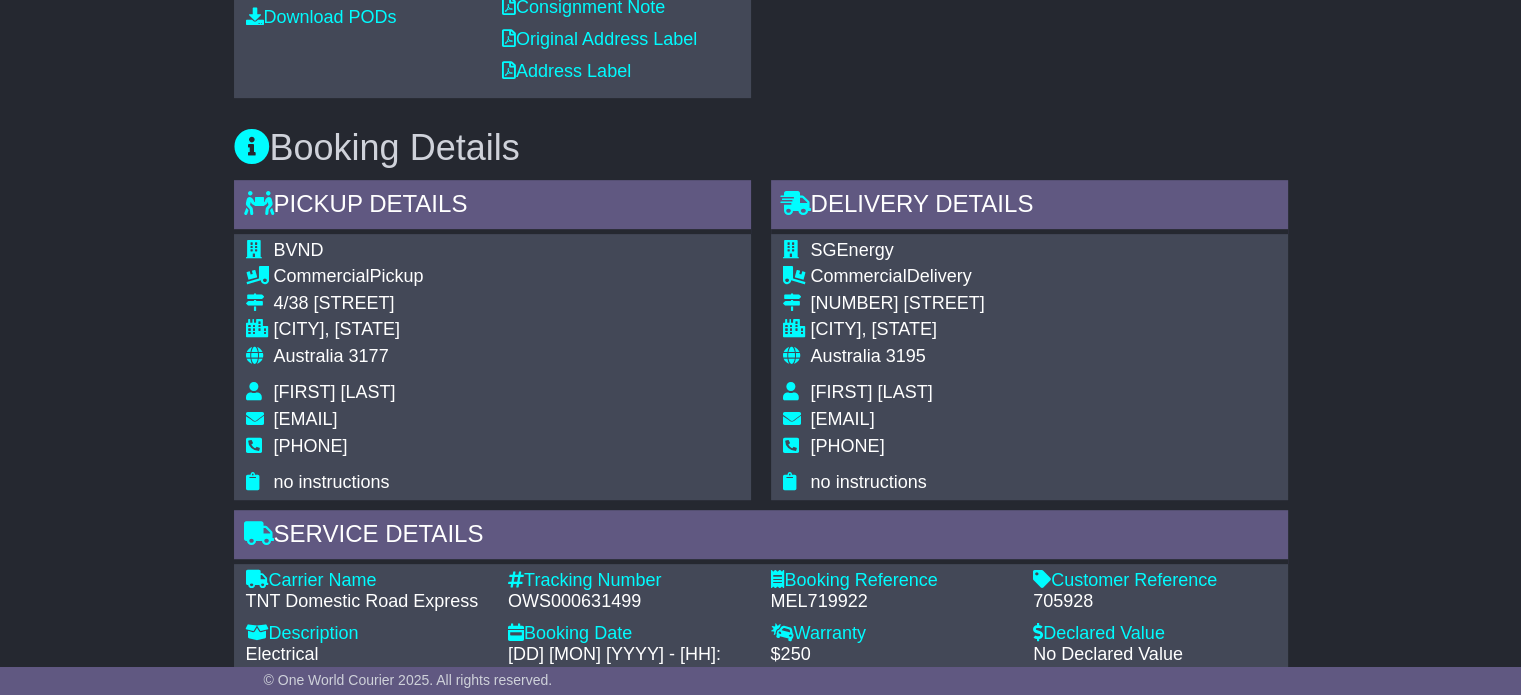 click on "Australia" at bounding box center [309, 356] 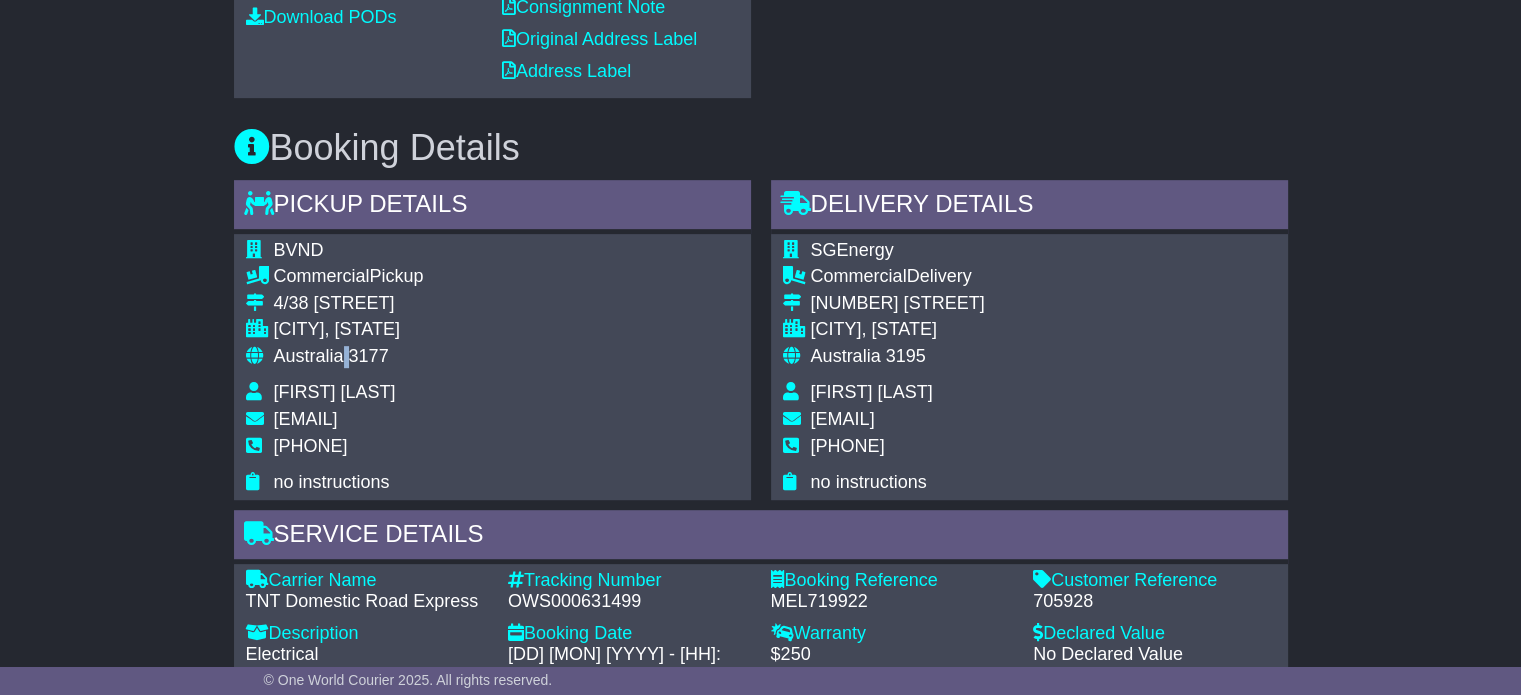 click on "Australia" at bounding box center [309, 356] 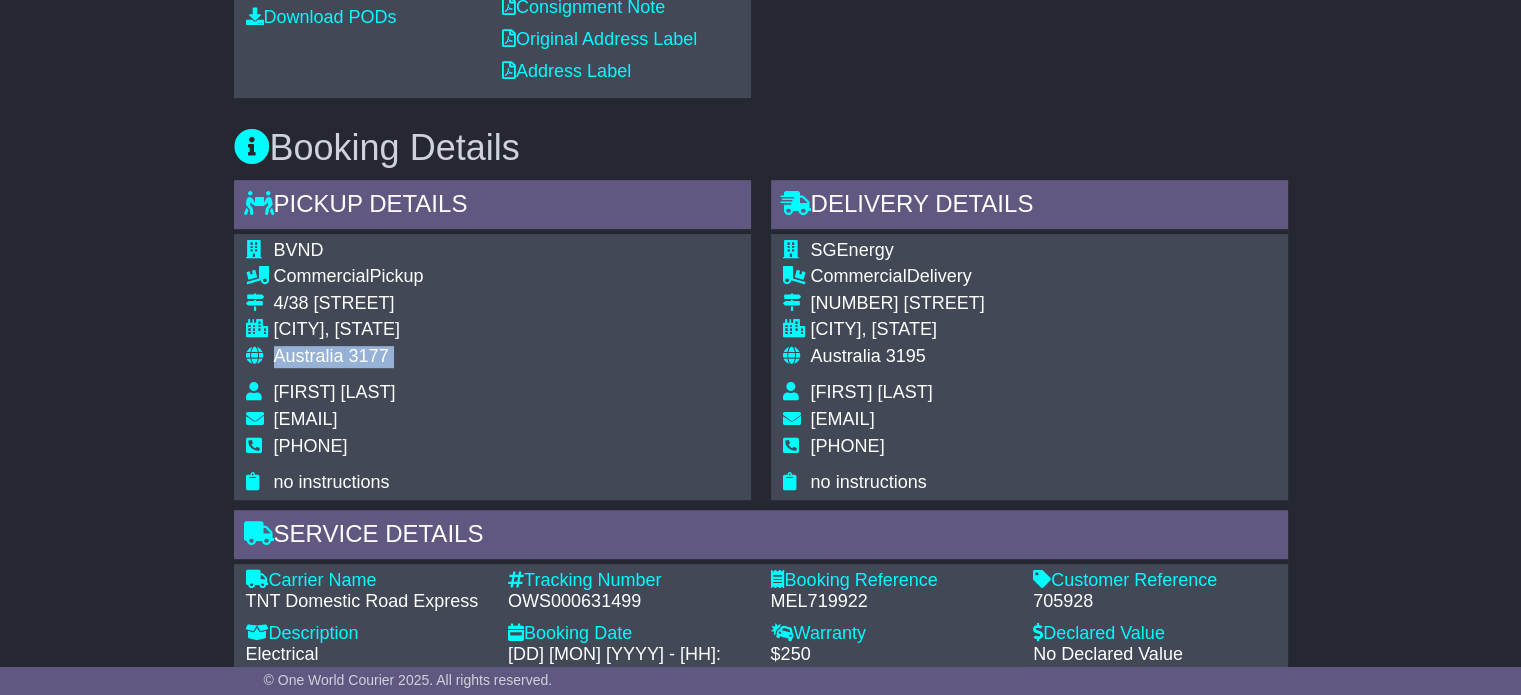 click on "Australia" at bounding box center [309, 356] 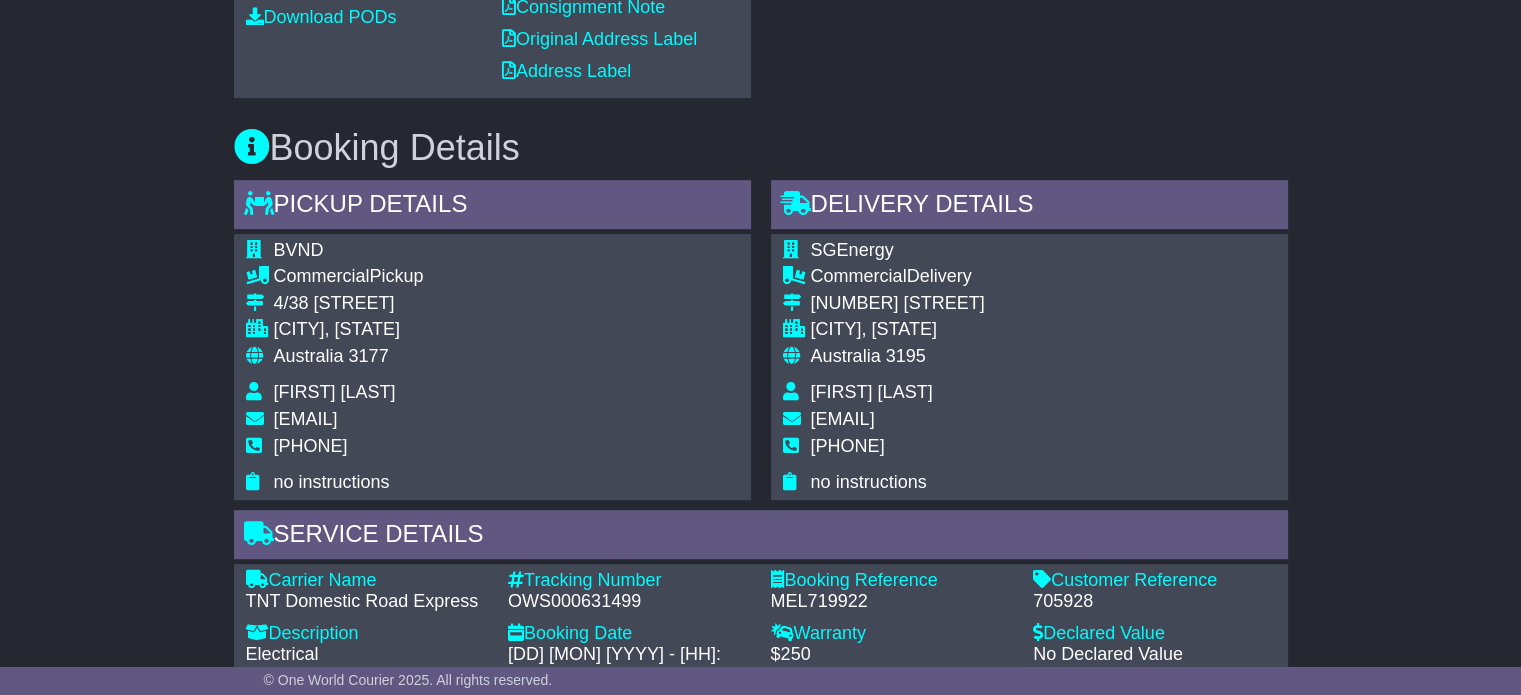 click on "Australia
[ZIP]" at bounding box center [898, 357] 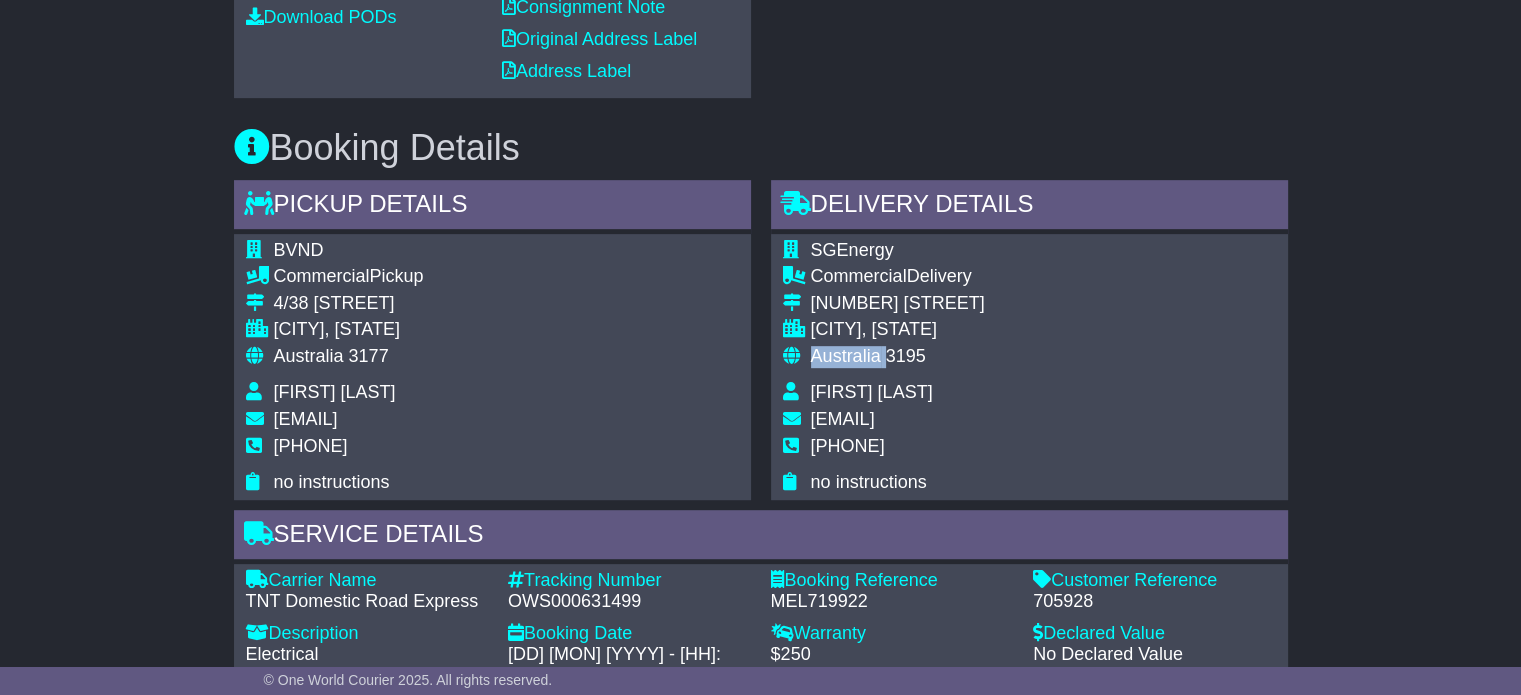 click on "Australia
[ZIP]" at bounding box center (898, 357) 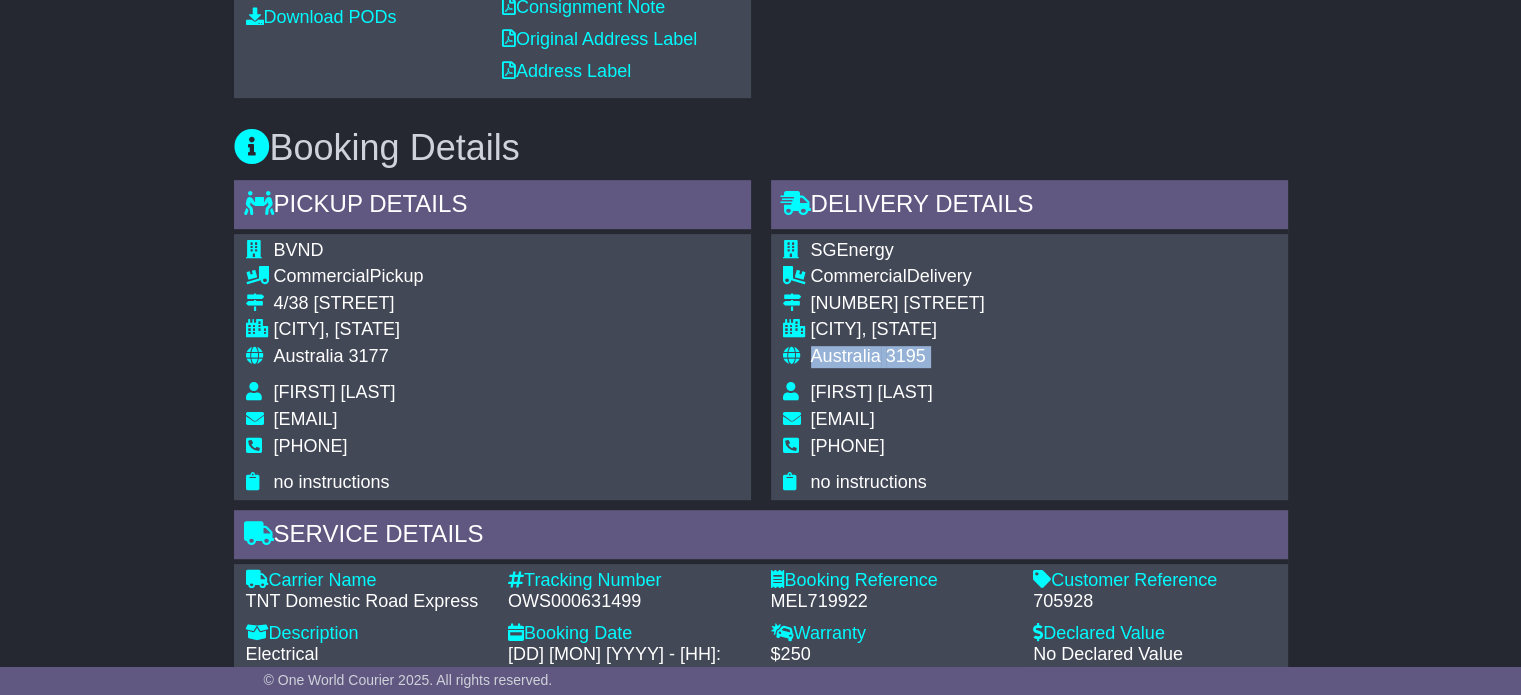 click on "Australia
[ZIP]" at bounding box center [898, 357] 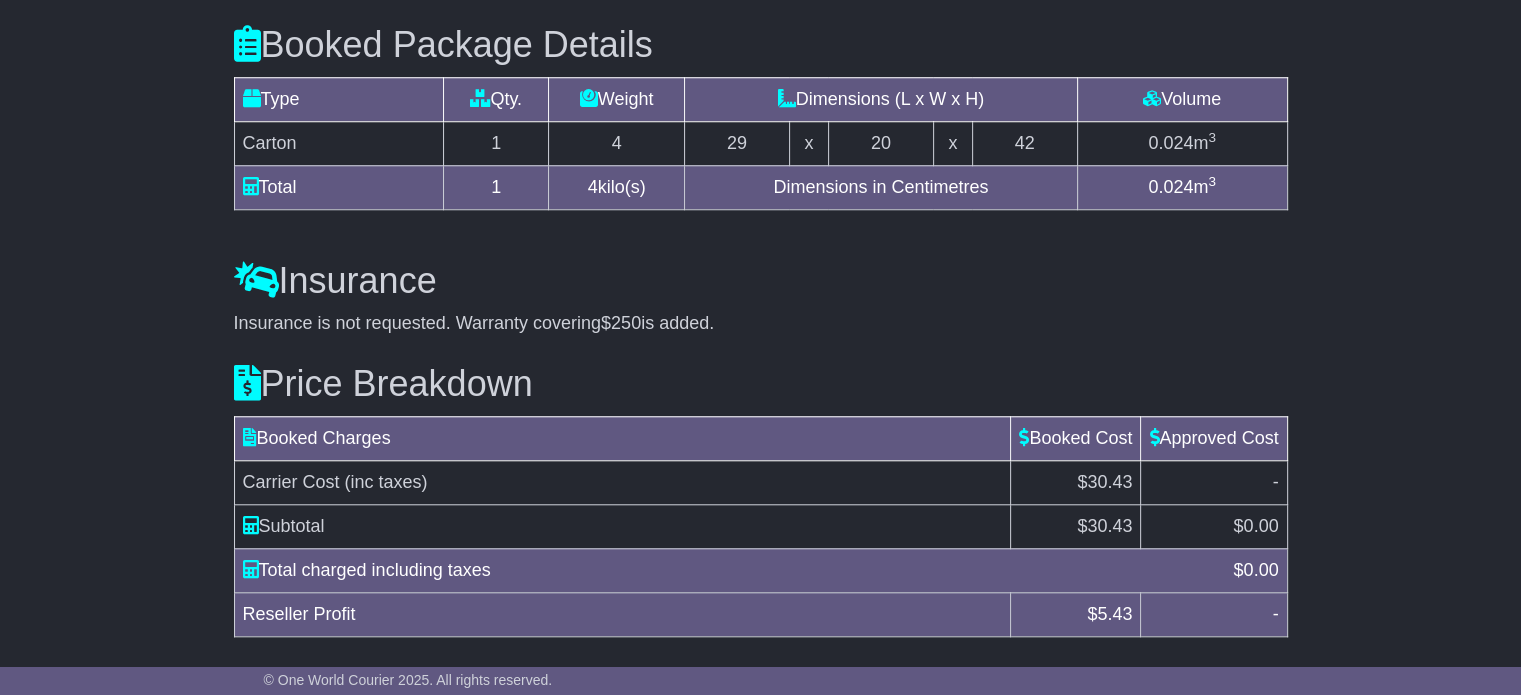 scroll, scrollTop: 1072, scrollLeft: 0, axis: vertical 